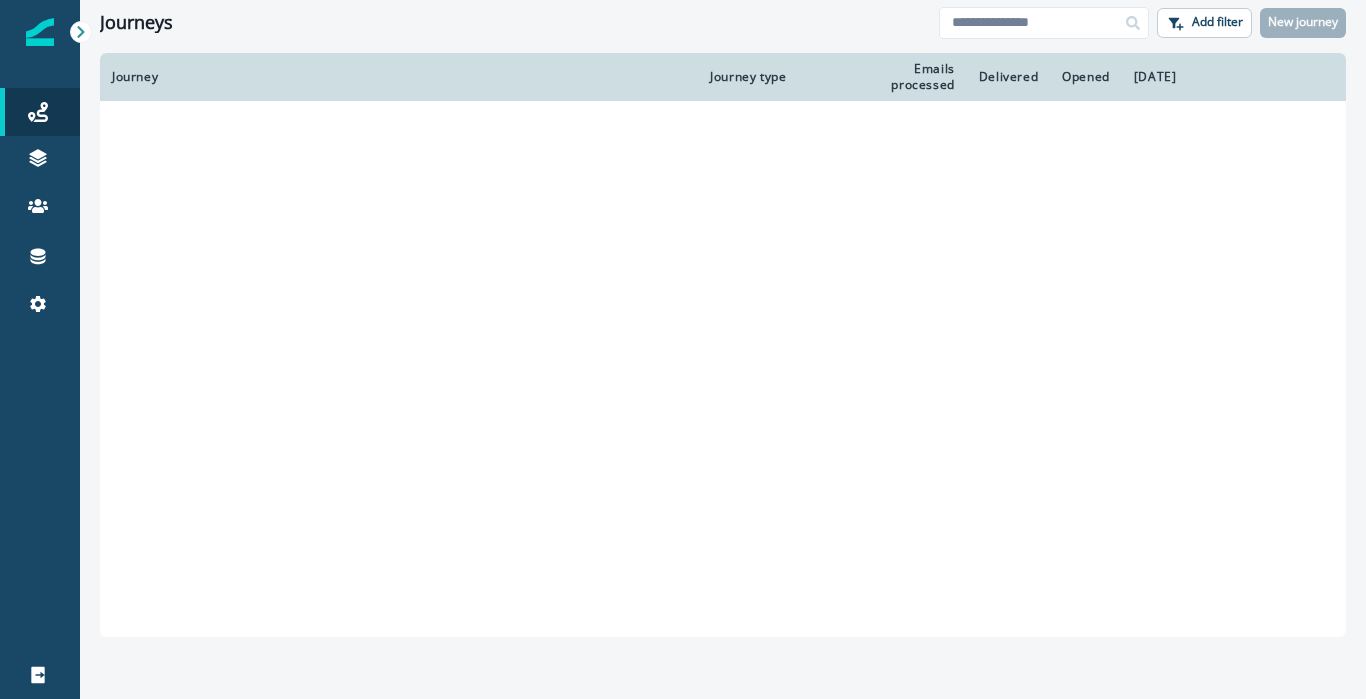 scroll, scrollTop: 0, scrollLeft: 0, axis: both 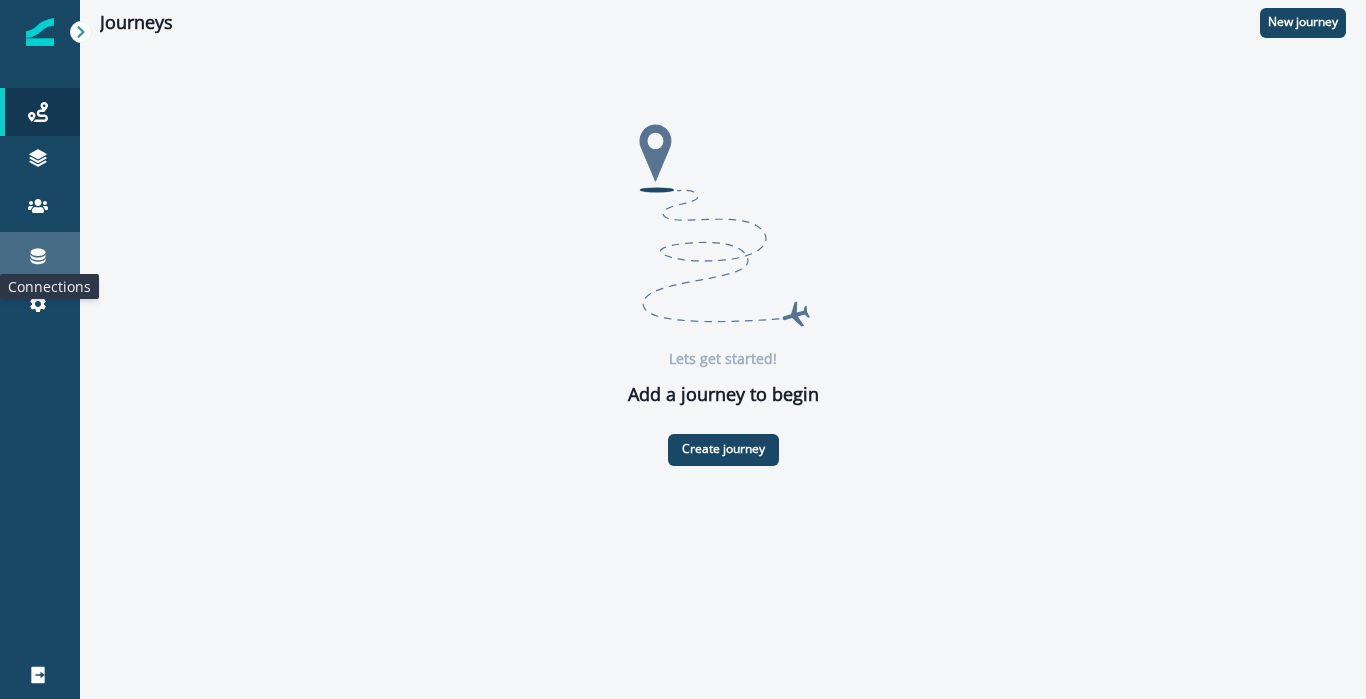 click at bounding box center (38, 257) 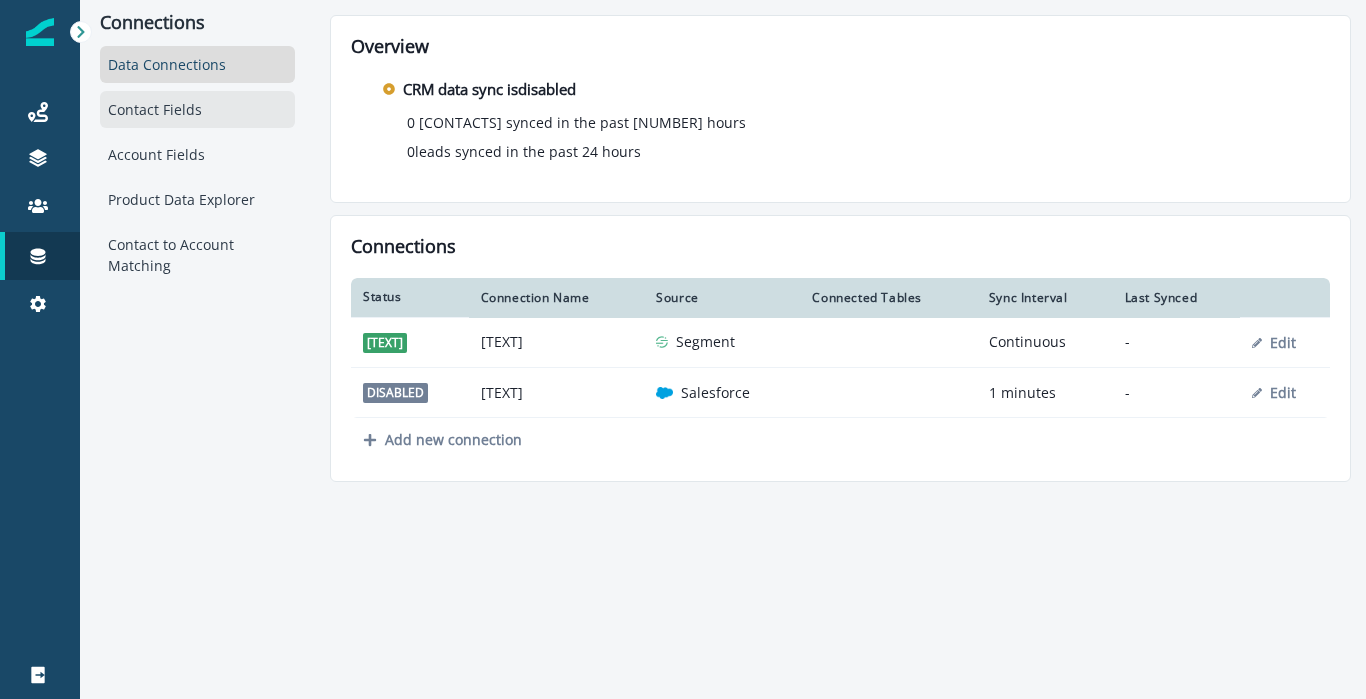 click on "Contact Fields" at bounding box center [197, 109] 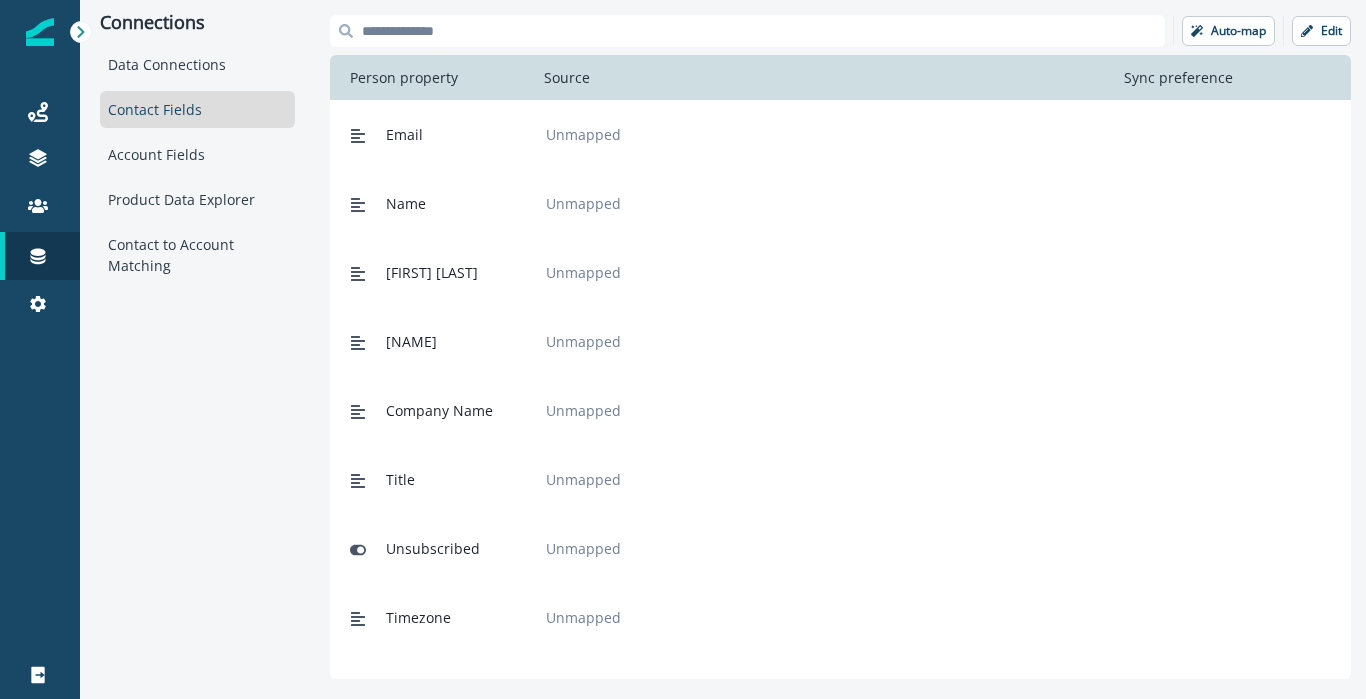 click at bounding box center (747, 31) 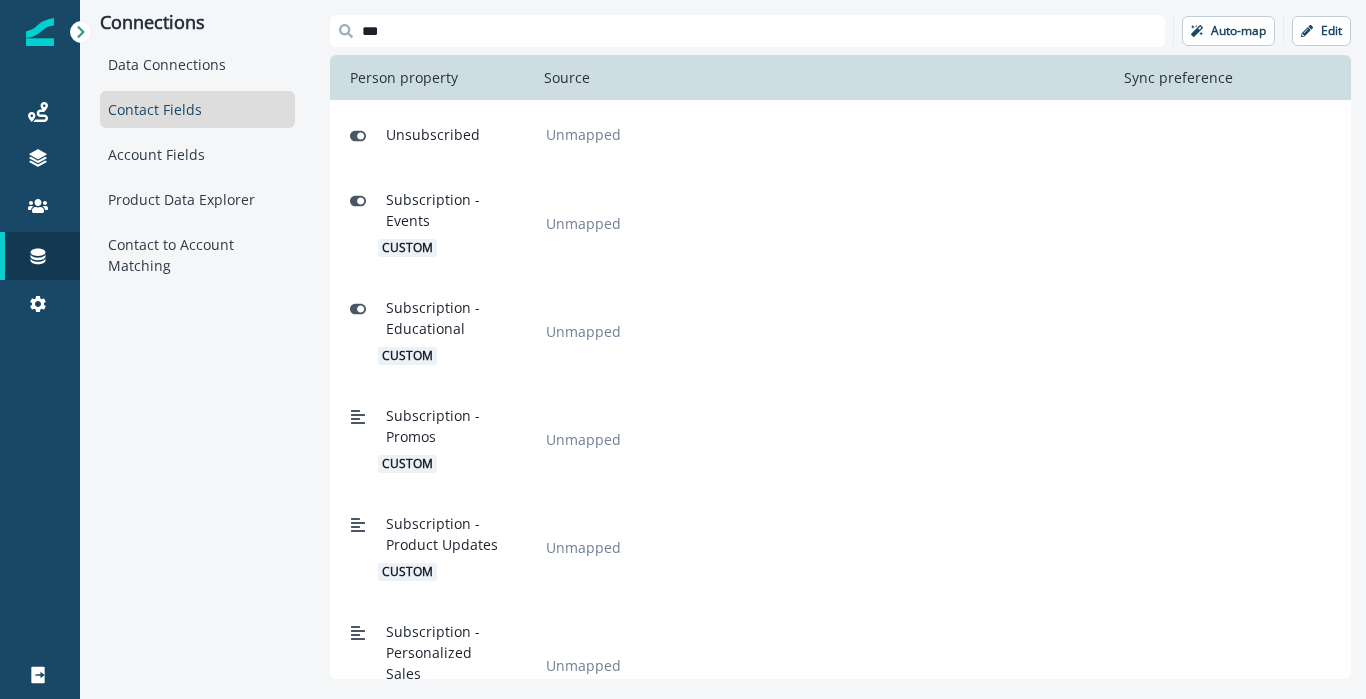 type on "***" 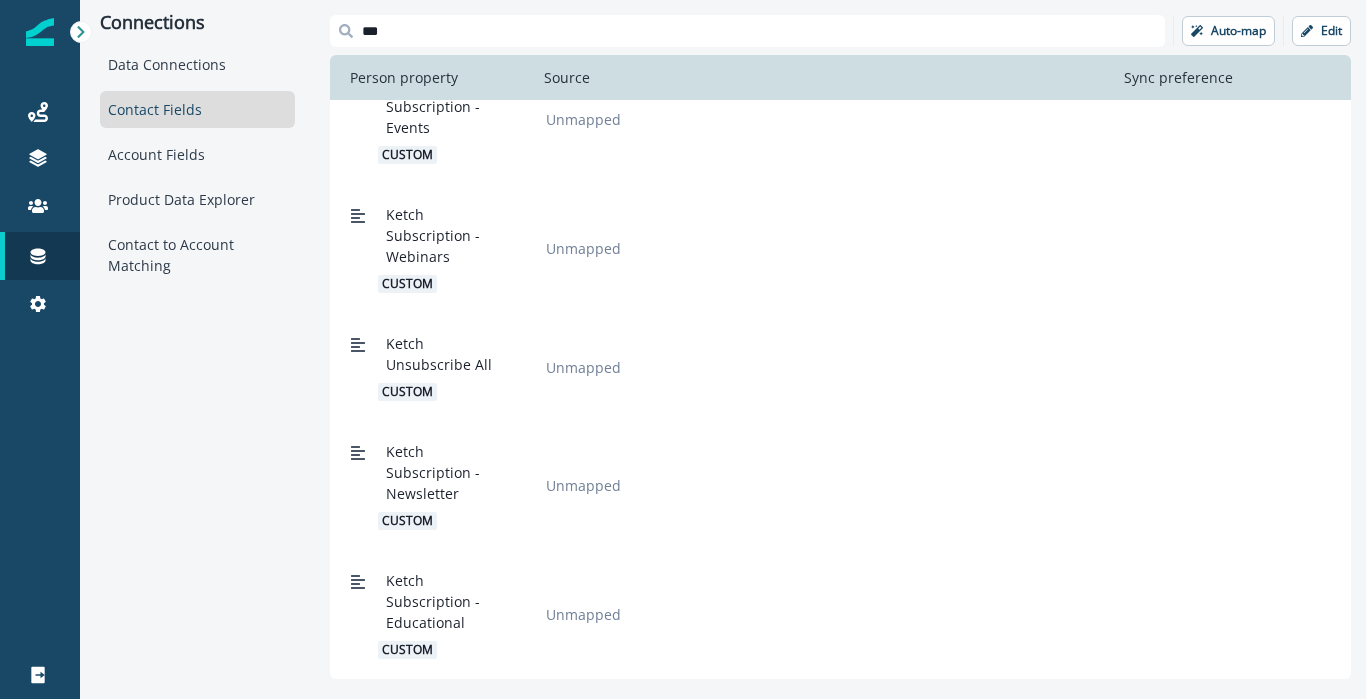scroll, scrollTop: 0, scrollLeft: 0, axis: both 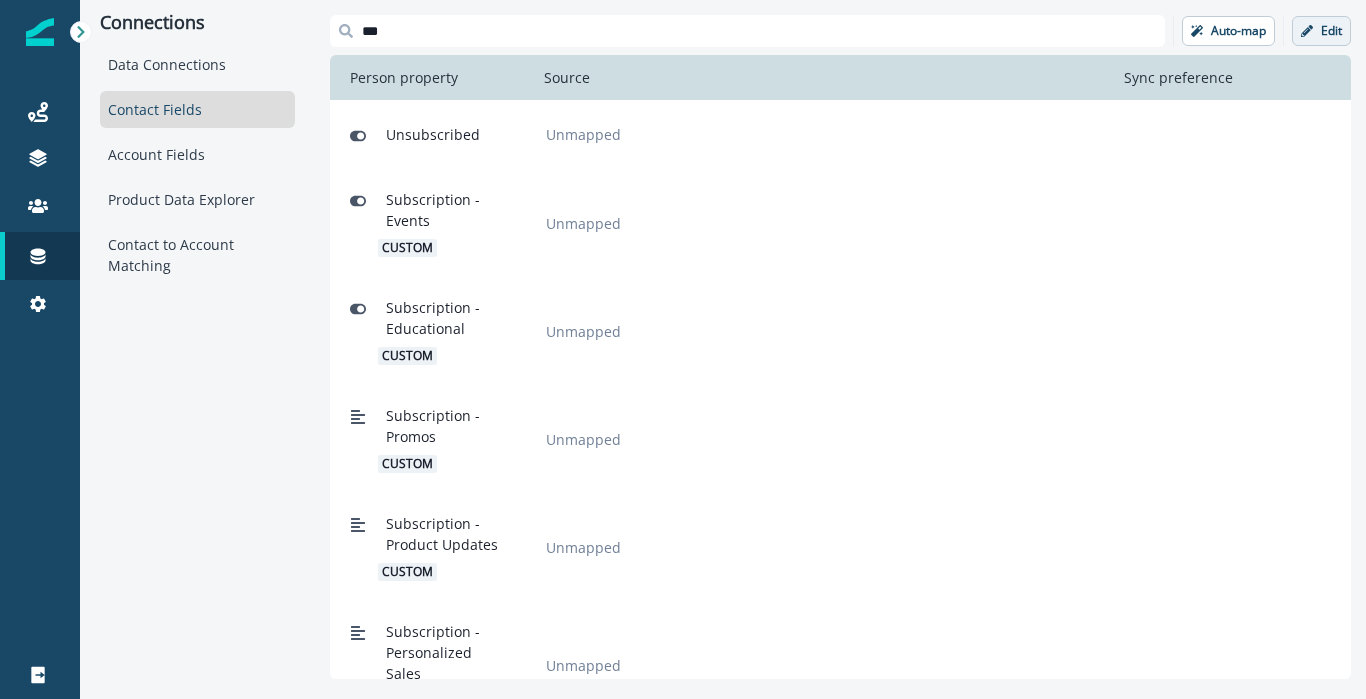click on "Edit" at bounding box center [1238, 31] 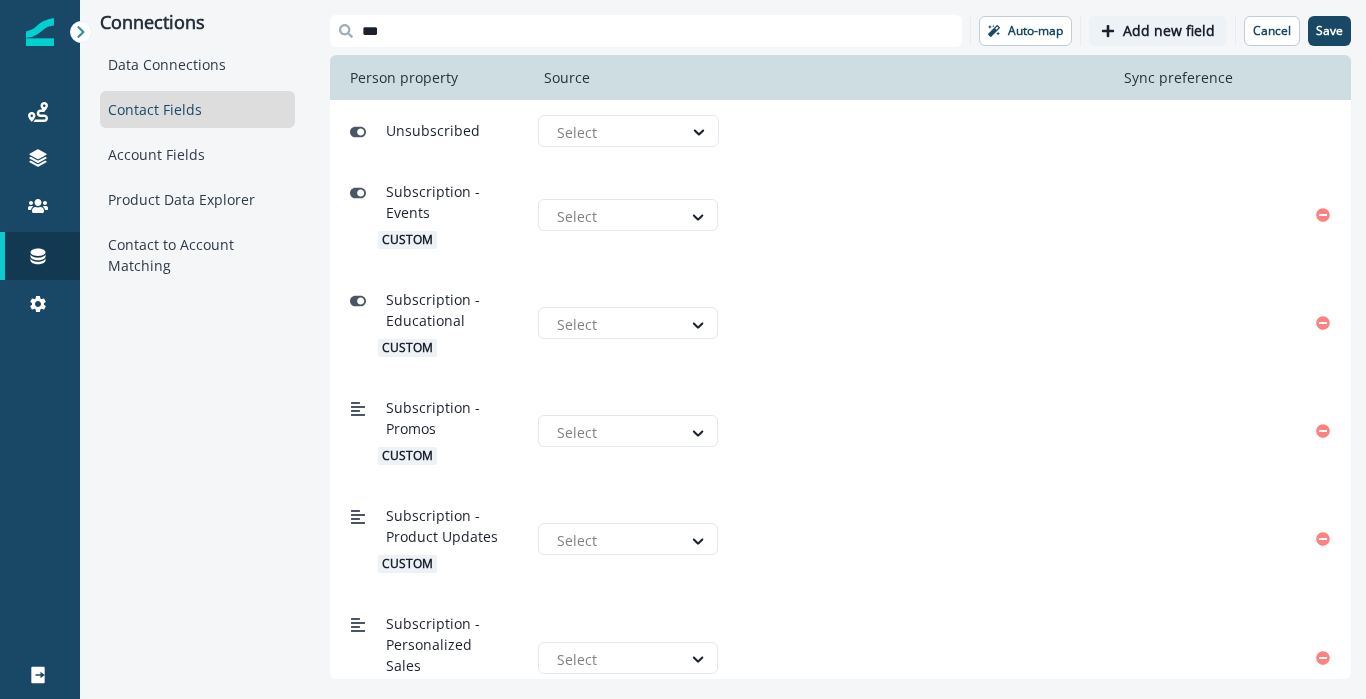 click on "Add new field" at bounding box center [1169, 31] 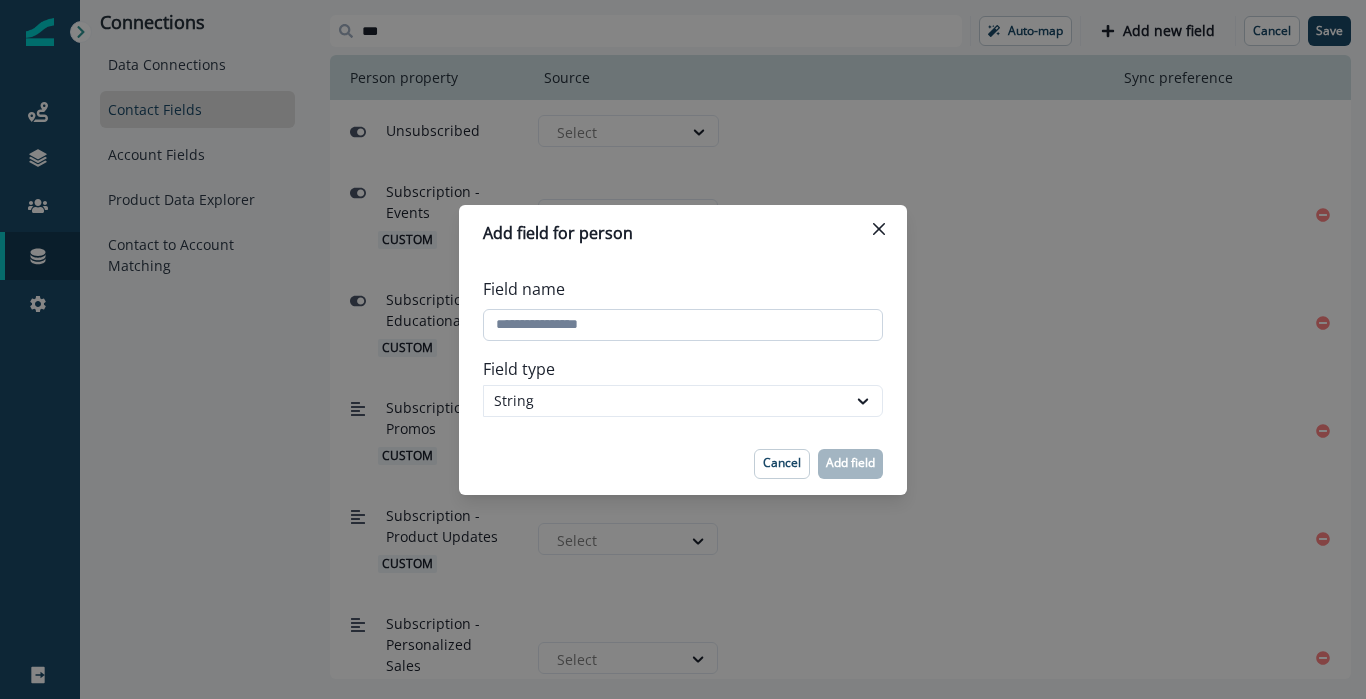 click on "Field name" at bounding box center [683, 325] 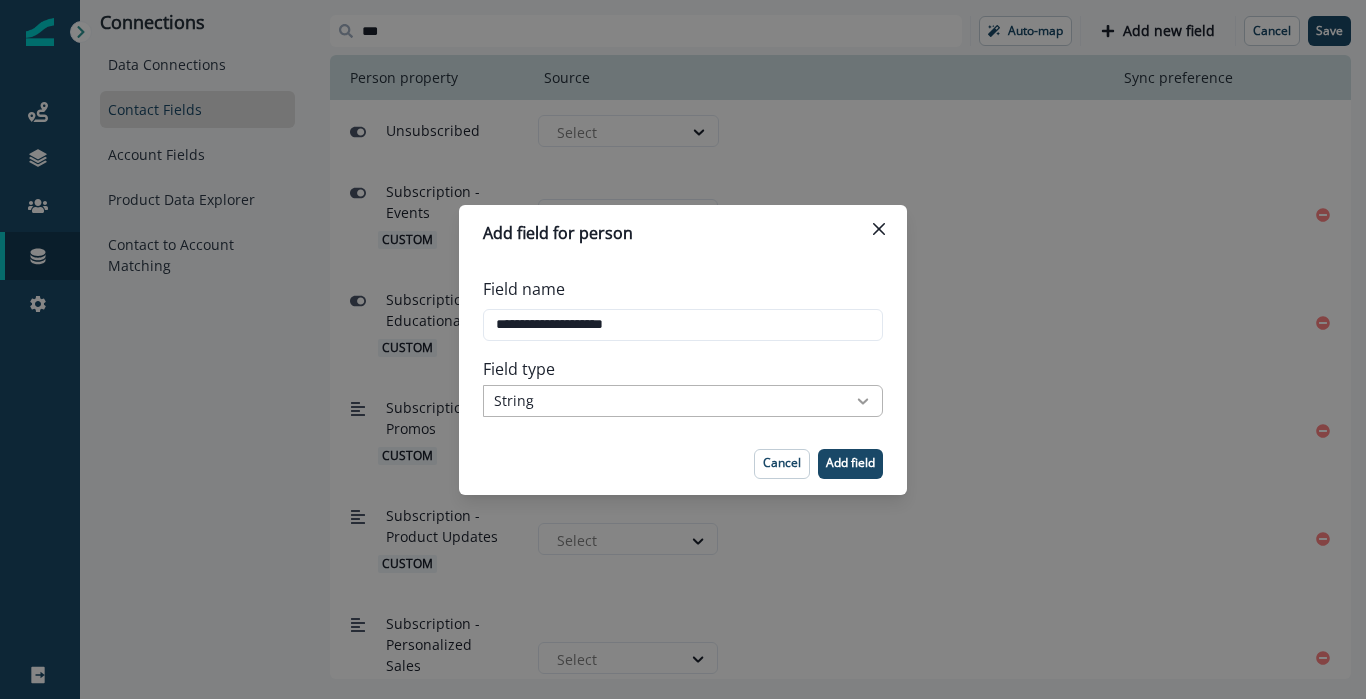 type on "**********" 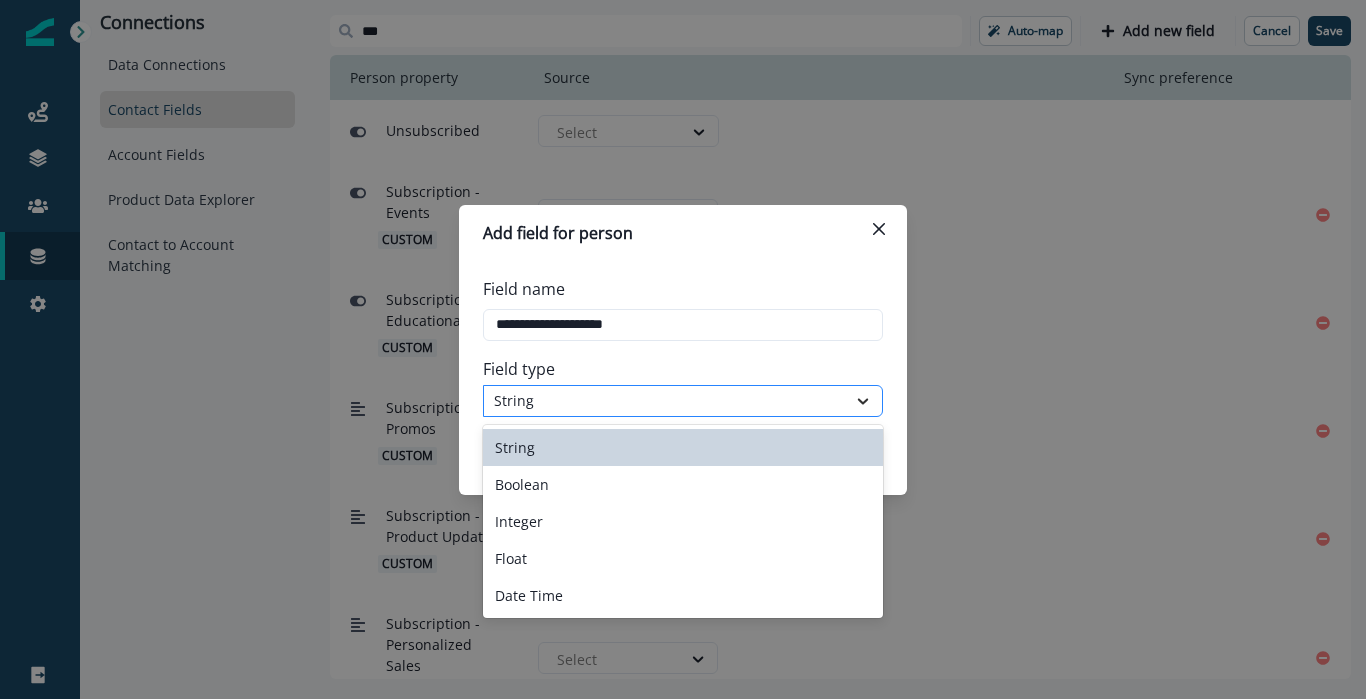click at bounding box center [863, 401] 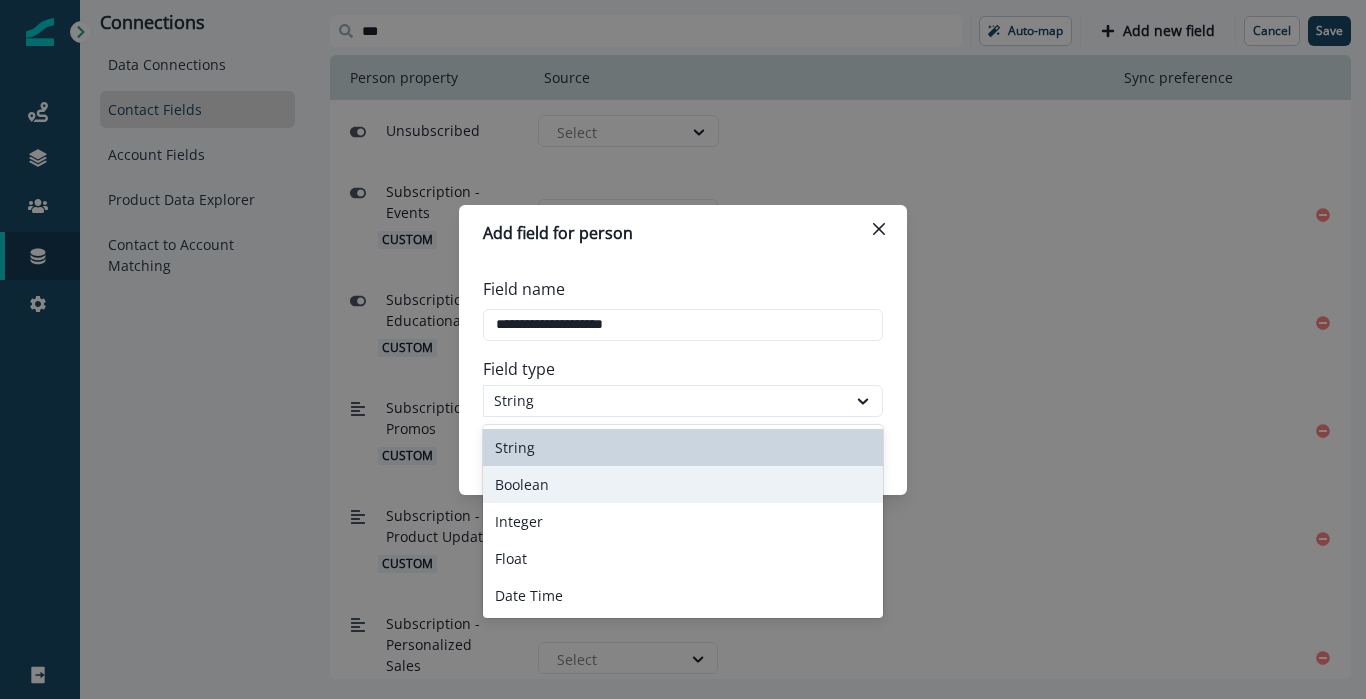 click on "Boolean" at bounding box center [683, 484] 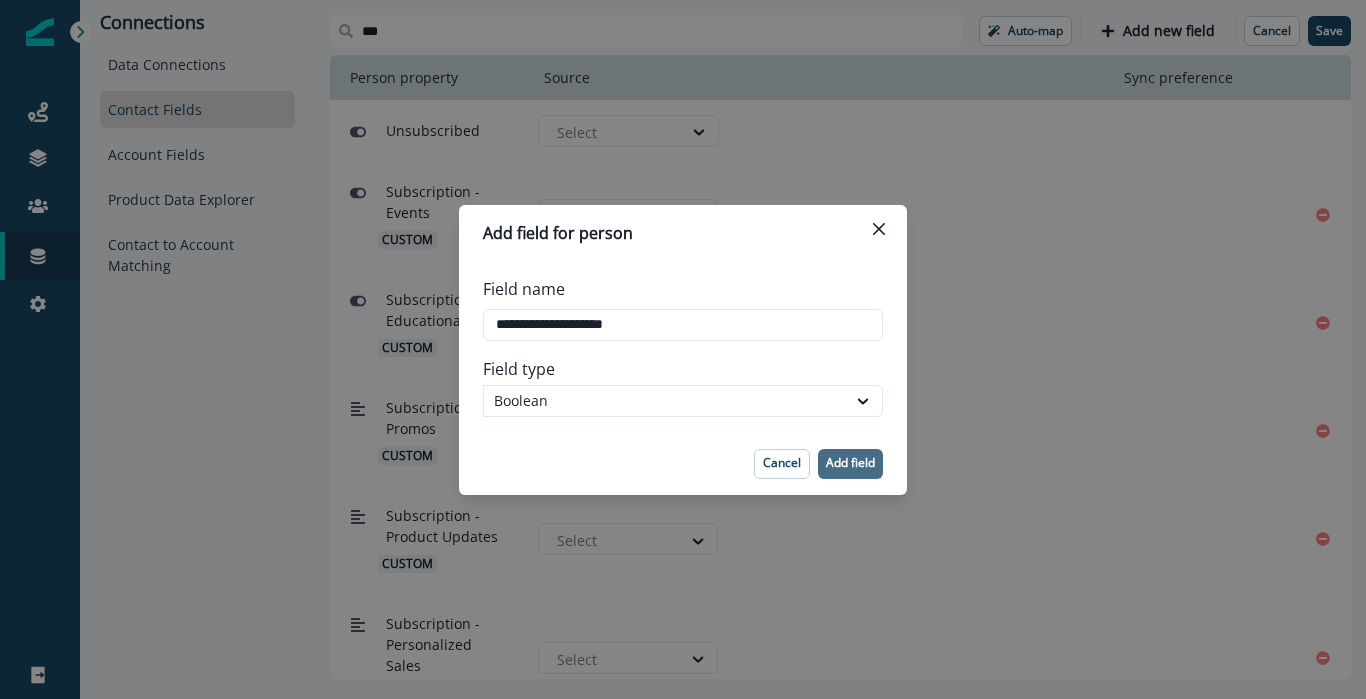 click on "Add field" at bounding box center [850, 463] 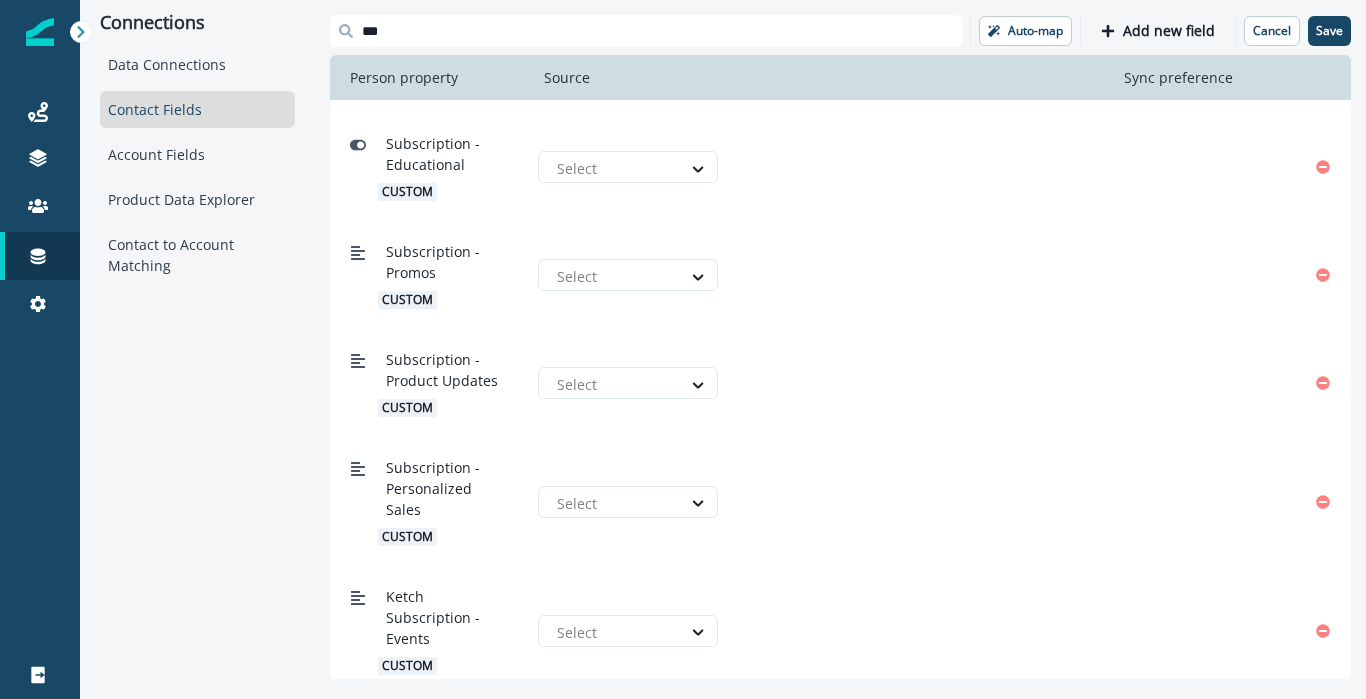 scroll, scrollTop: 163, scrollLeft: 0, axis: vertical 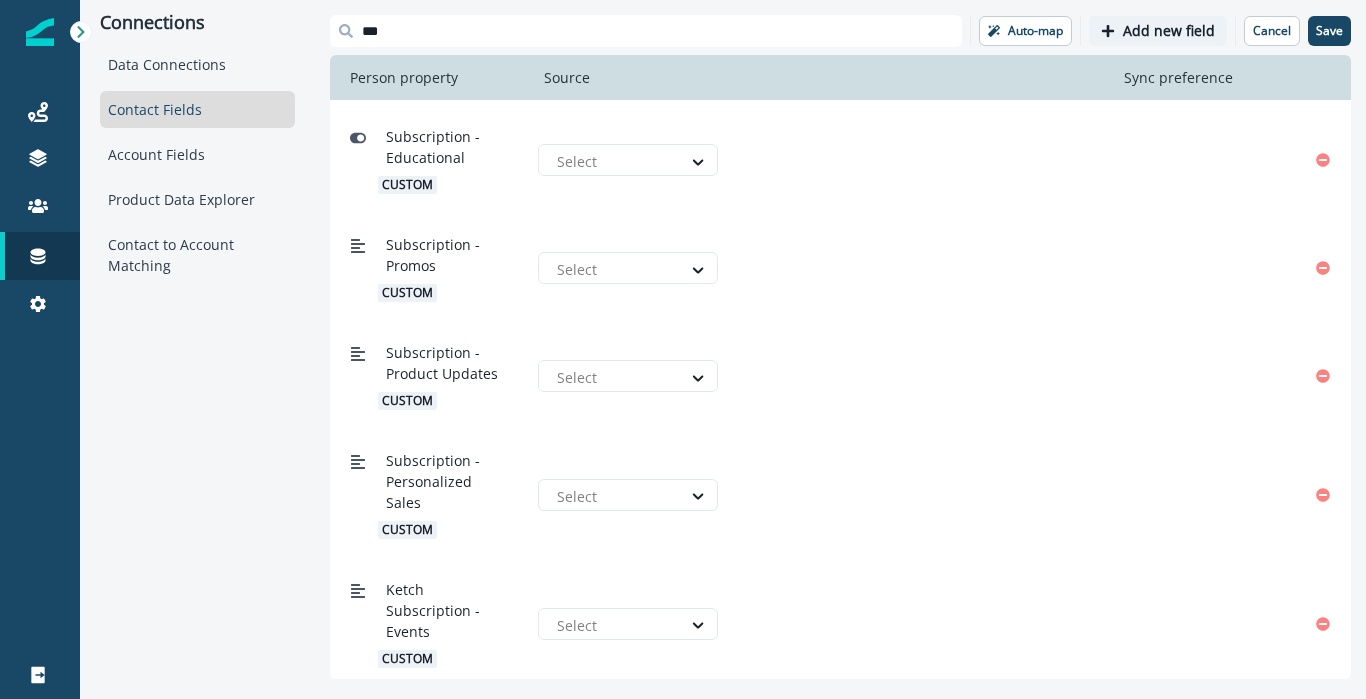 click on "Add new field" at bounding box center [1169, 31] 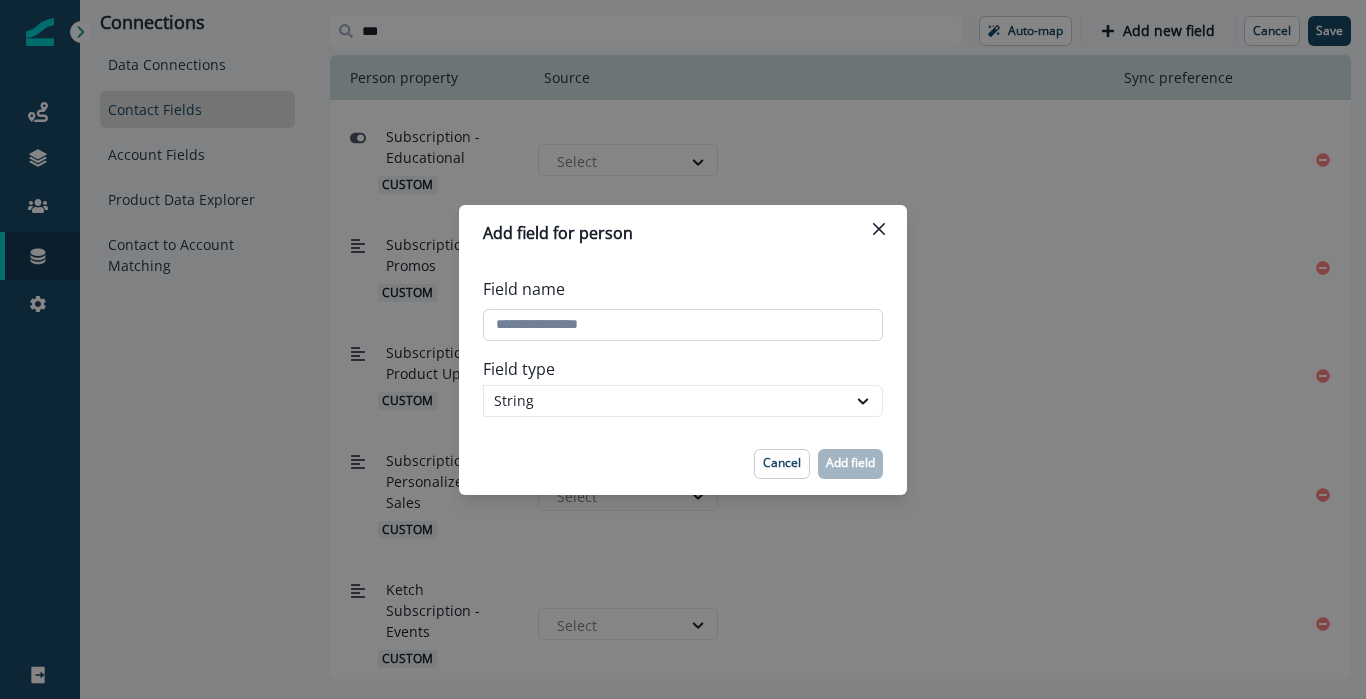 click on "Field name" at bounding box center (683, 325) 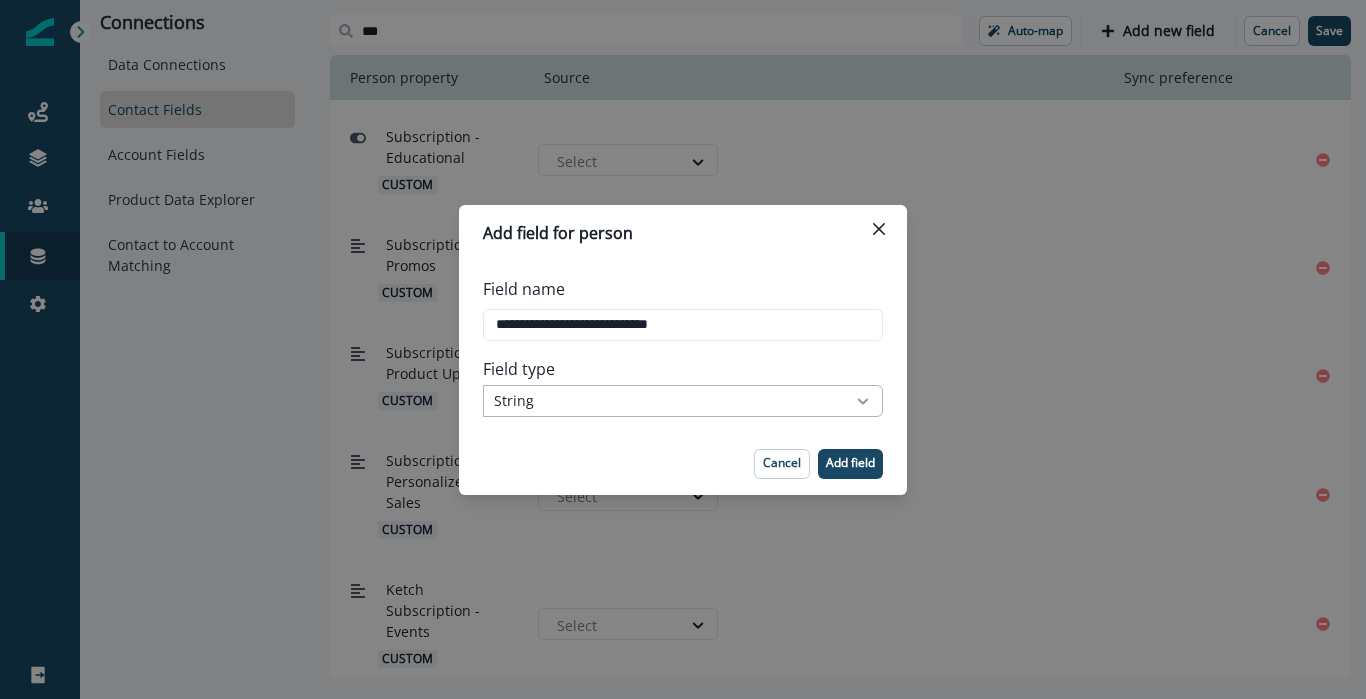type on "**********" 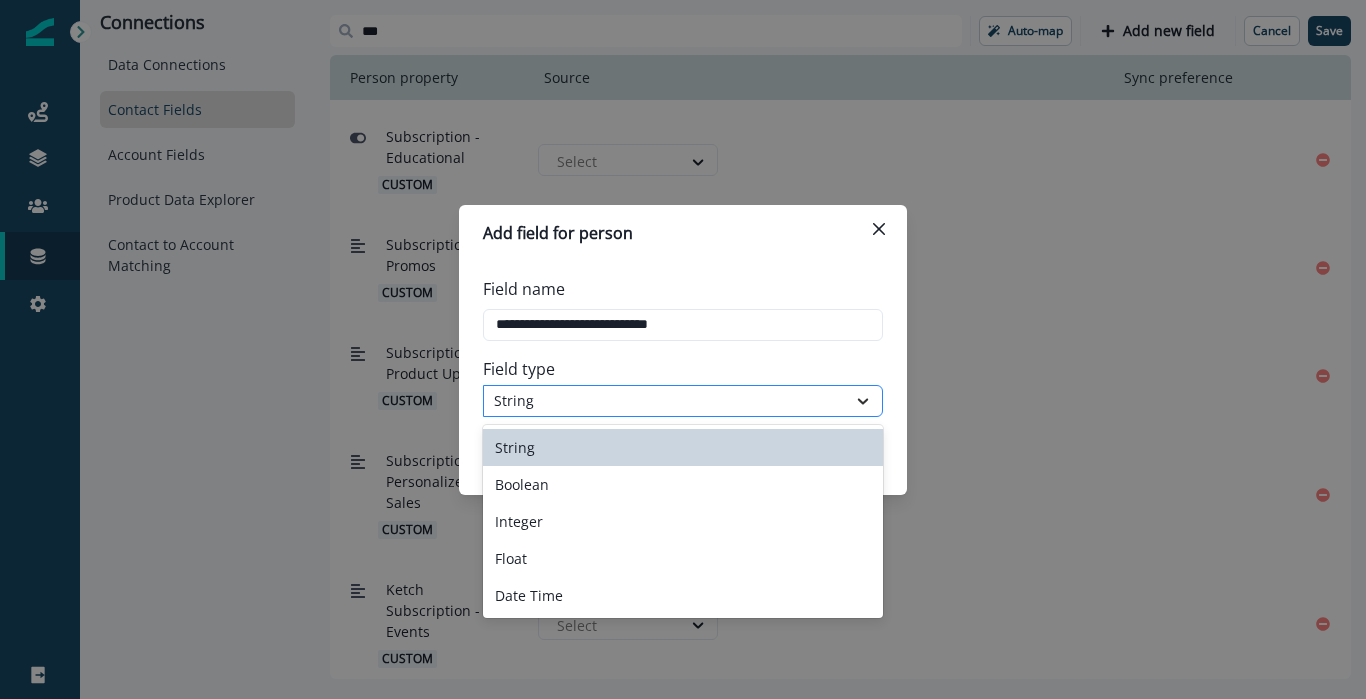 click at bounding box center (863, 401) 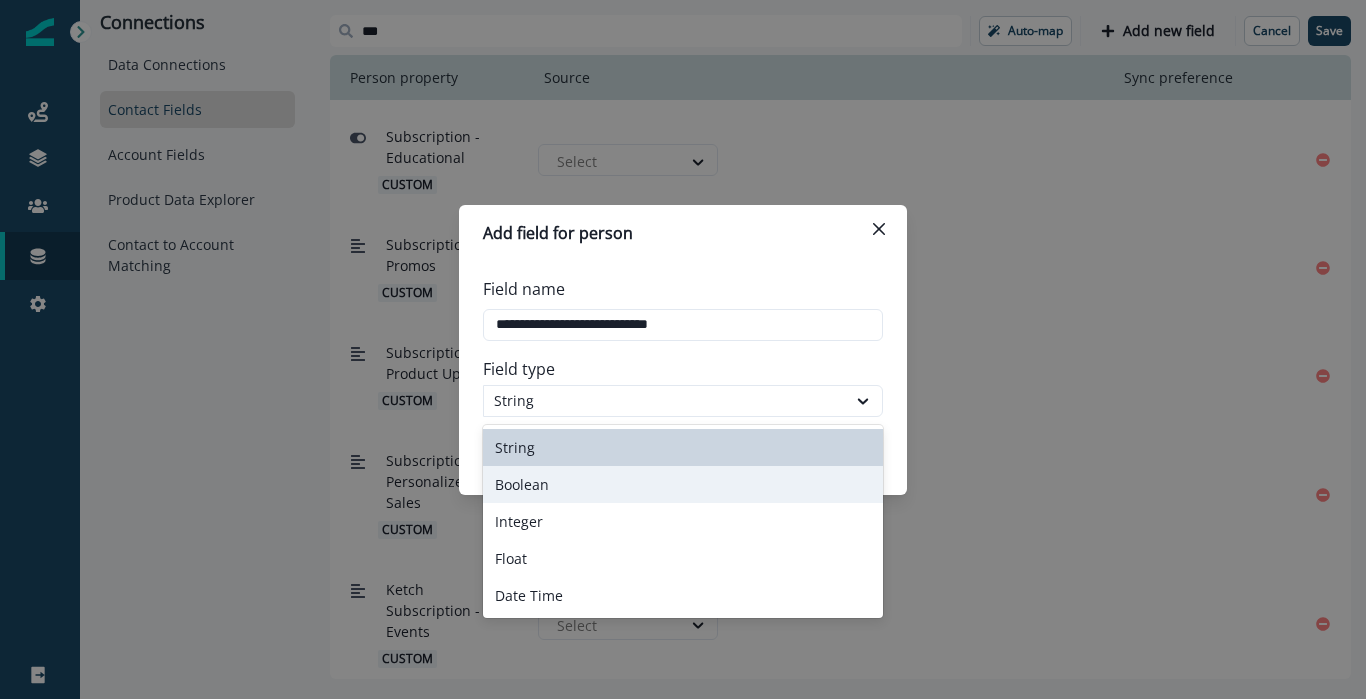 click on "Boolean" at bounding box center (683, 484) 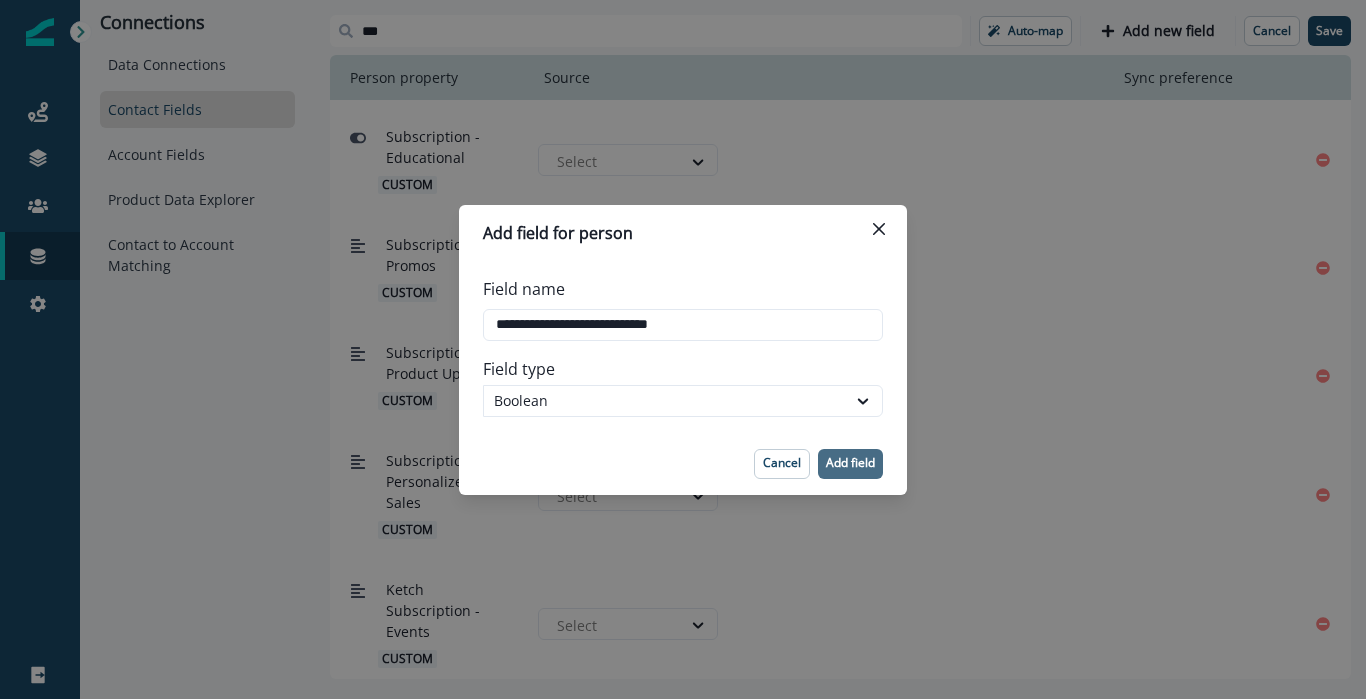 click on "Add field" at bounding box center [850, 463] 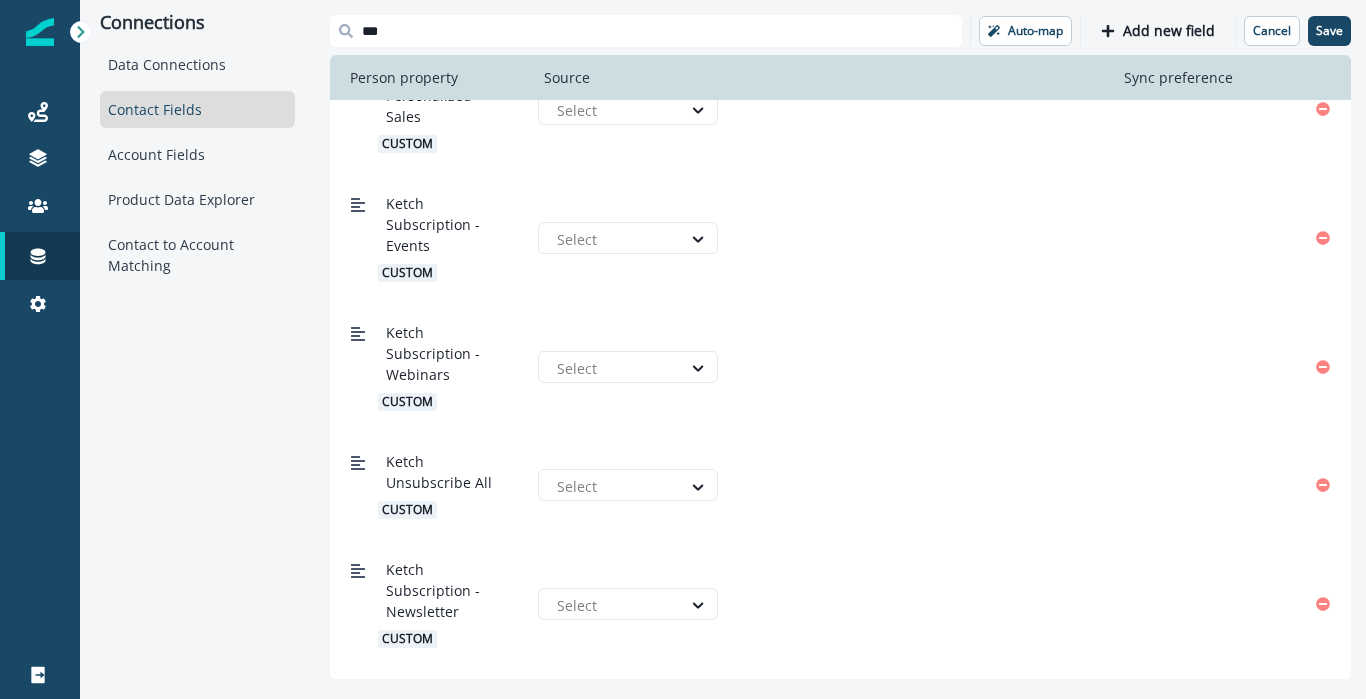 scroll, scrollTop: 527, scrollLeft: 0, axis: vertical 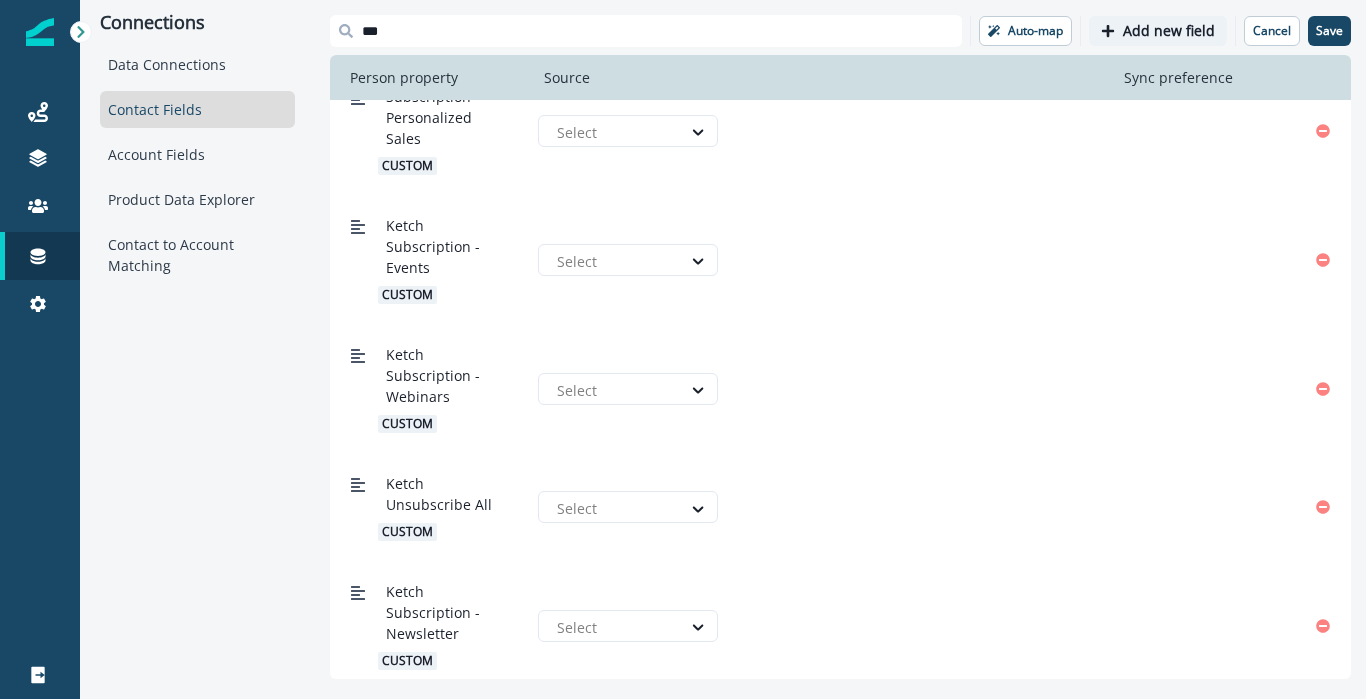 click on "Add new field" at bounding box center (1169, 31) 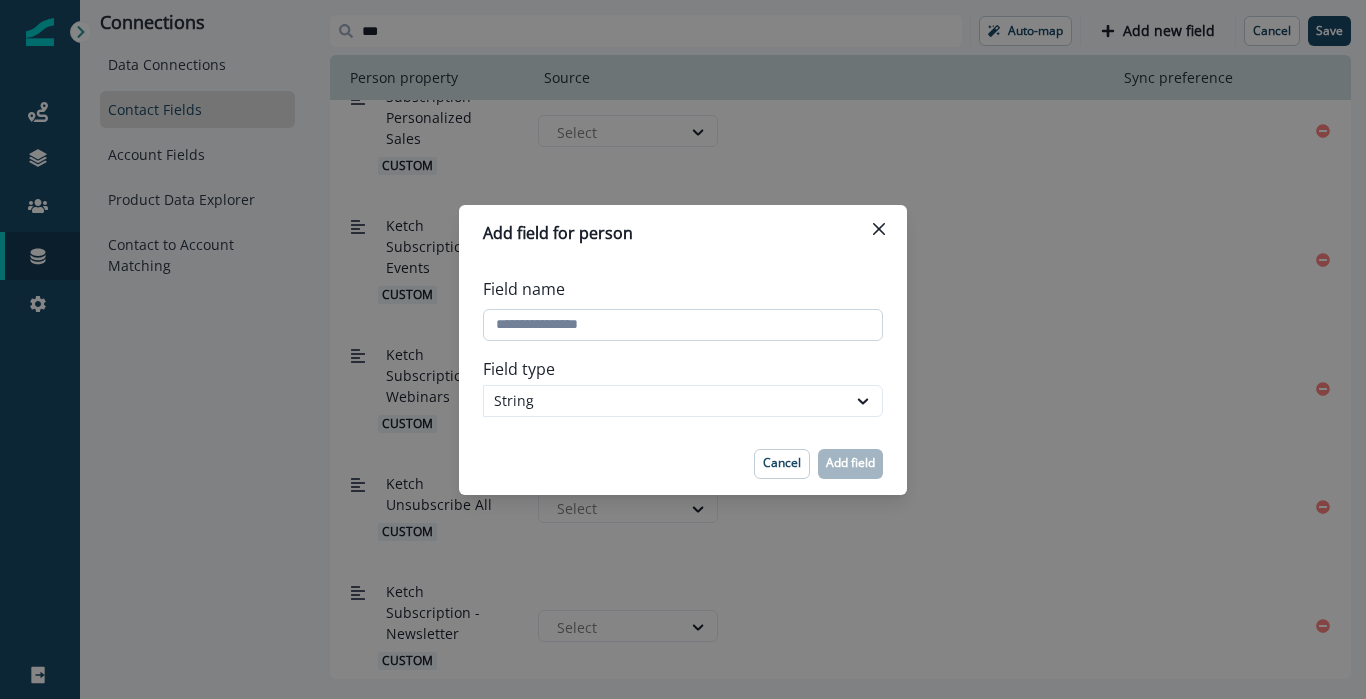 click on "Field name" at bounding box center (683, 325) 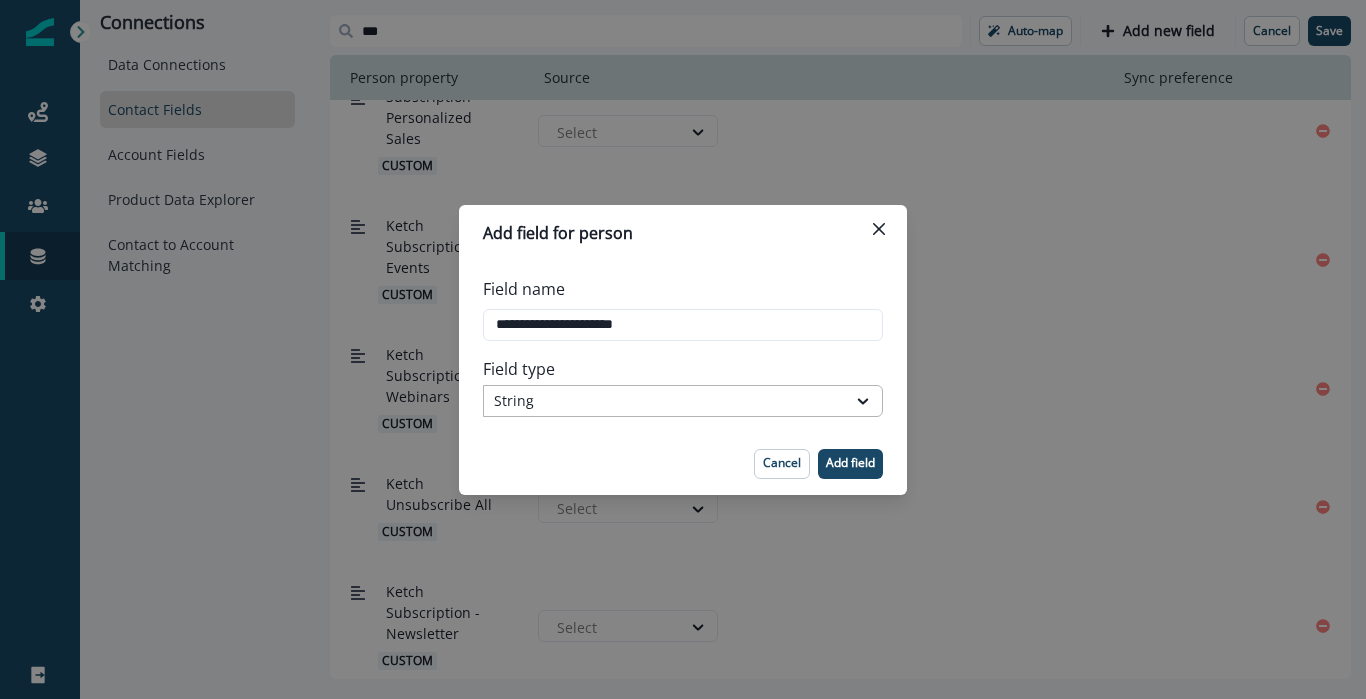 type on "**********" 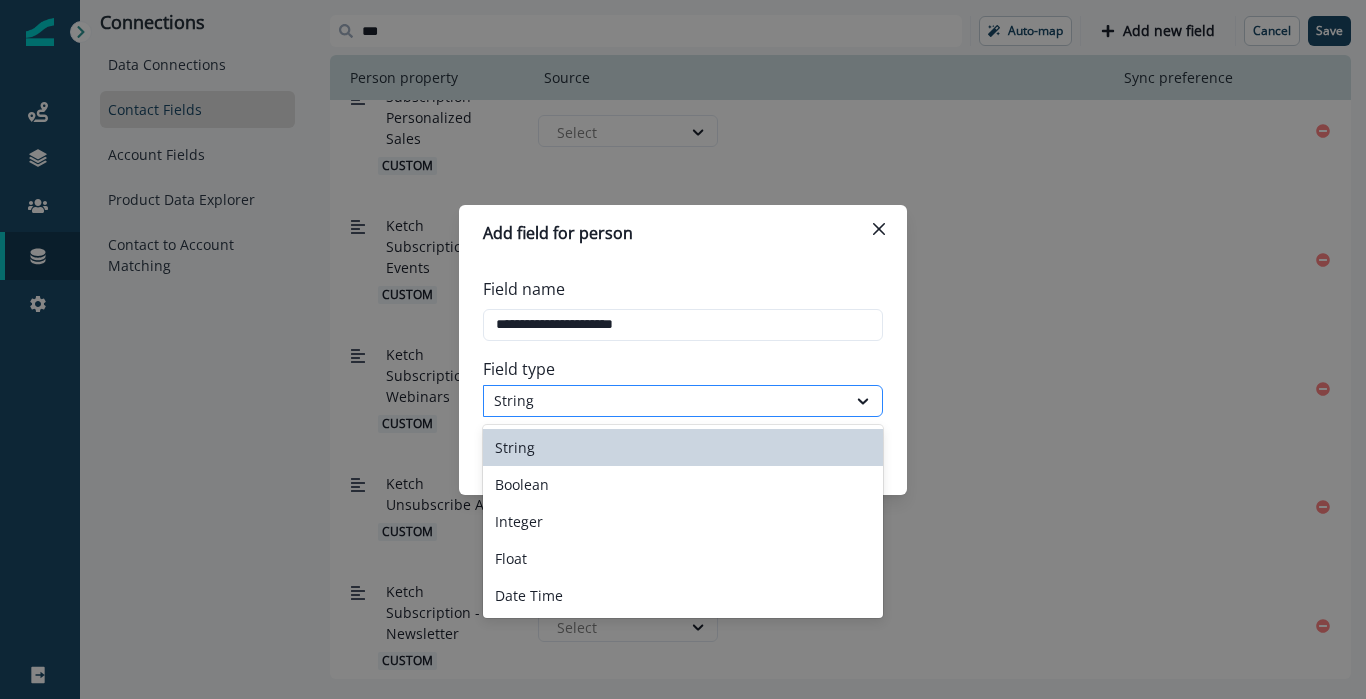 click on "String" at bounding box center (665, 400) 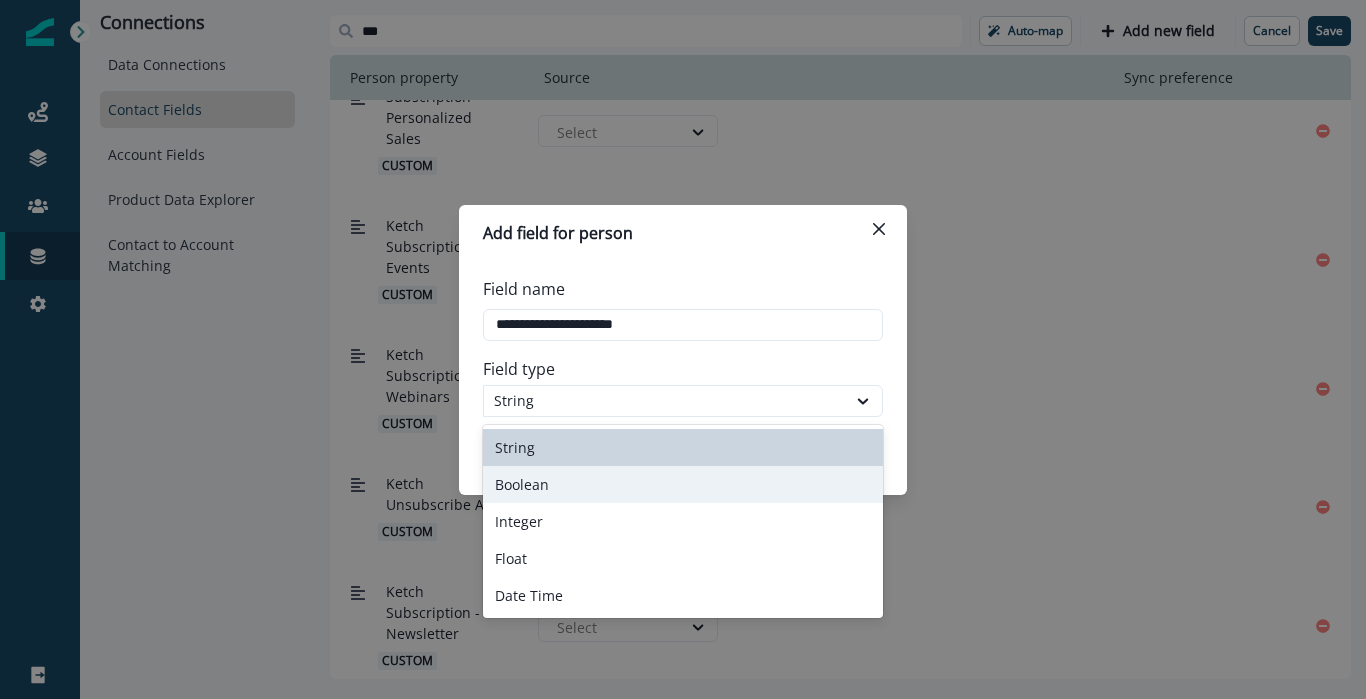 click on "Boolean" at bounding box center [683, 484] 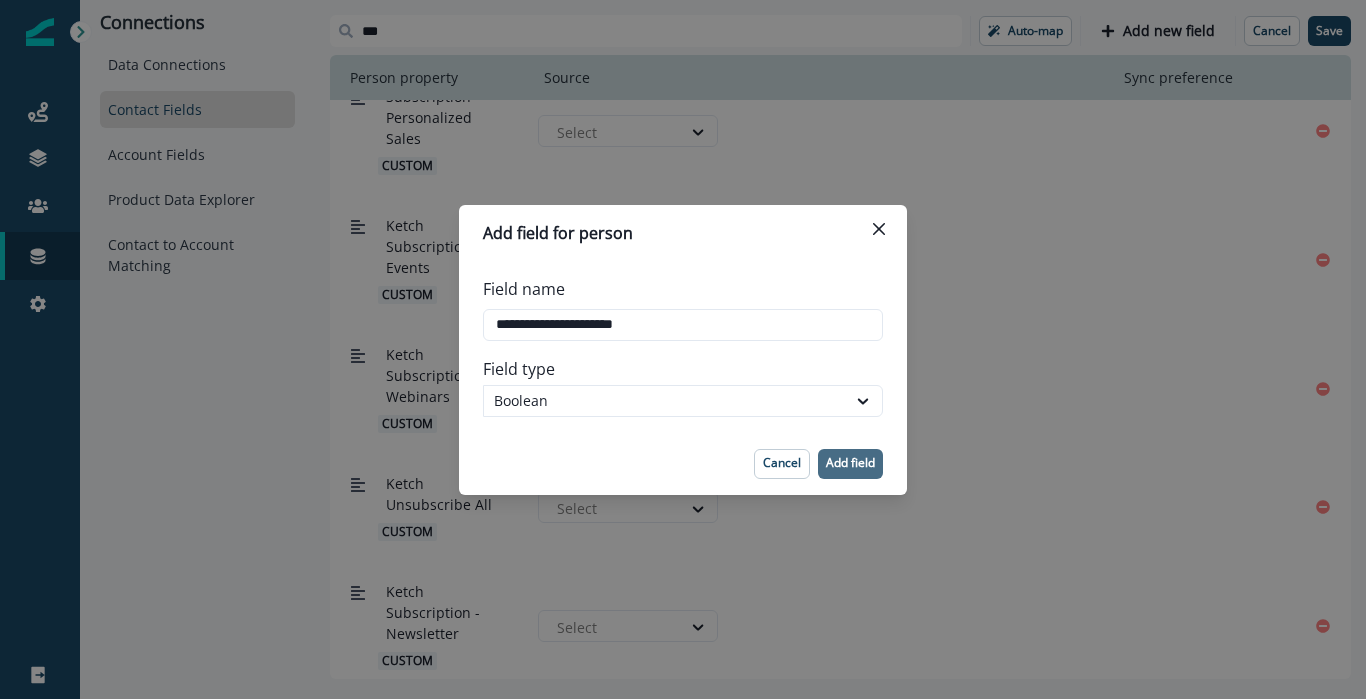 click on "Add field" at bounding box center [850, 463] 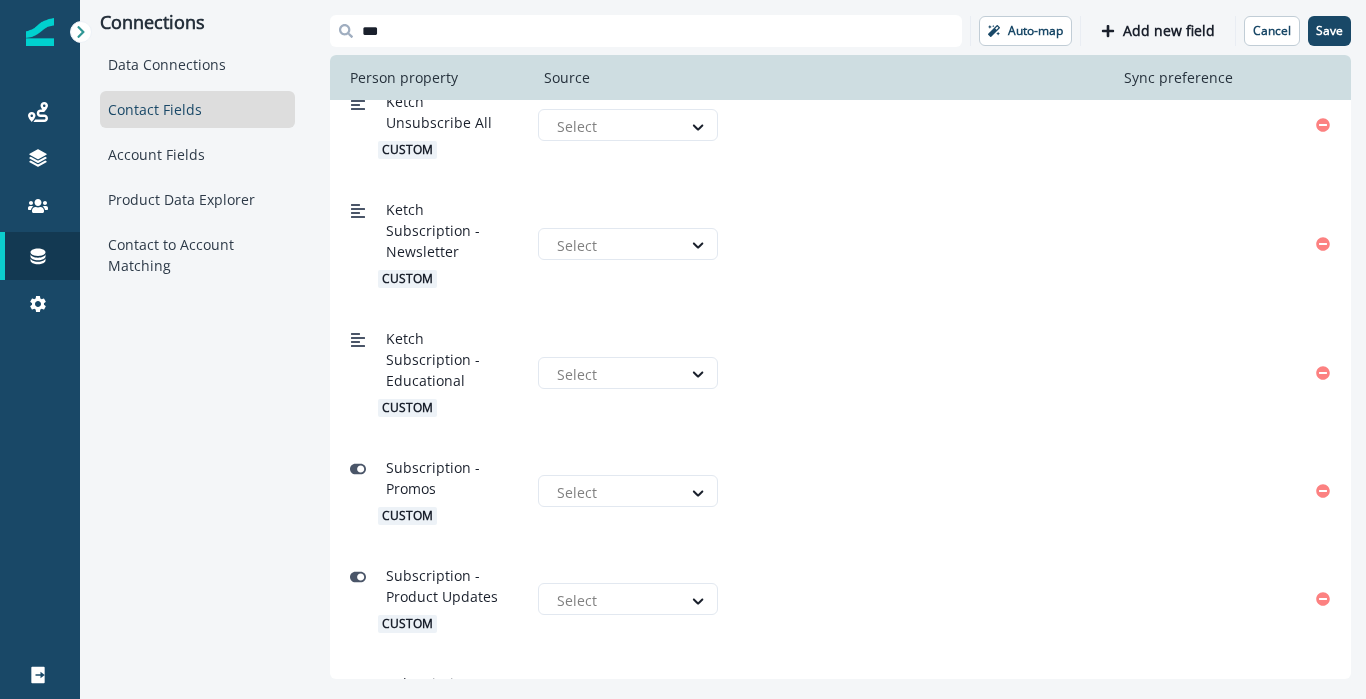 scroll, scrollTop: 922, scrollLeft: 0, axis: vertical 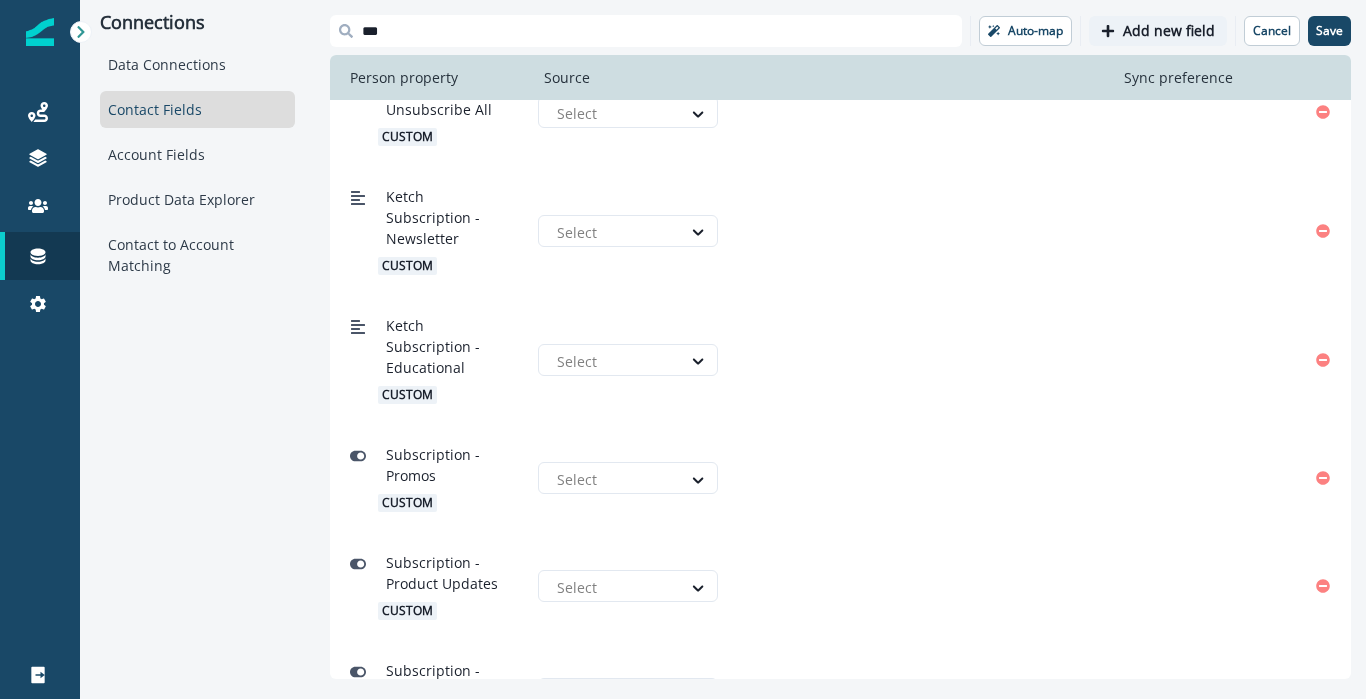 click on "Add new field" at bounding box center [1169, 31] 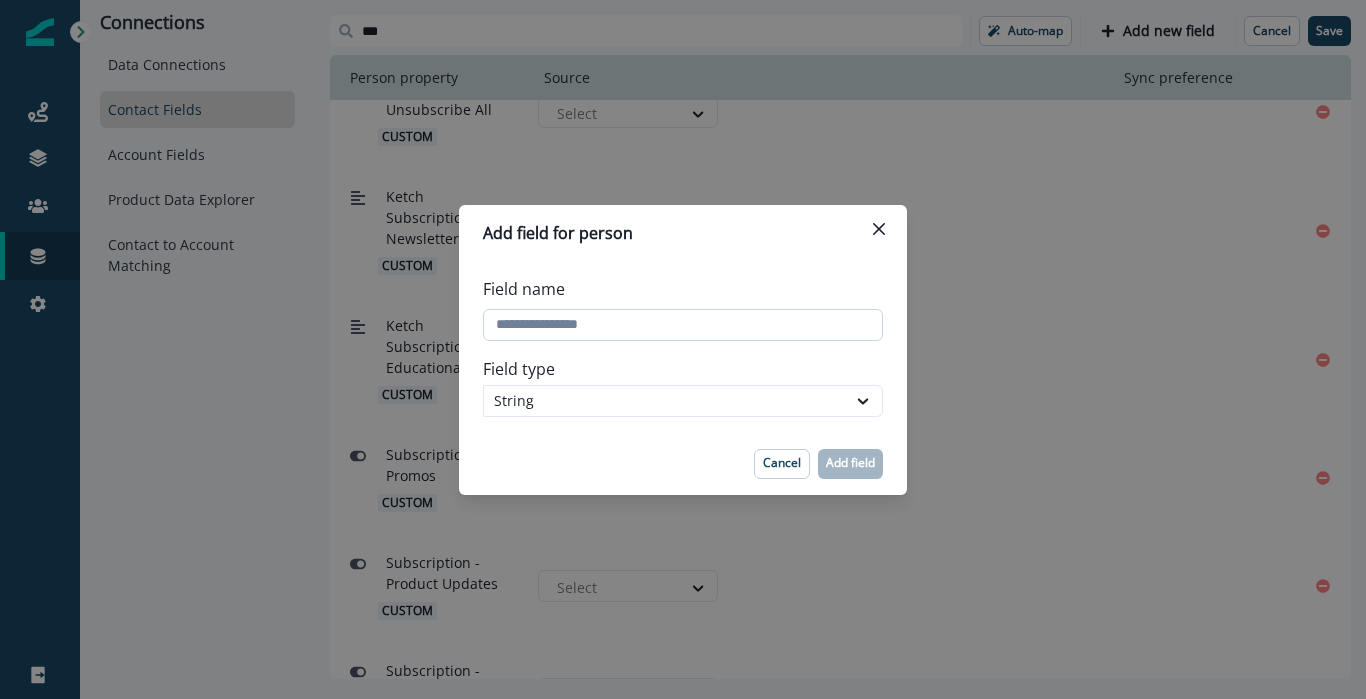 click on "Field name" at bounding box center (683, 325) 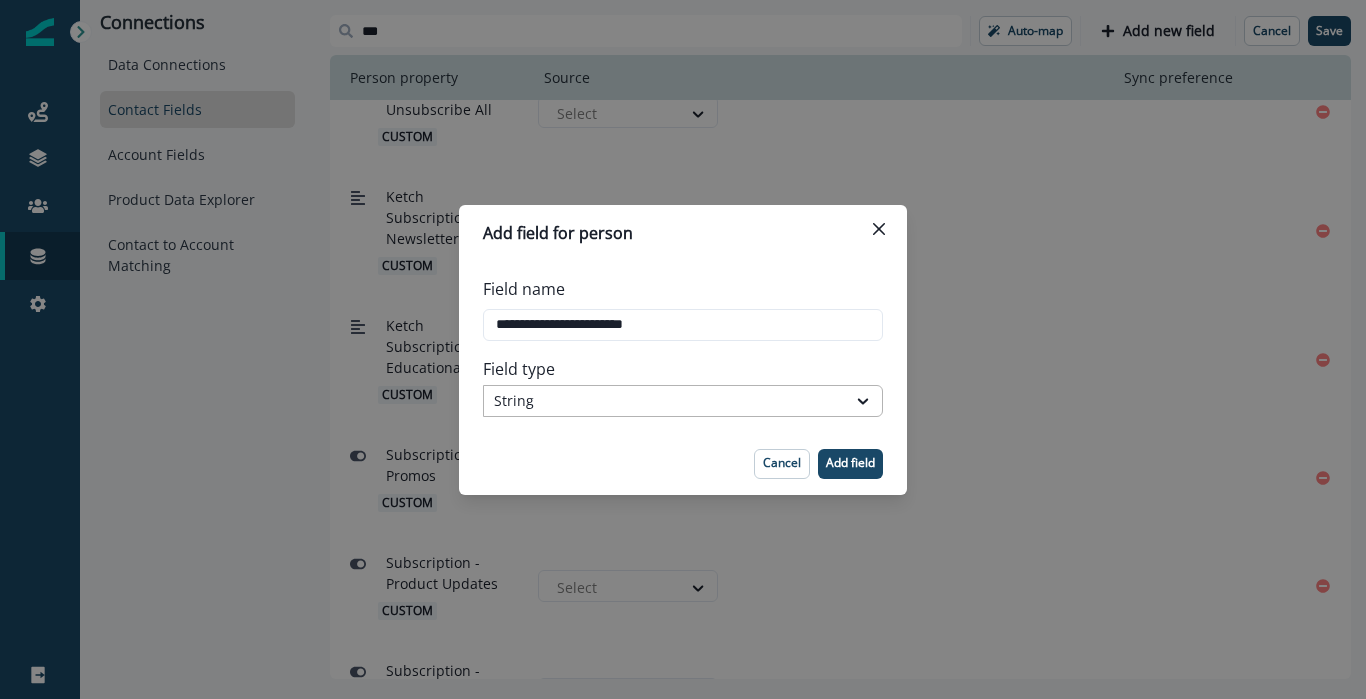 type on "**********" 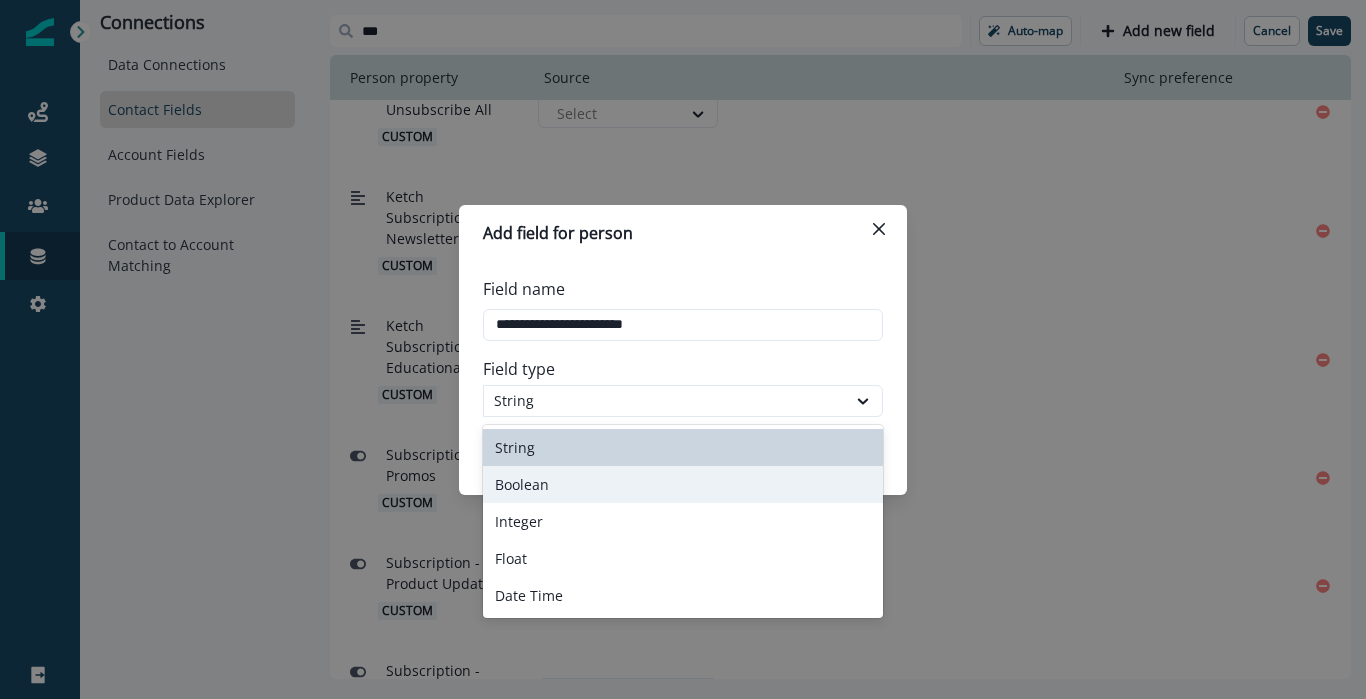 click on "Boolean" at bounding box center [683, 484] 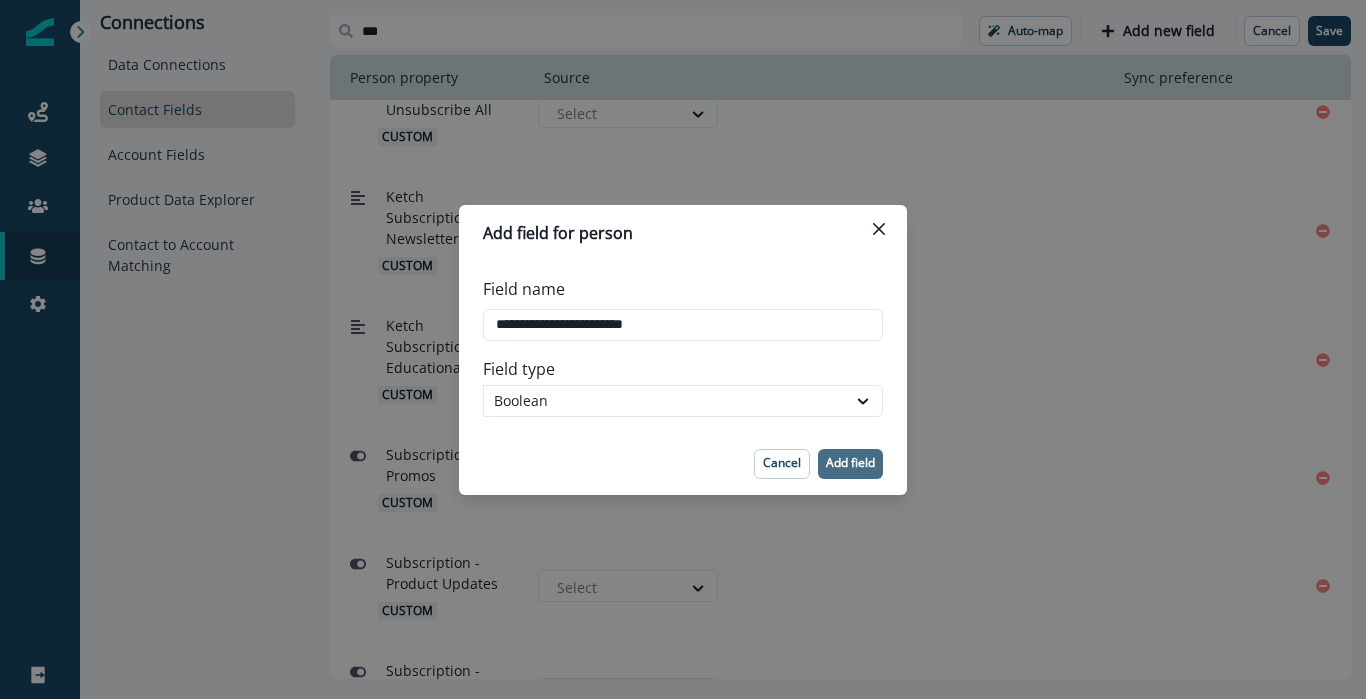 click on "Add field" at bounding box center [850, 463] 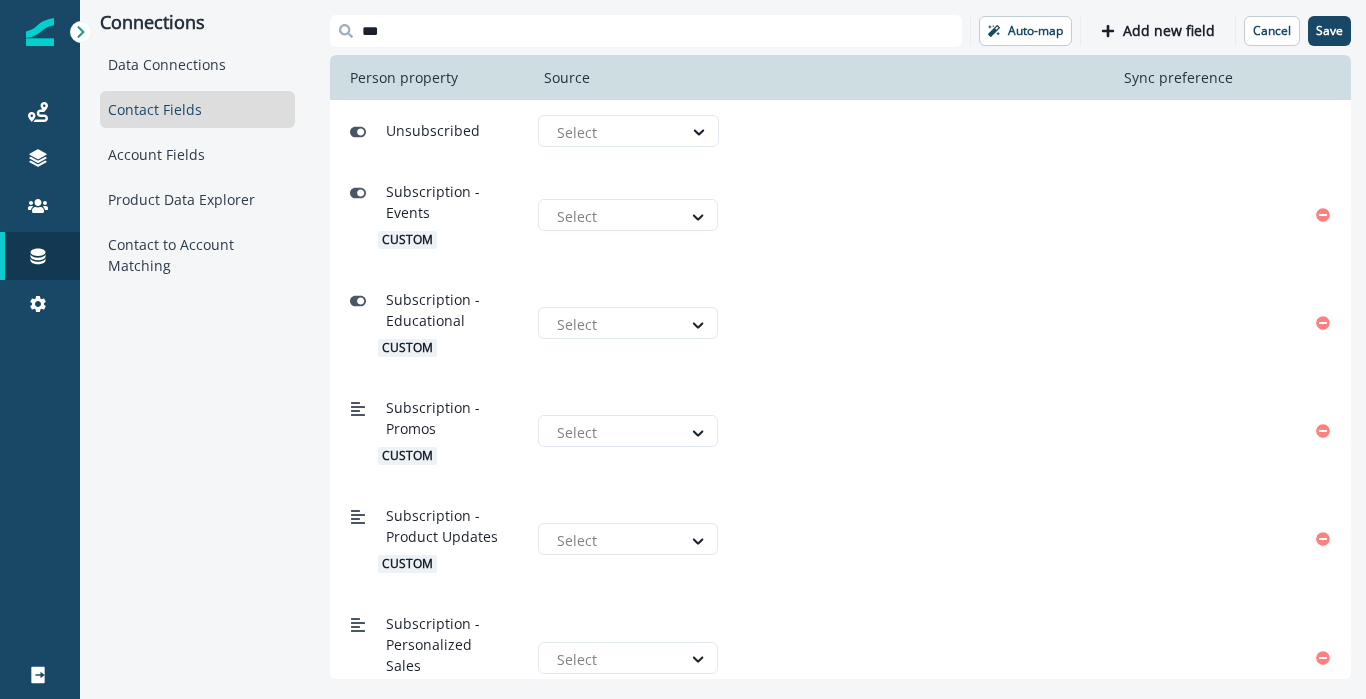 scroll, scrollTop: 1099, scrollLeft: 0, axis: vertical 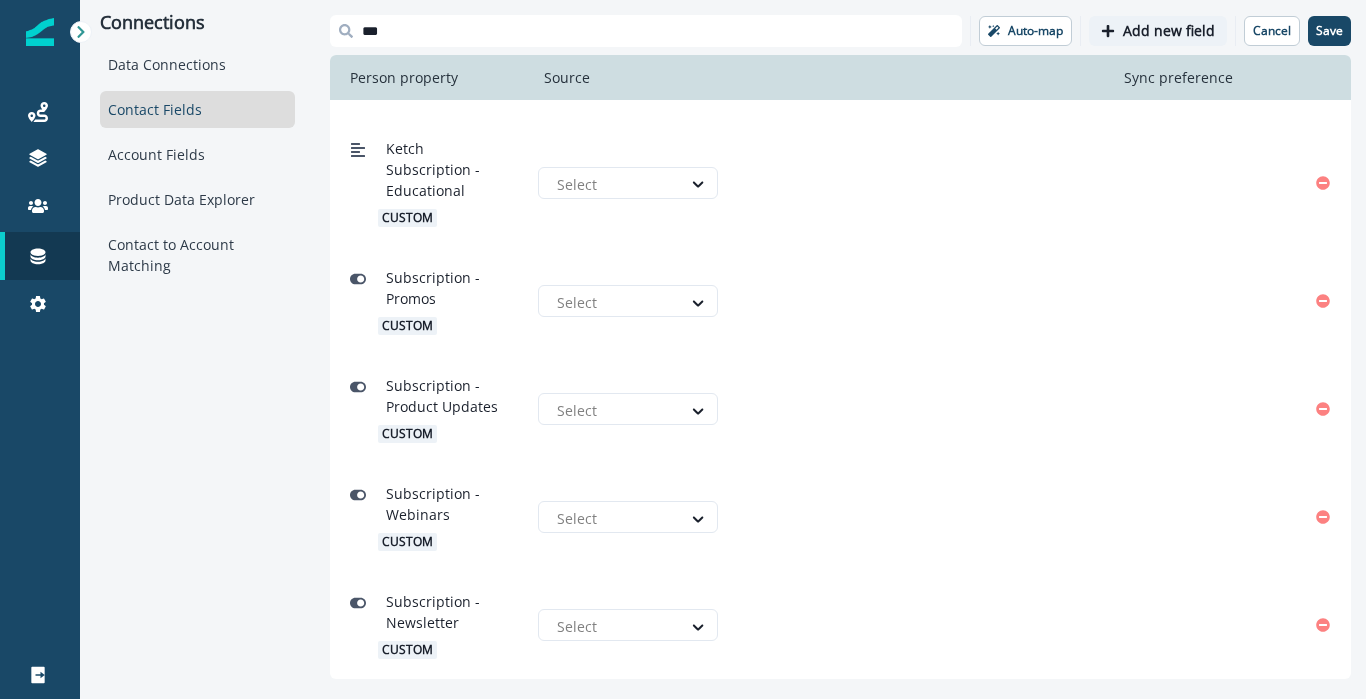 click on "Add new field" at bounding box center [1169, 31] 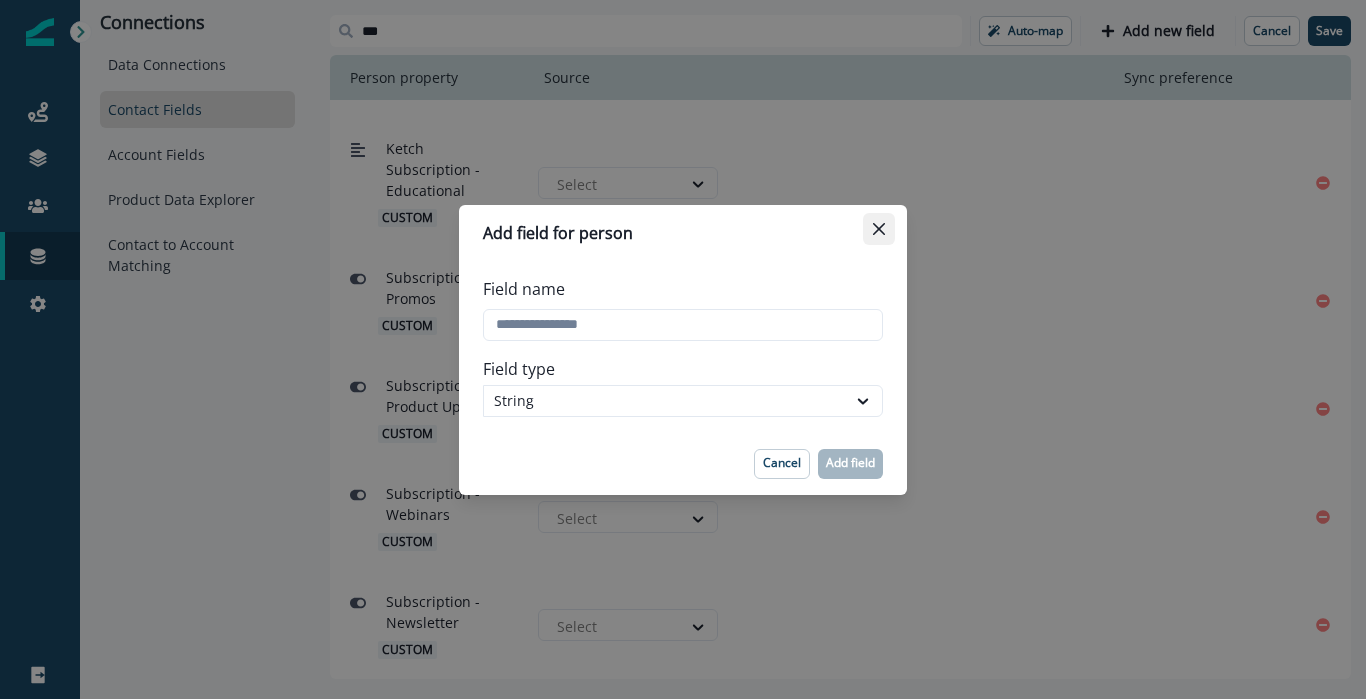 click at bounding box center [879, 229] 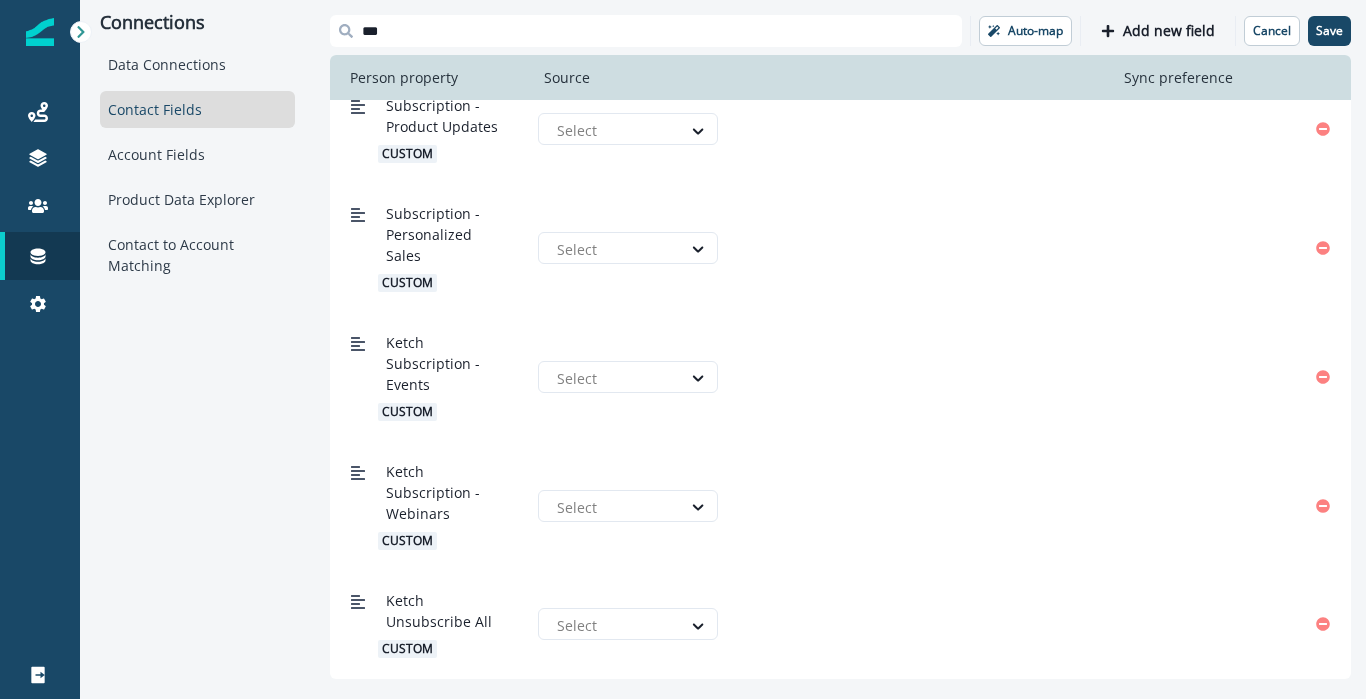 scroll, scrollTop: 0, scrollLeft: 0, axis: both 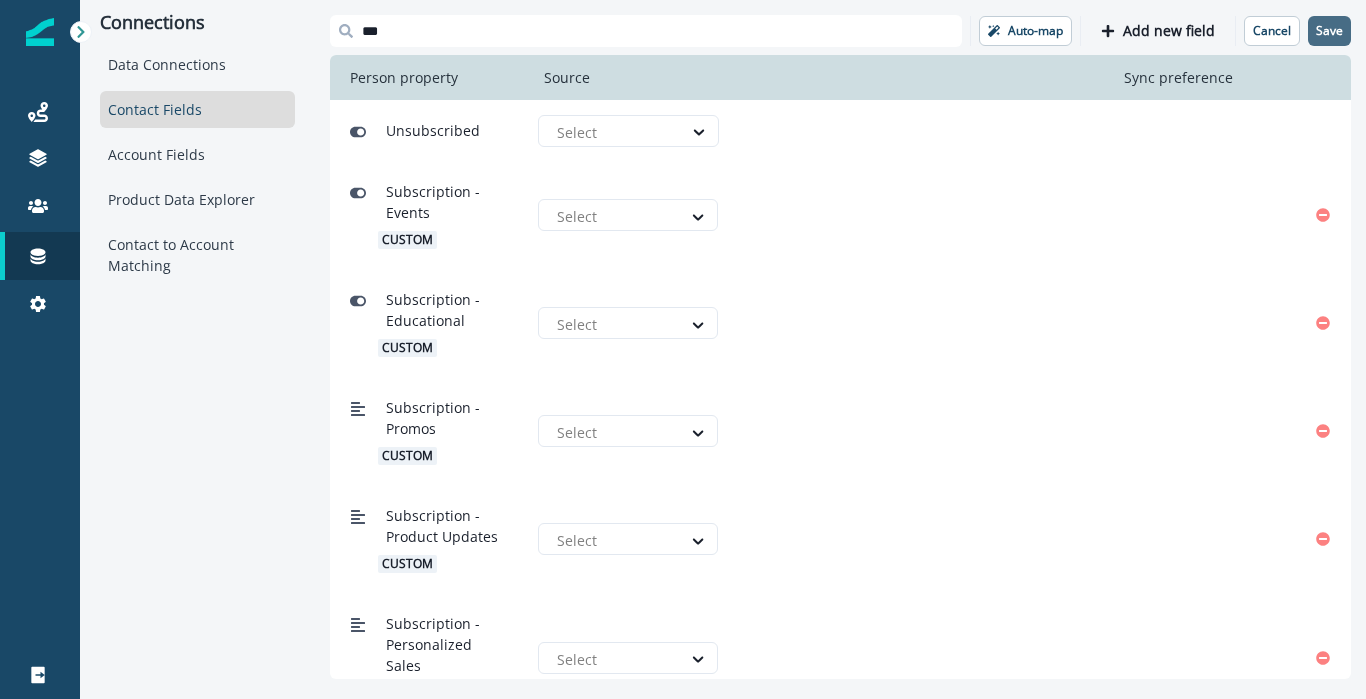 click on "Save" at bounding box center [1329, 31] 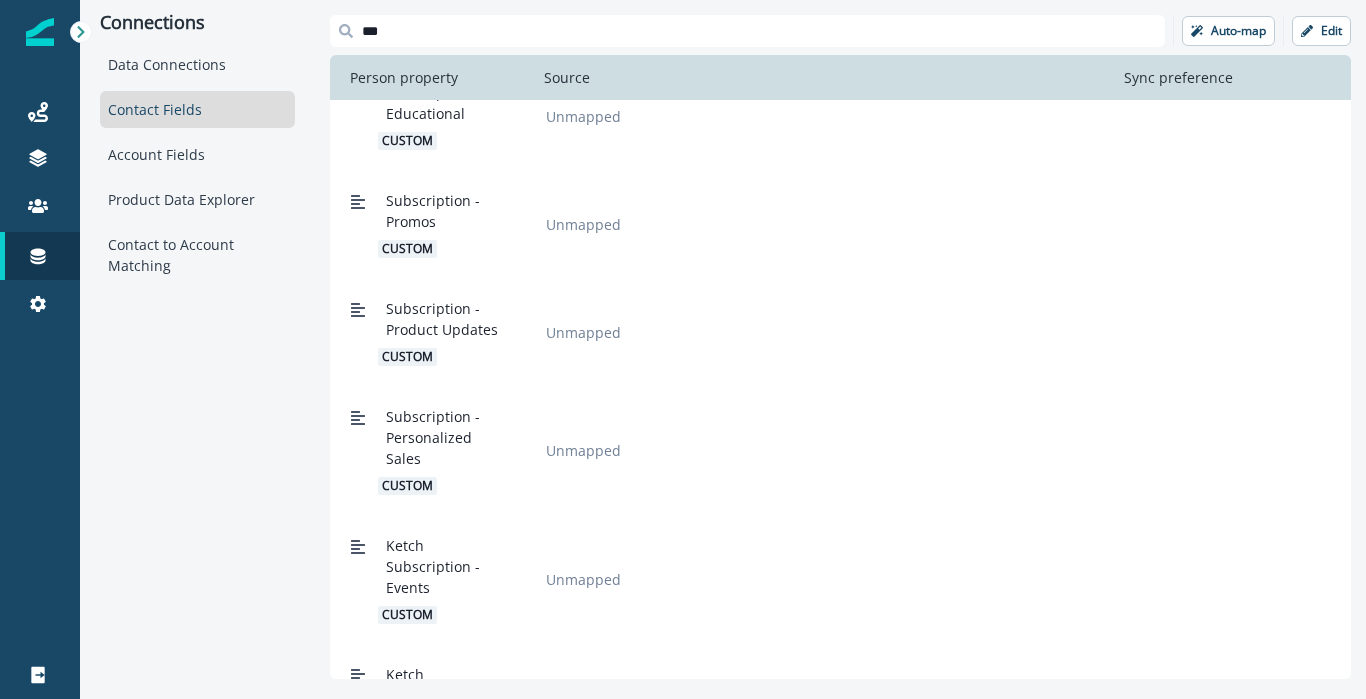 scroll, scrollTop: 0, scrollLeft: 0, axis: both 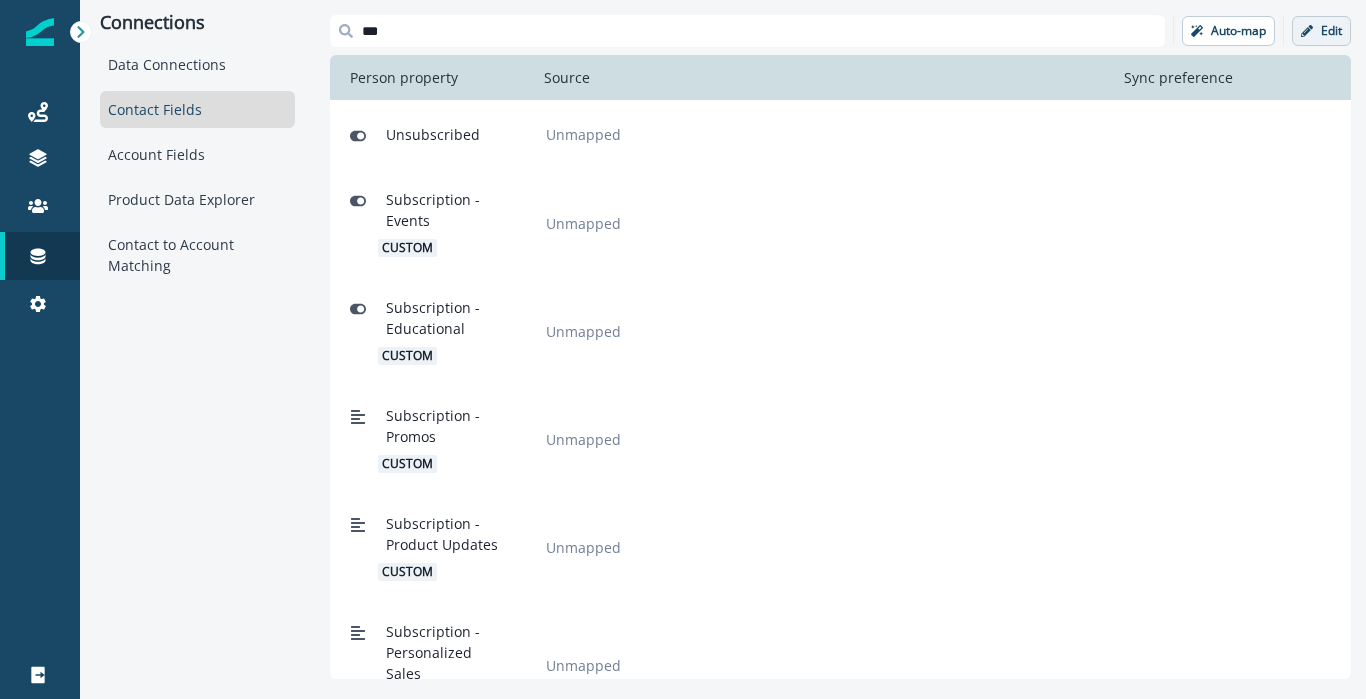 click on "Edit" at bounding box center (1238, 31) 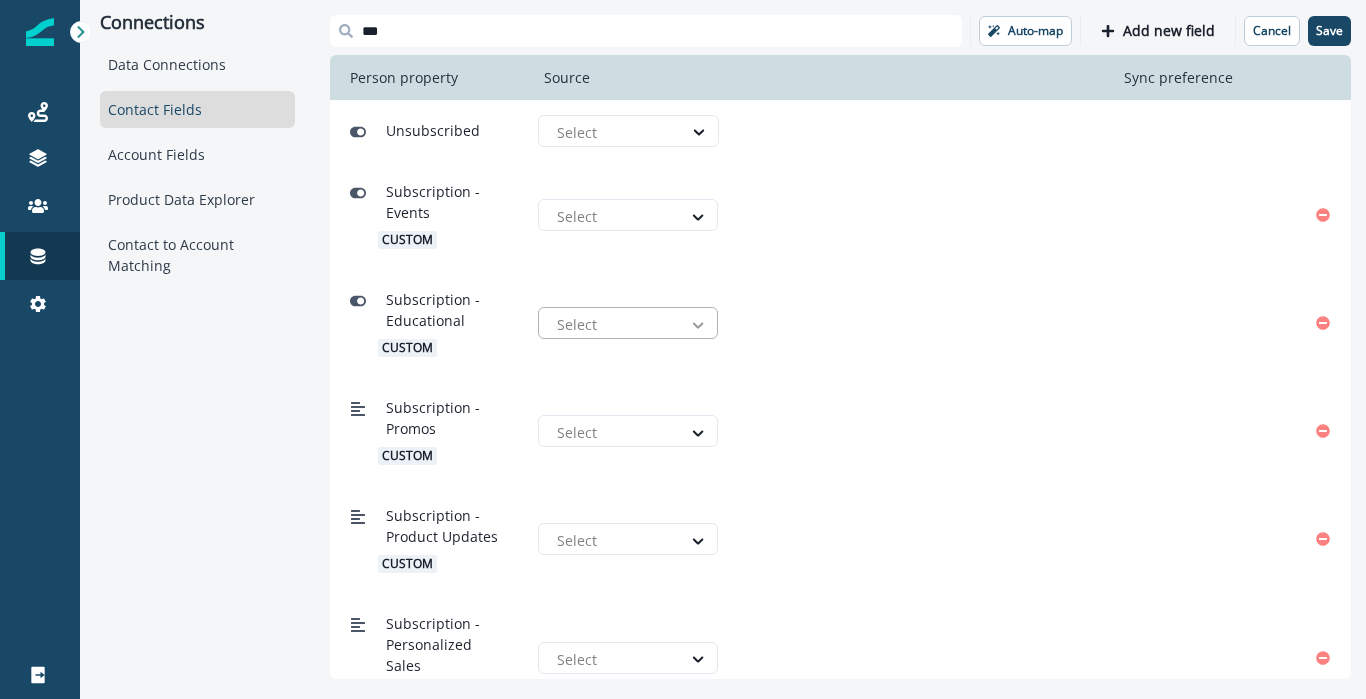 click at bounding box center [698, 325] 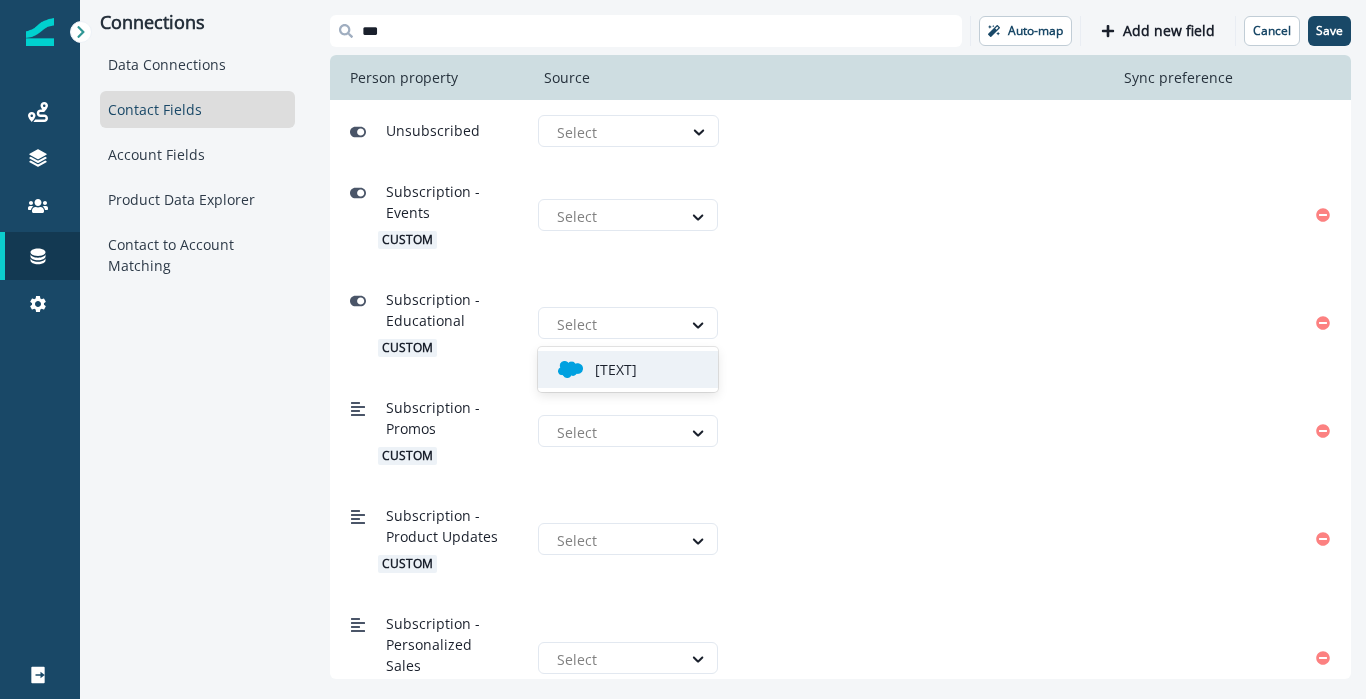 click on "[TEXT], [NUMBER] of [NUMBER]. [NUMBER] result available. Use Up and Down to choose options, press Enter to select the currently focused option, press Escape to exit the menu, press Tab to select the option and exit the menu. Select" at bounding box center (824, 323) 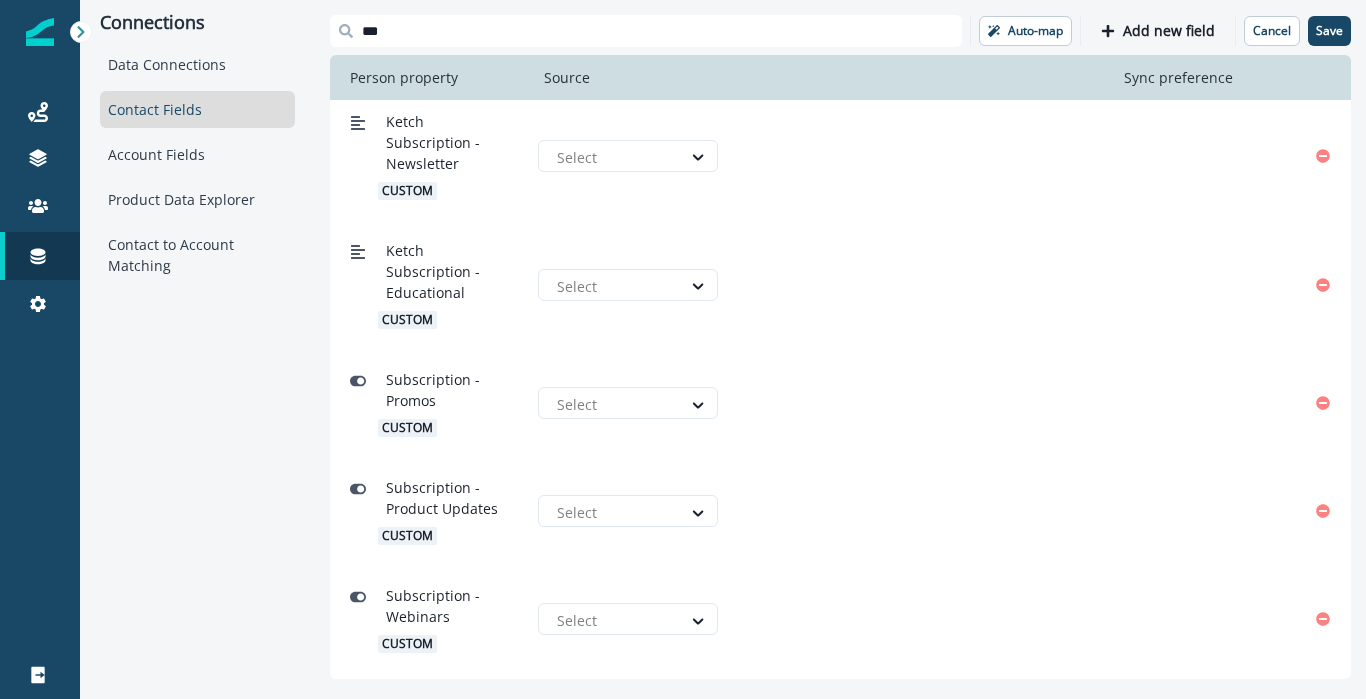 scroll, scrollTop: 998, scrollLeft: 0, axis: vertical 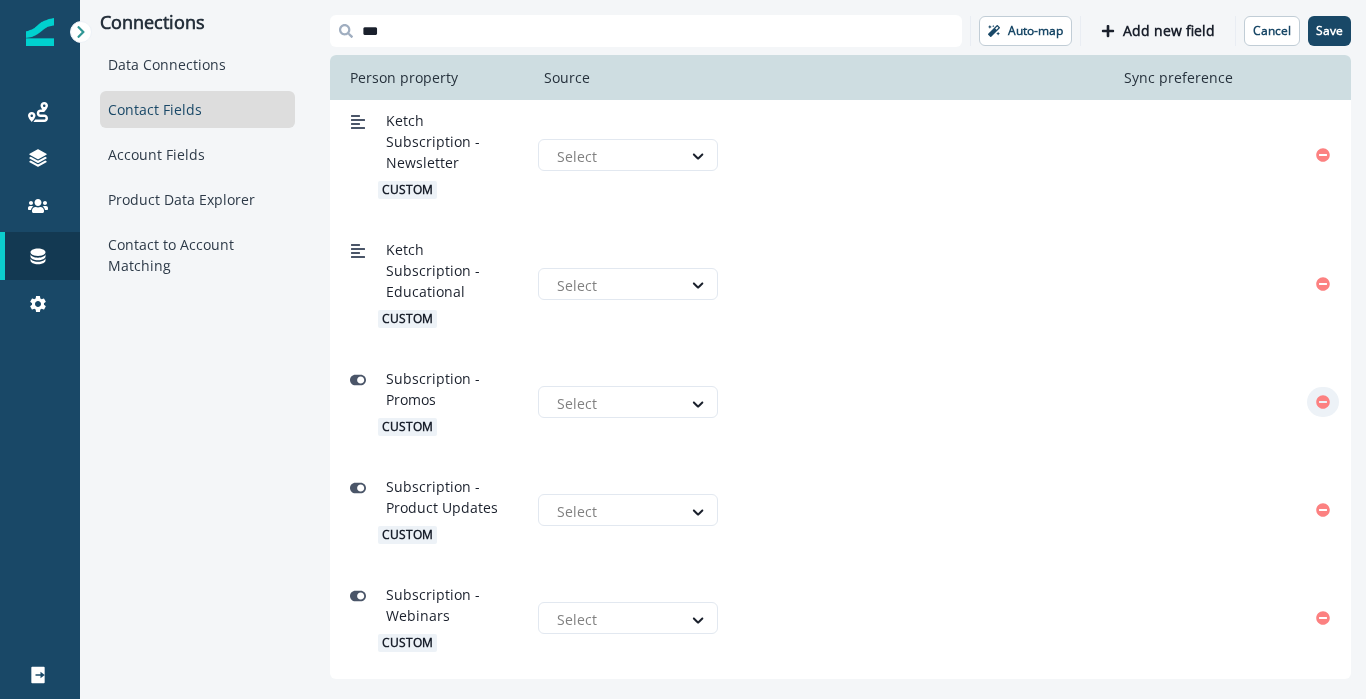 click at bounding box center [1323, 402] 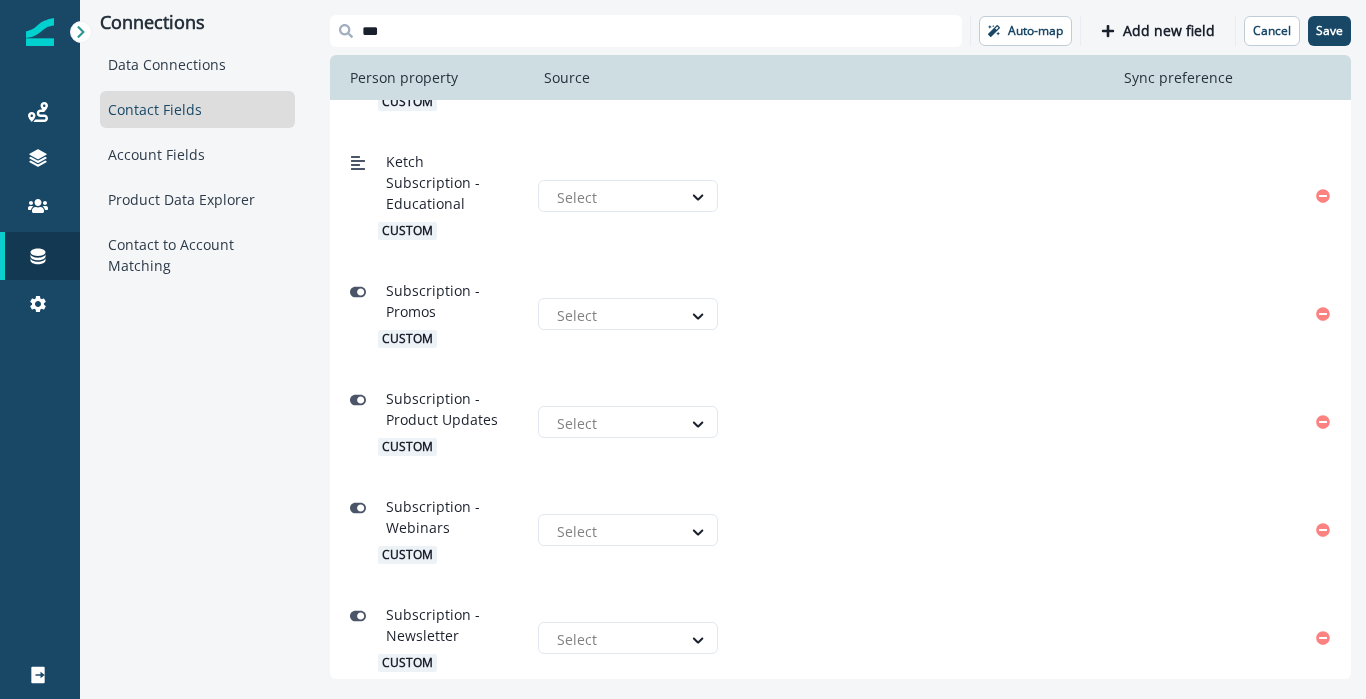 scroll, scrollTop: 991, scrollLeft: 0, axis: vertical 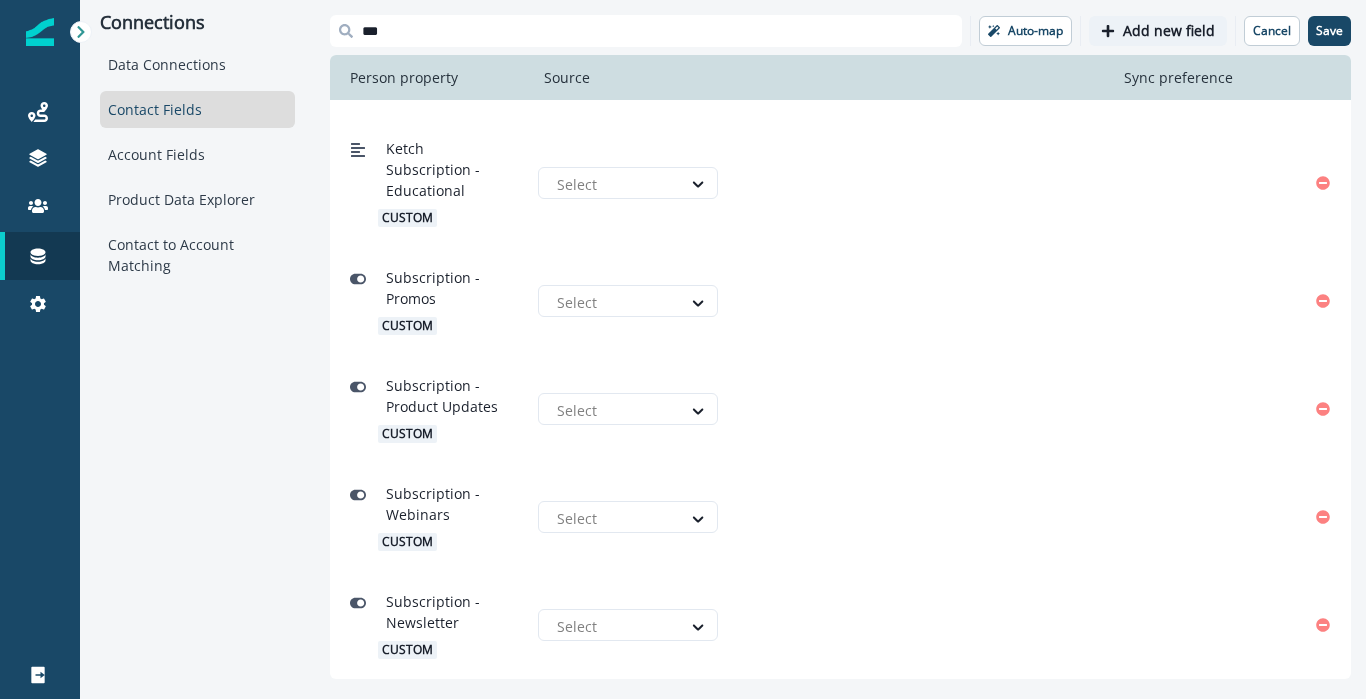 click on "Add new field" at bounding box center [1169, 31] 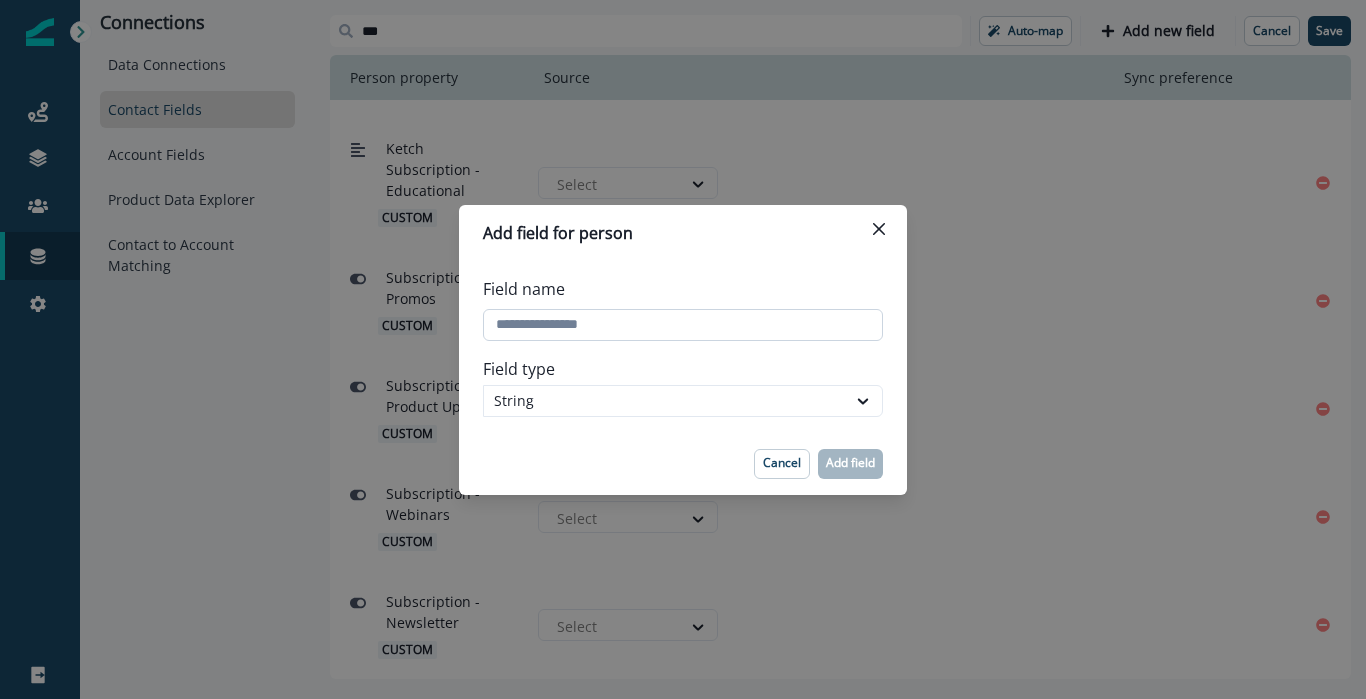 click on "Field name" at bounding box center [683, 325] 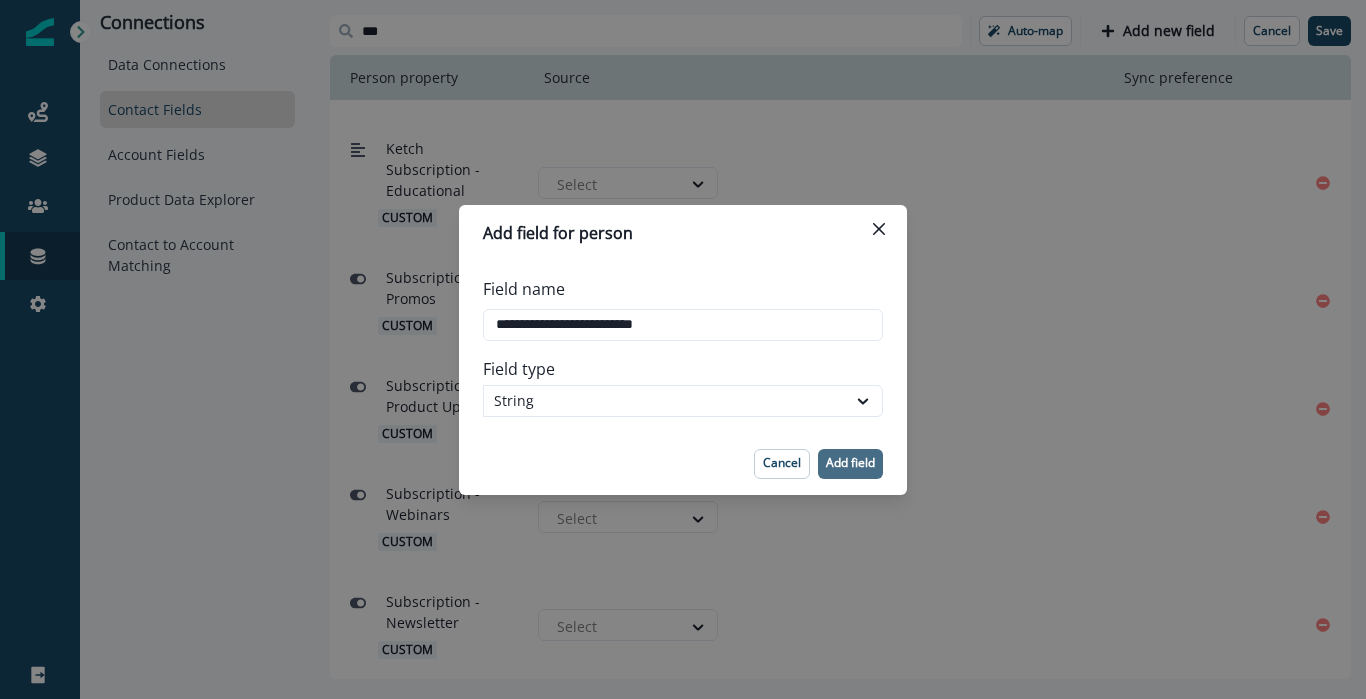 type on "**********" 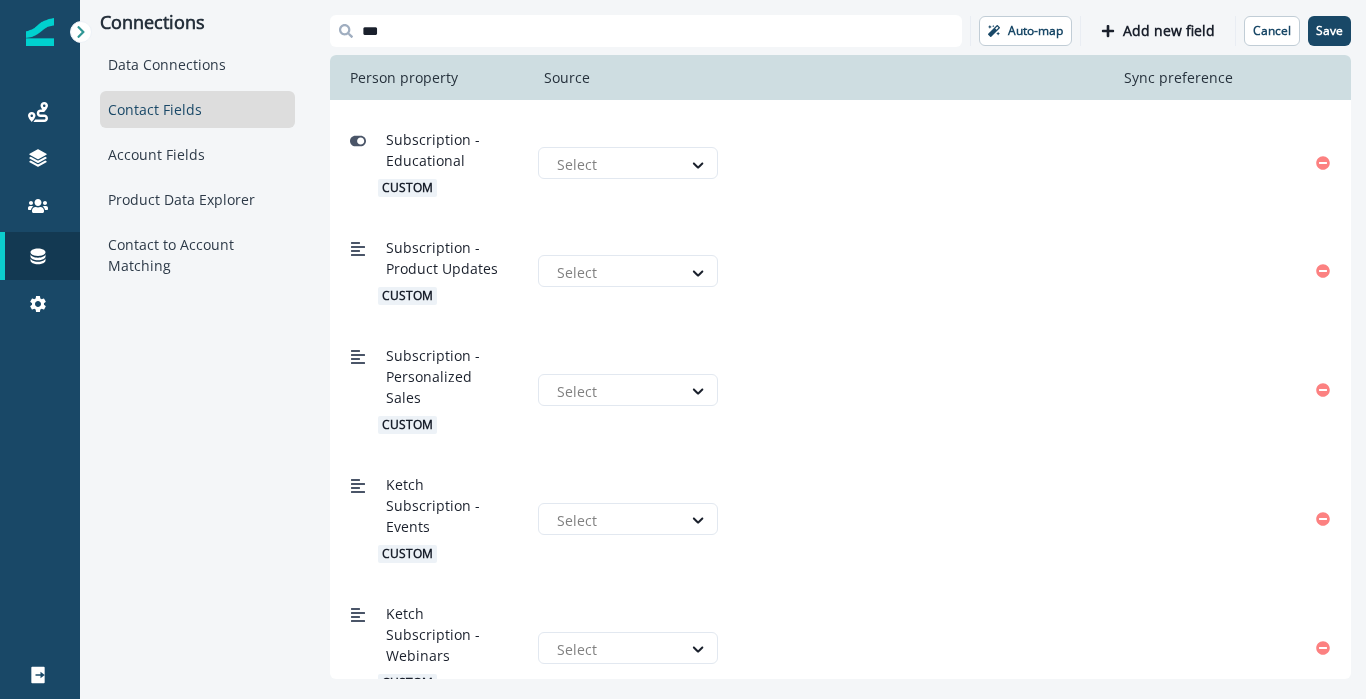 scroll, scrollTop: 142, scrollLeft: 0, axis: vertical 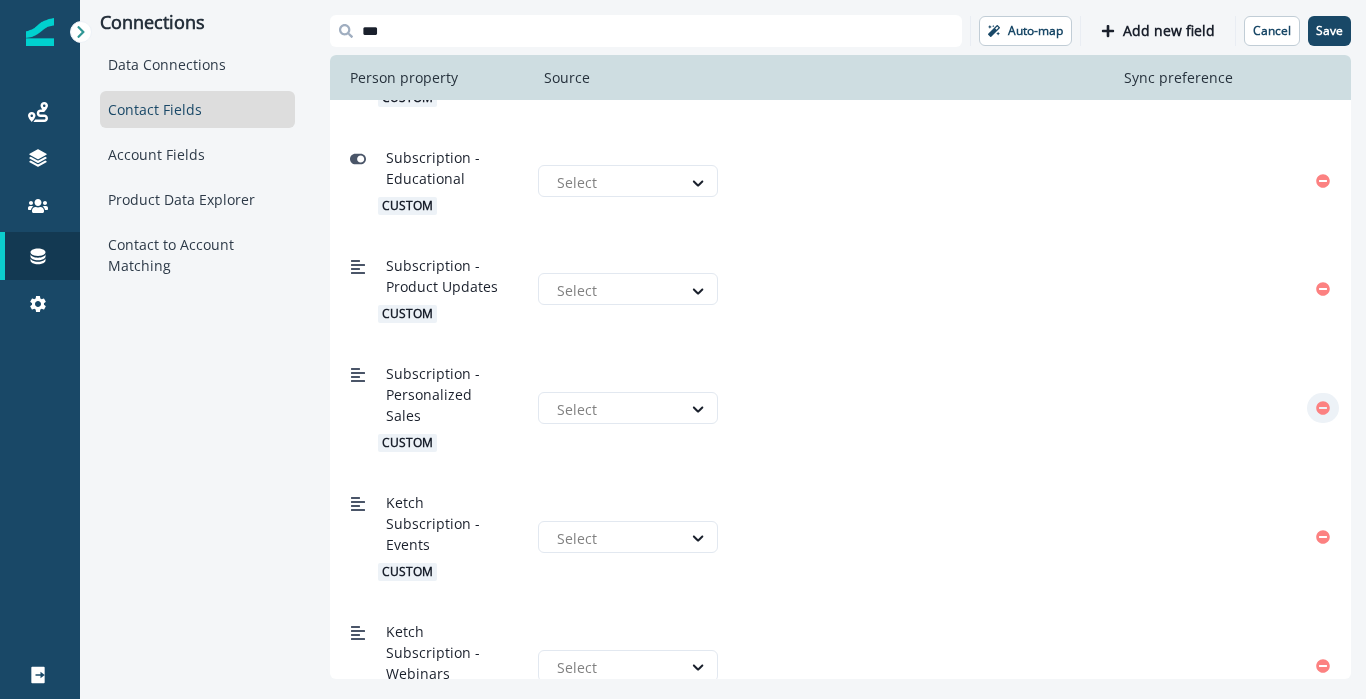click at bounding box center [1323, 408] 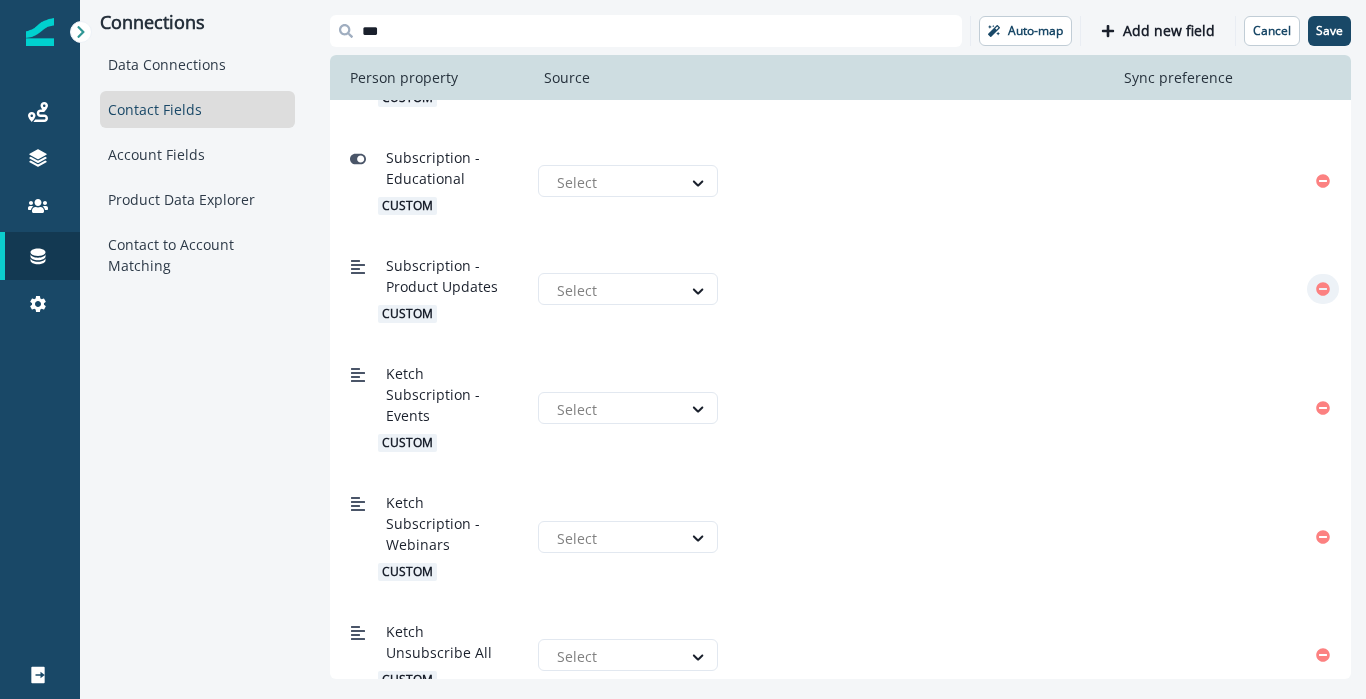 click at bounding box center [1323, 289] 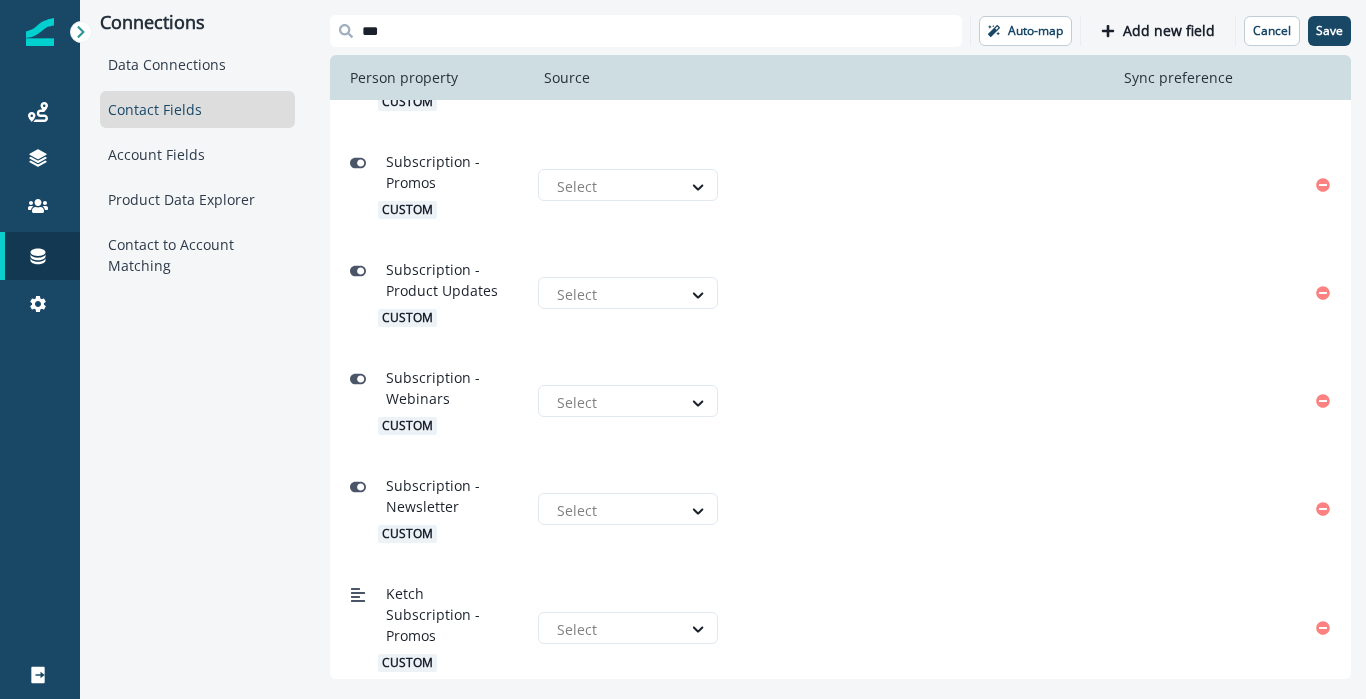 scroll, scrollTop: 883, scrollLeft: 0, axis: vertical 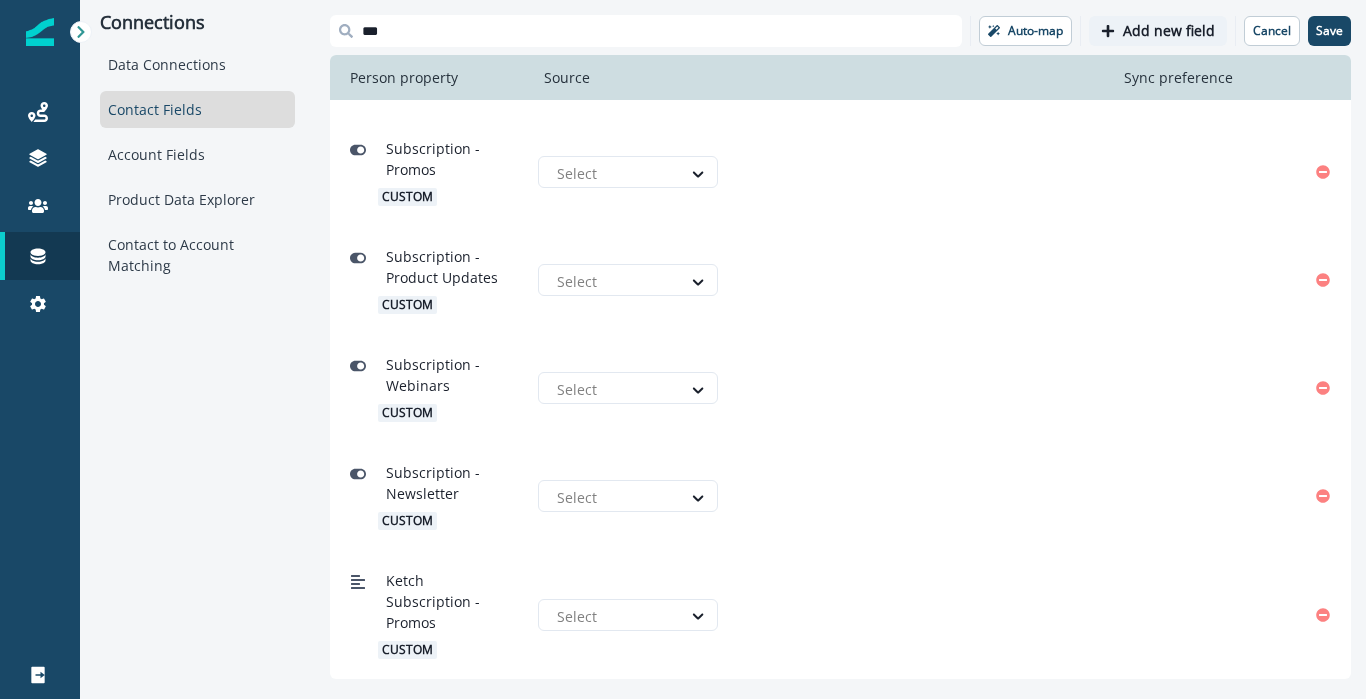 click on "Add new field" at bounding box center [1169, 31] 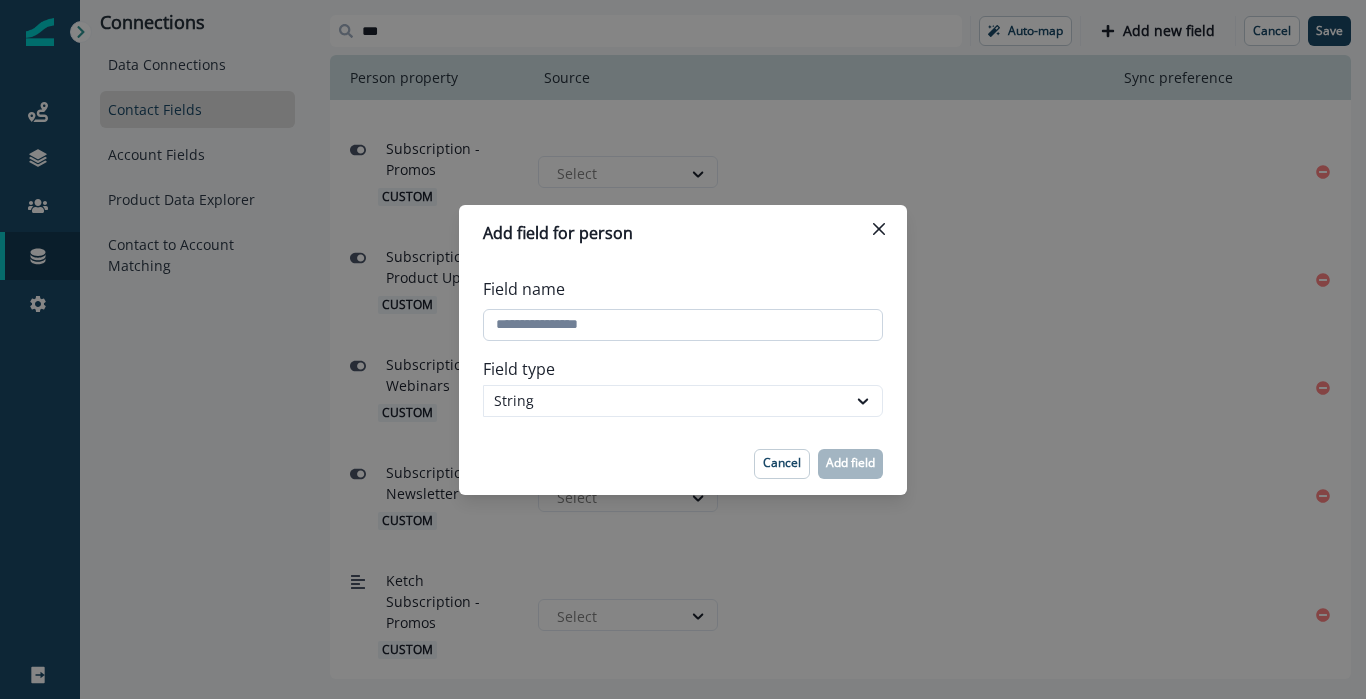 click on "Field name" at bounding box center [683, 325] 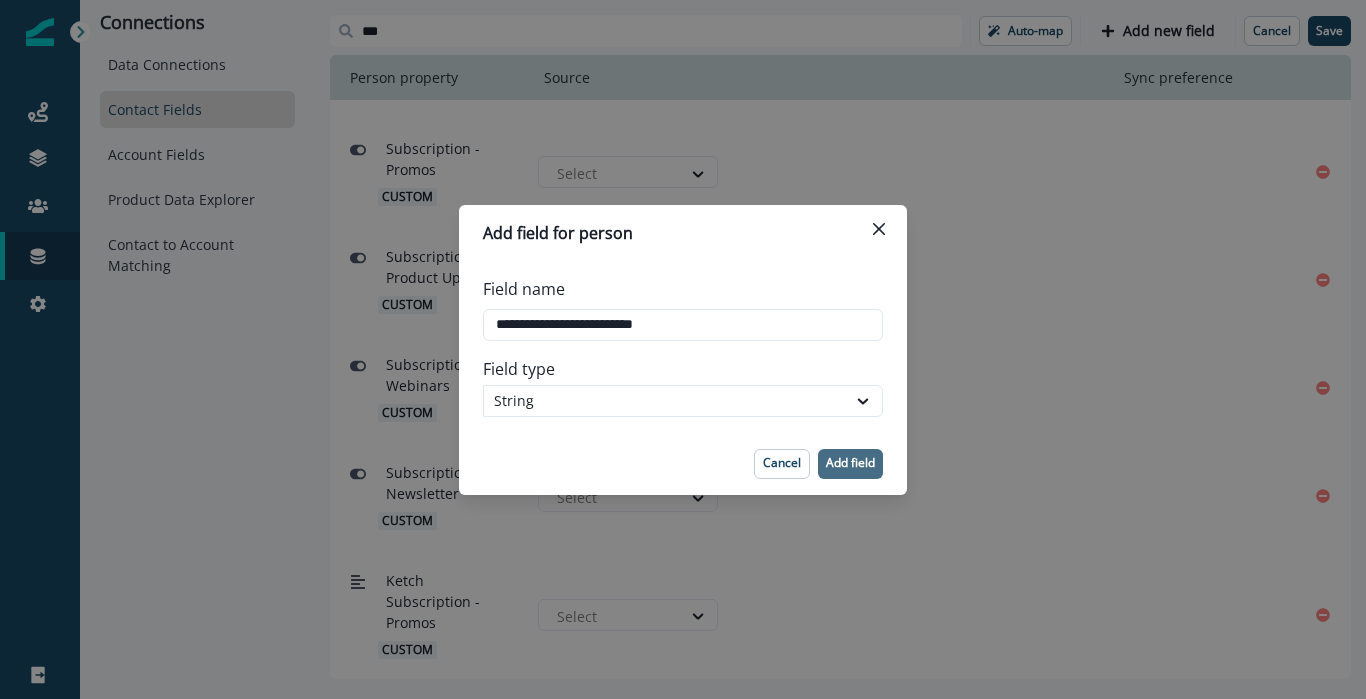 type on "**********" 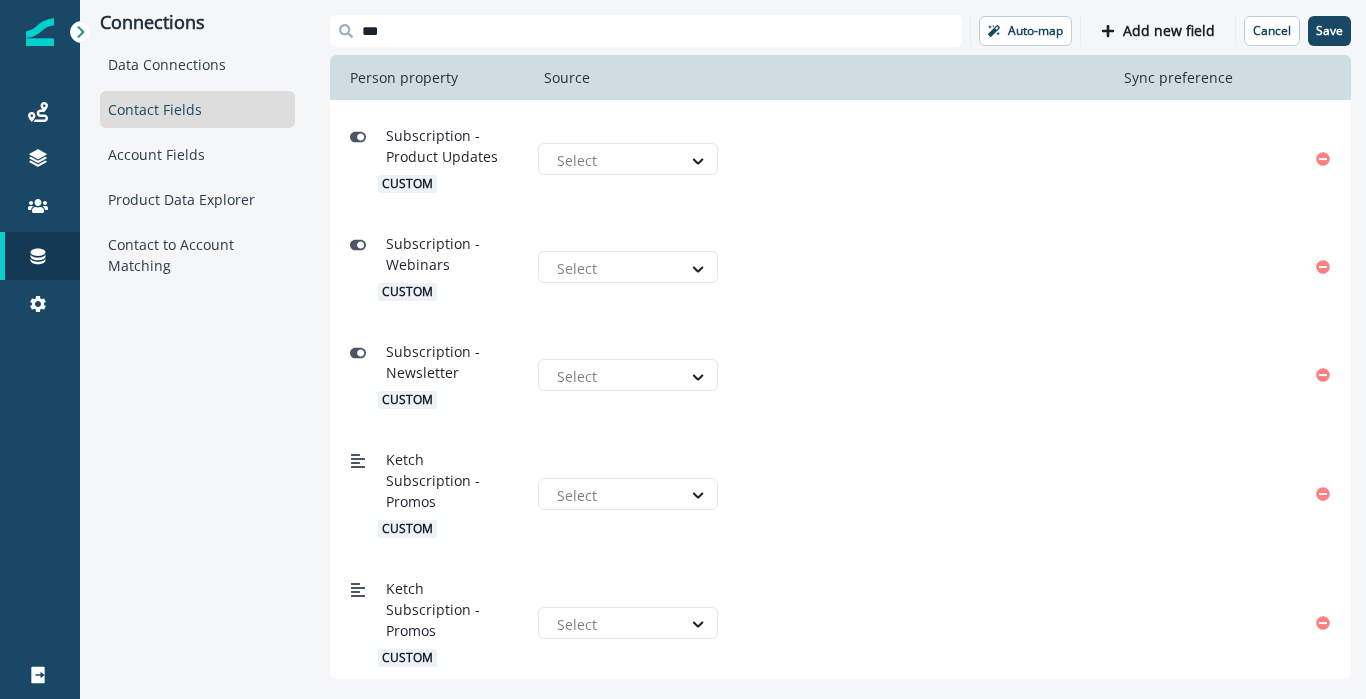 scroll, scrollTop: 1012, scrollLeft: 0, axis: vertical 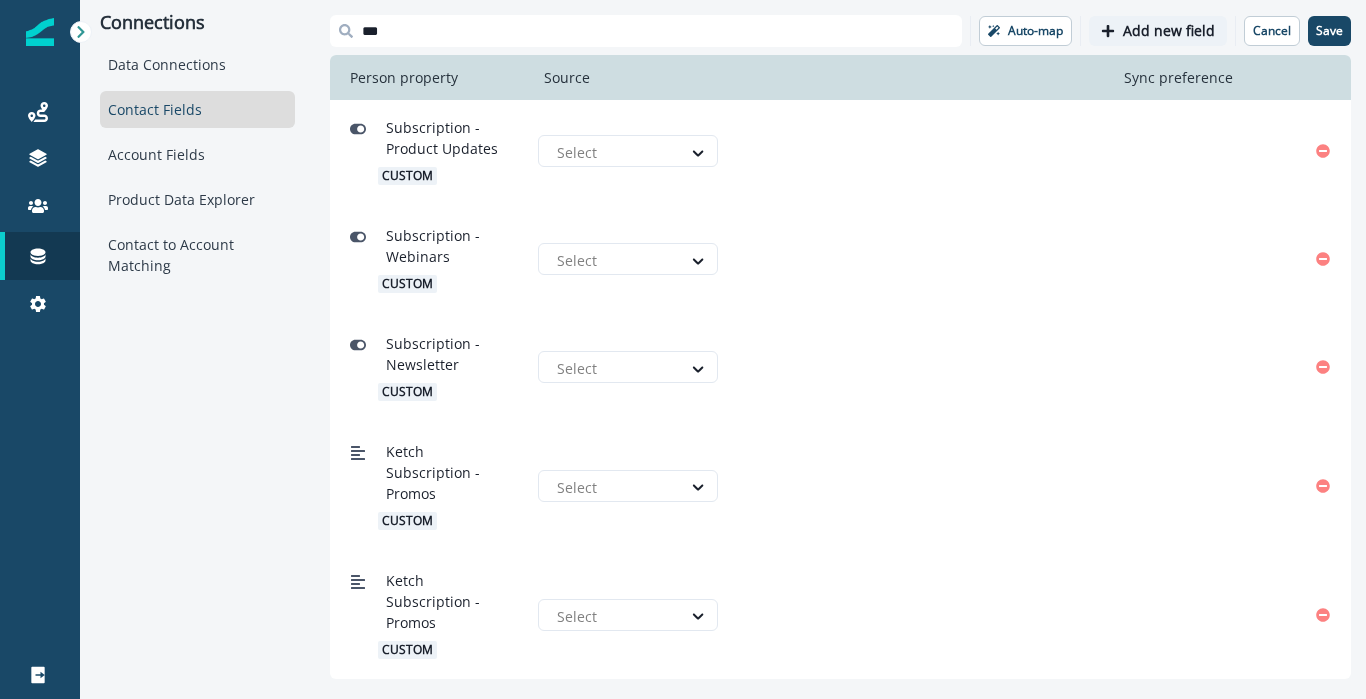 click on "Add new field" at bounding box center (1169, 31) 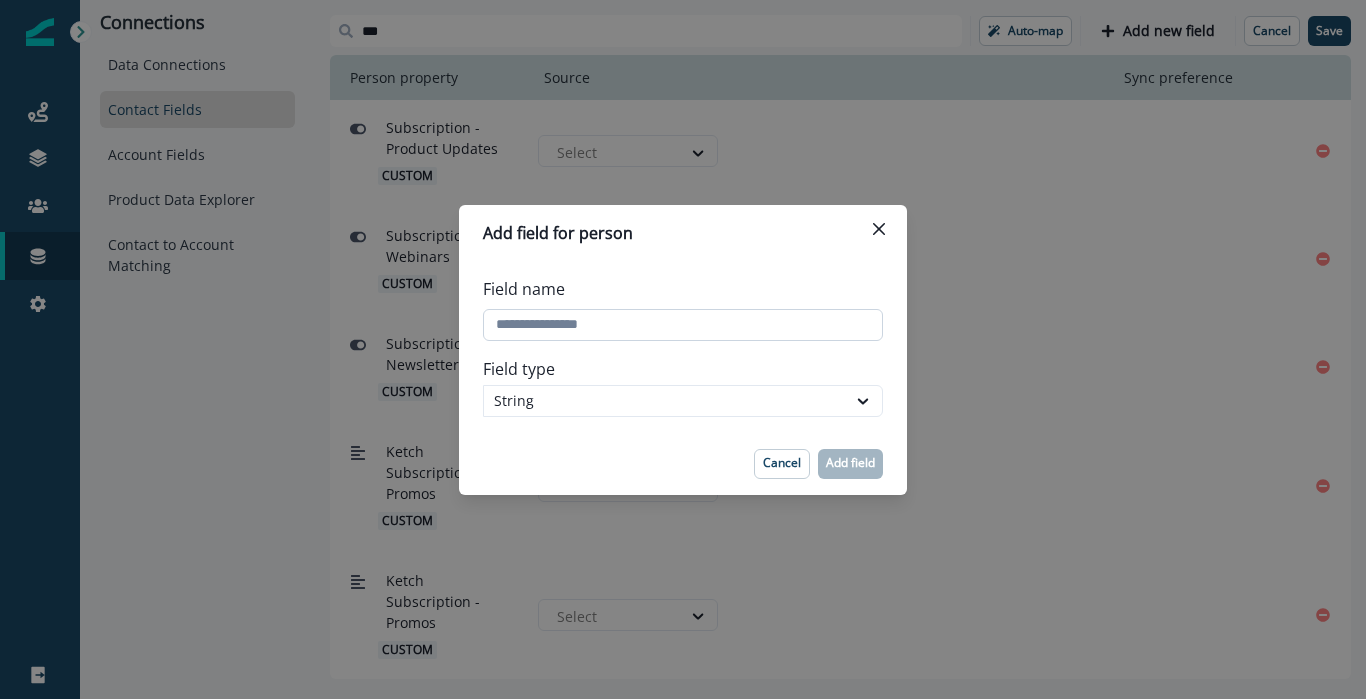 click on "Field name" at bounding box center (683, 325) 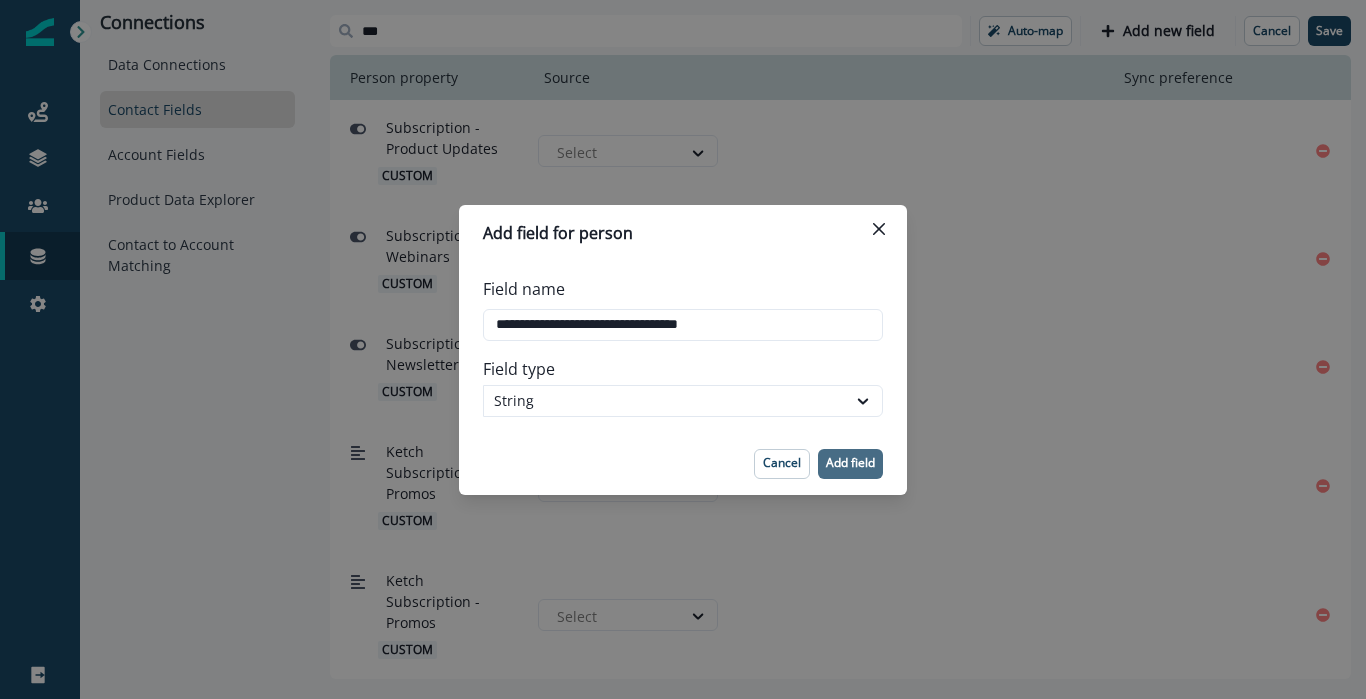 type on "**********" 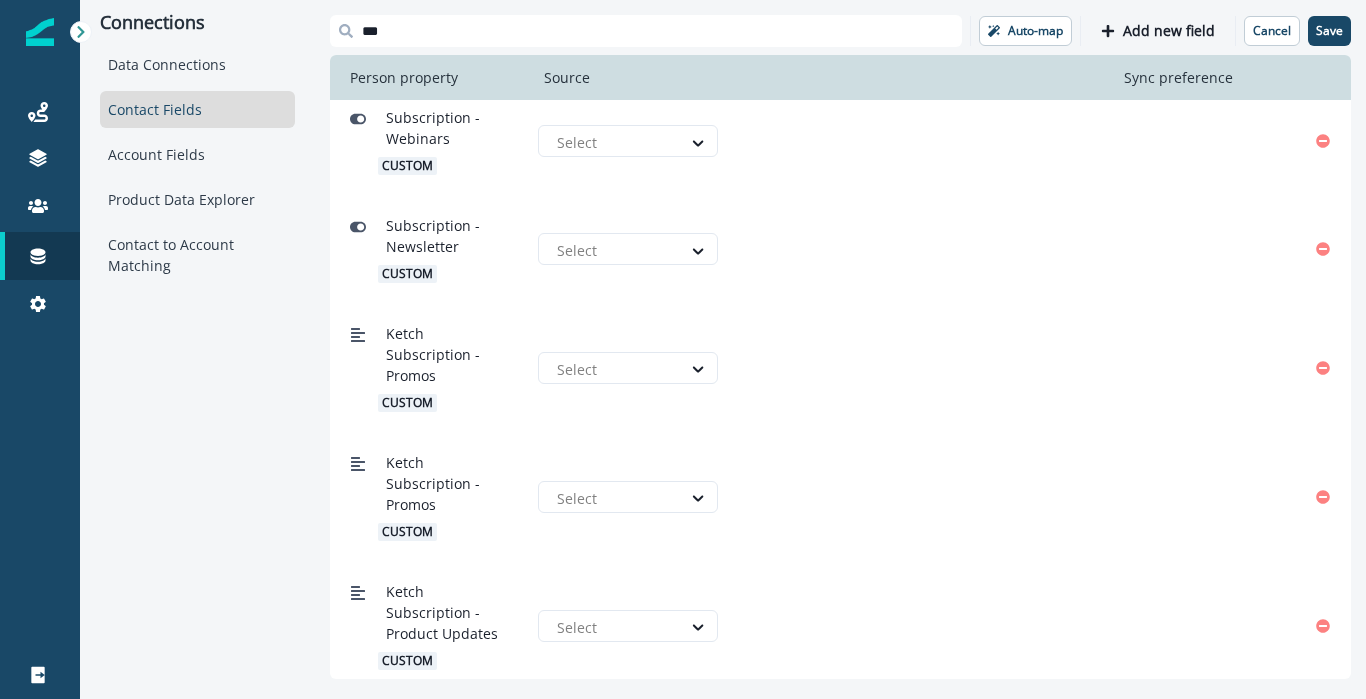 scroll, scrollTop: 1141, scrollLeft: 0, axis: vertical 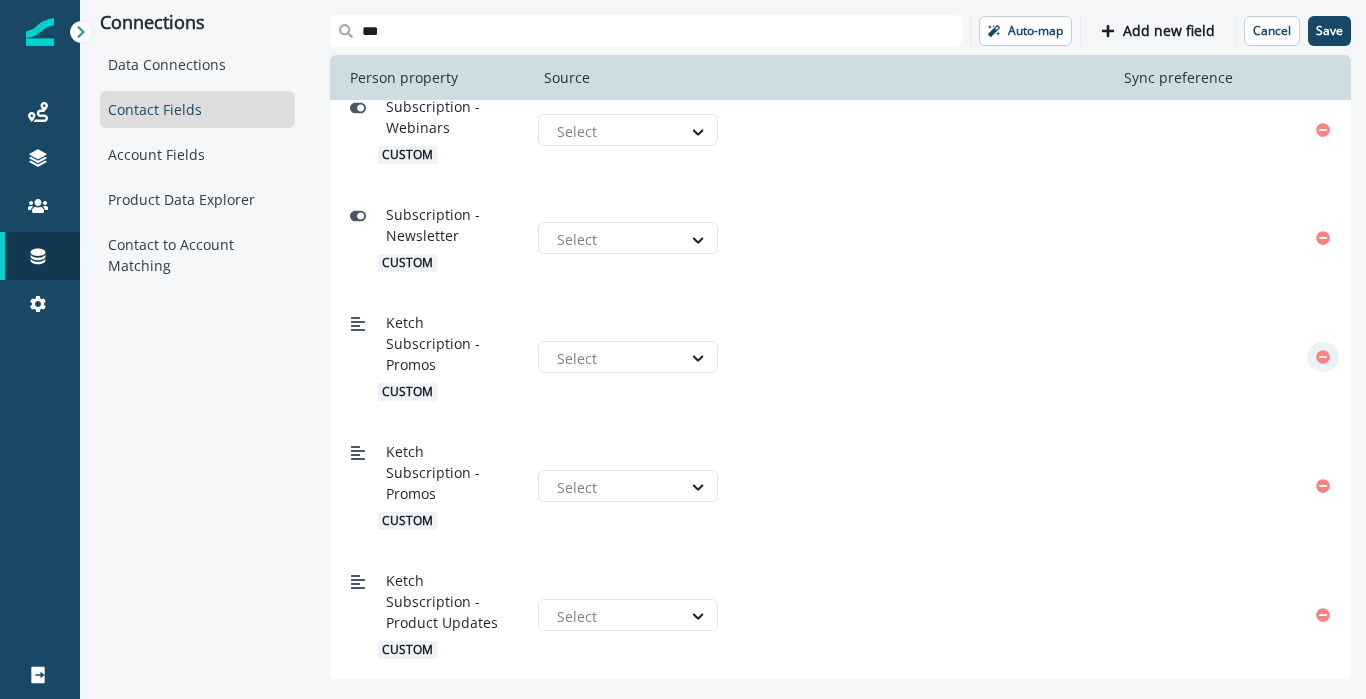 click at bounding box center (1323, 357) 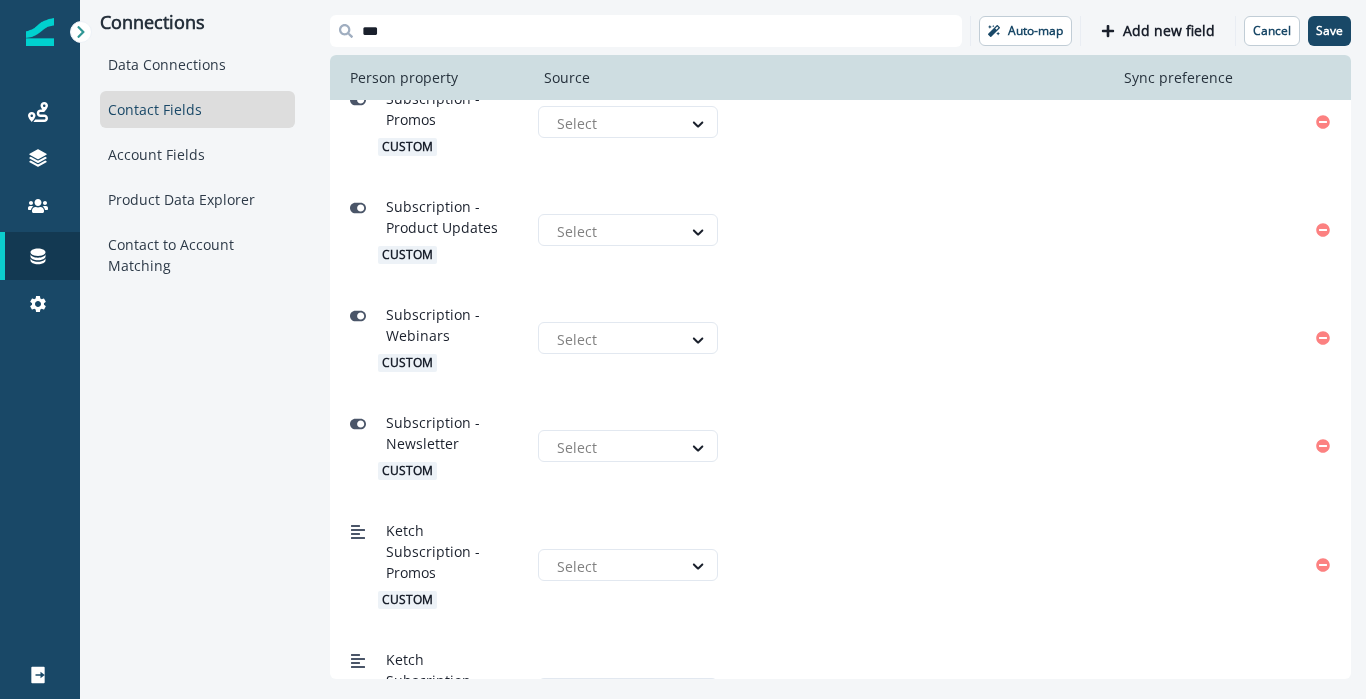 scroll, scrollTop: 1012, scrollLeft: 0, axis: vertical 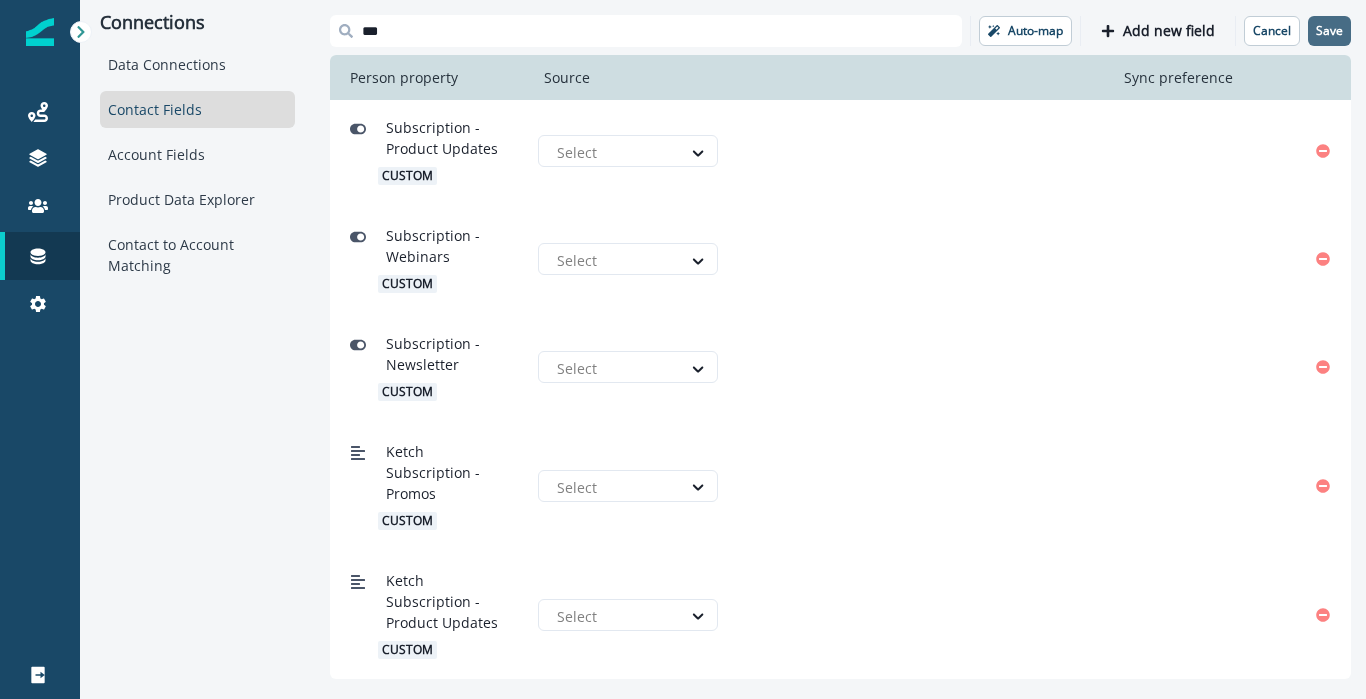 click on "Save" at bounding box center [1329, 31] 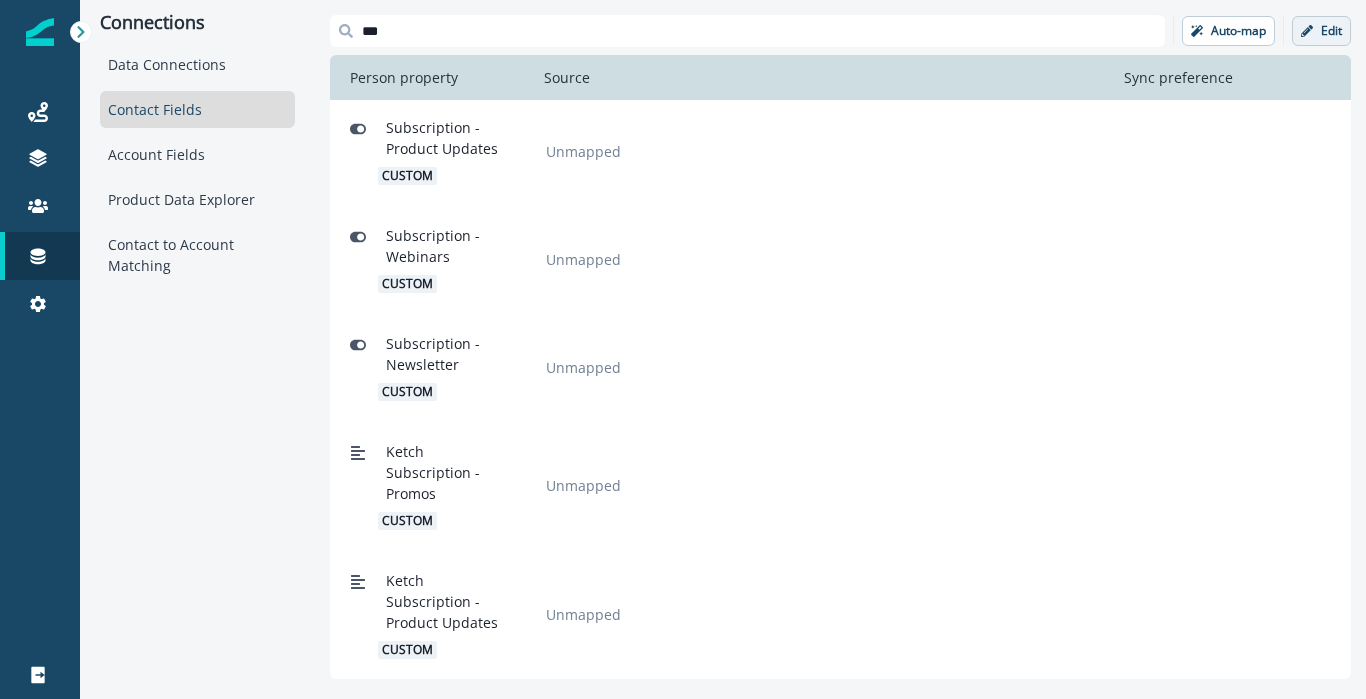 click on "Edit" at bounding box center [1238, 31] 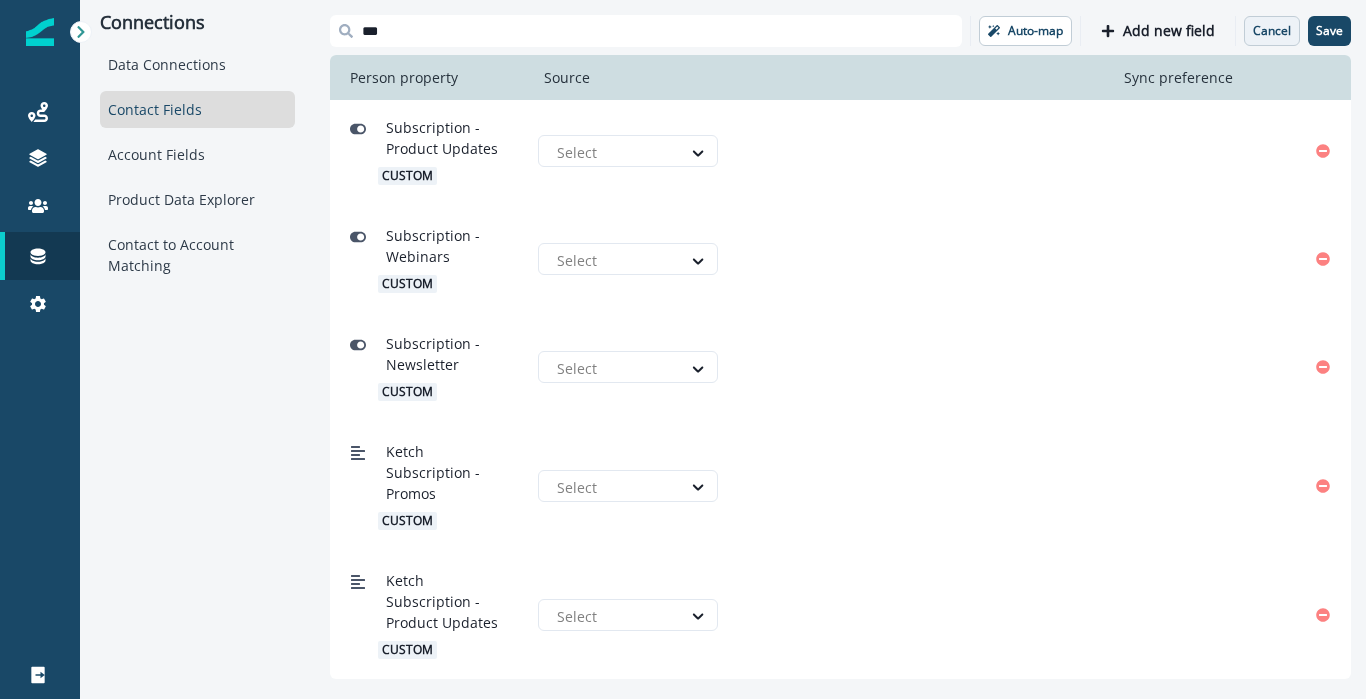 click on "Cancel" at bounding box center [1272, 31] 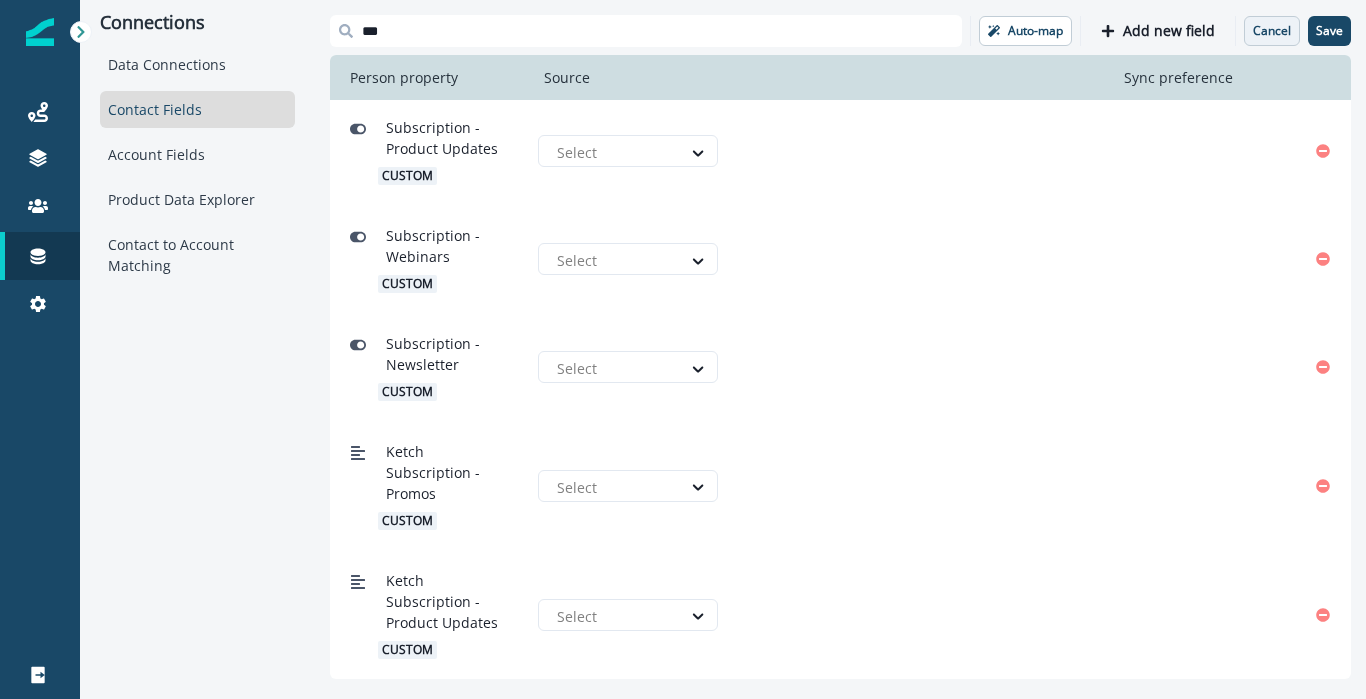 scroll, scrollTop: 688, scrollLeft: 0, axis: vertical 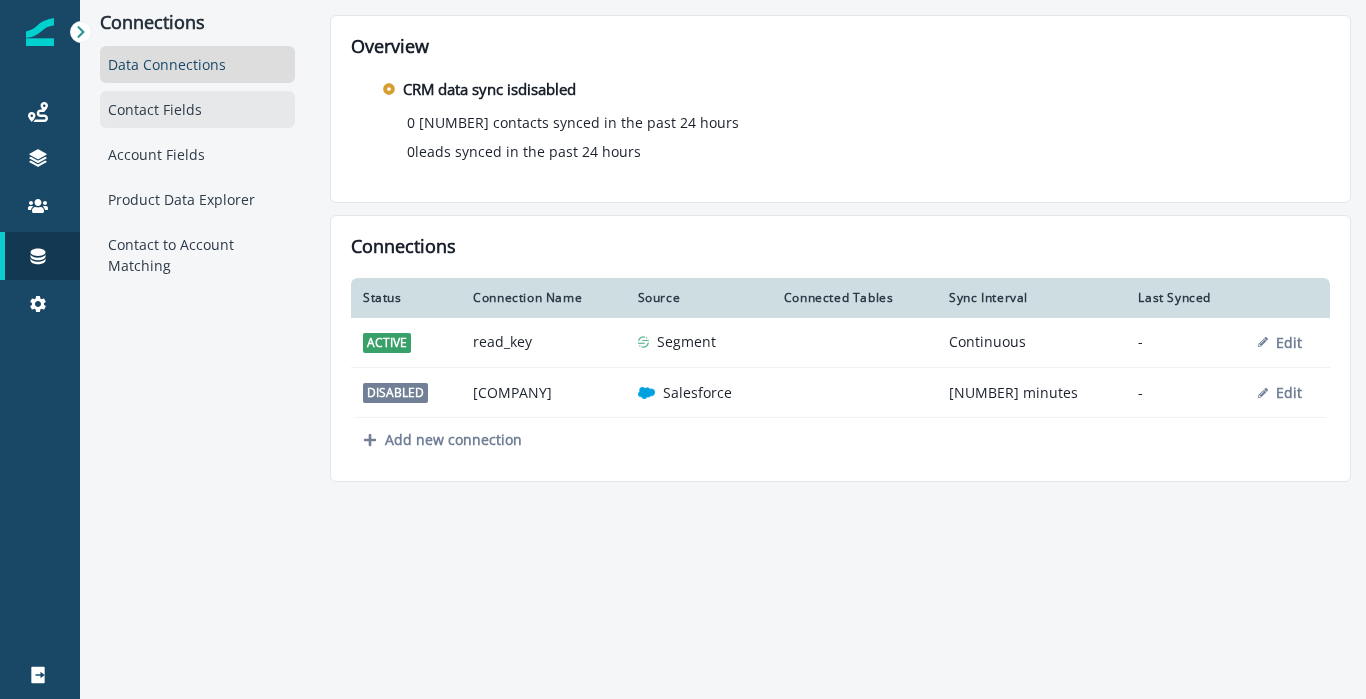click on "Contact Fields" at bounding box center (197, 109) 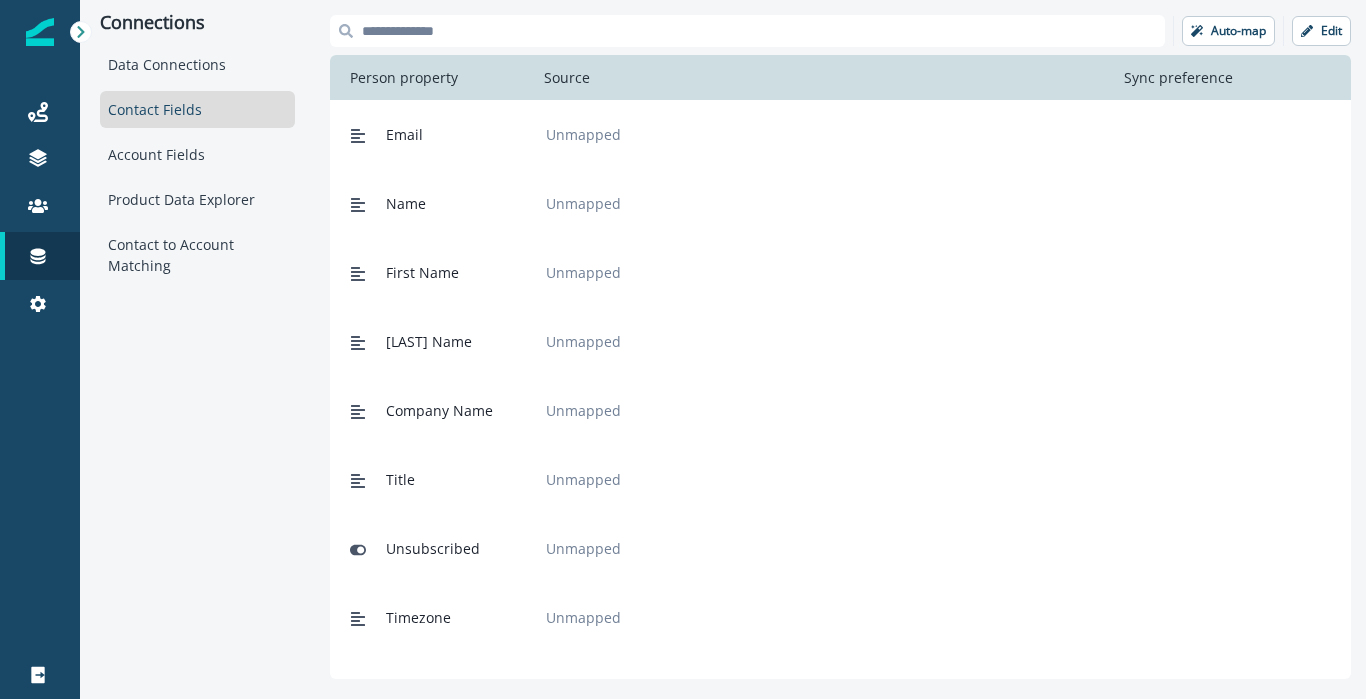 click at bounding box center [747, 31] 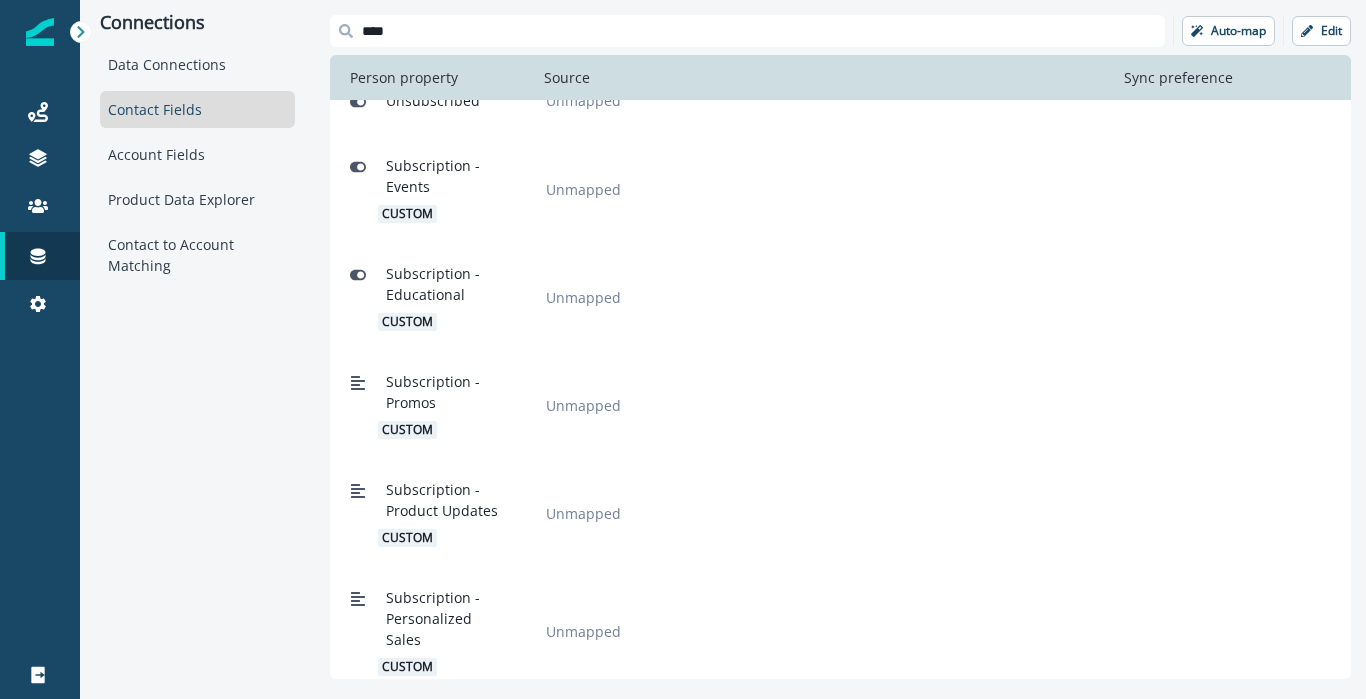 scroll, scrollTop: 0, scrollLeft: 0, axis: both 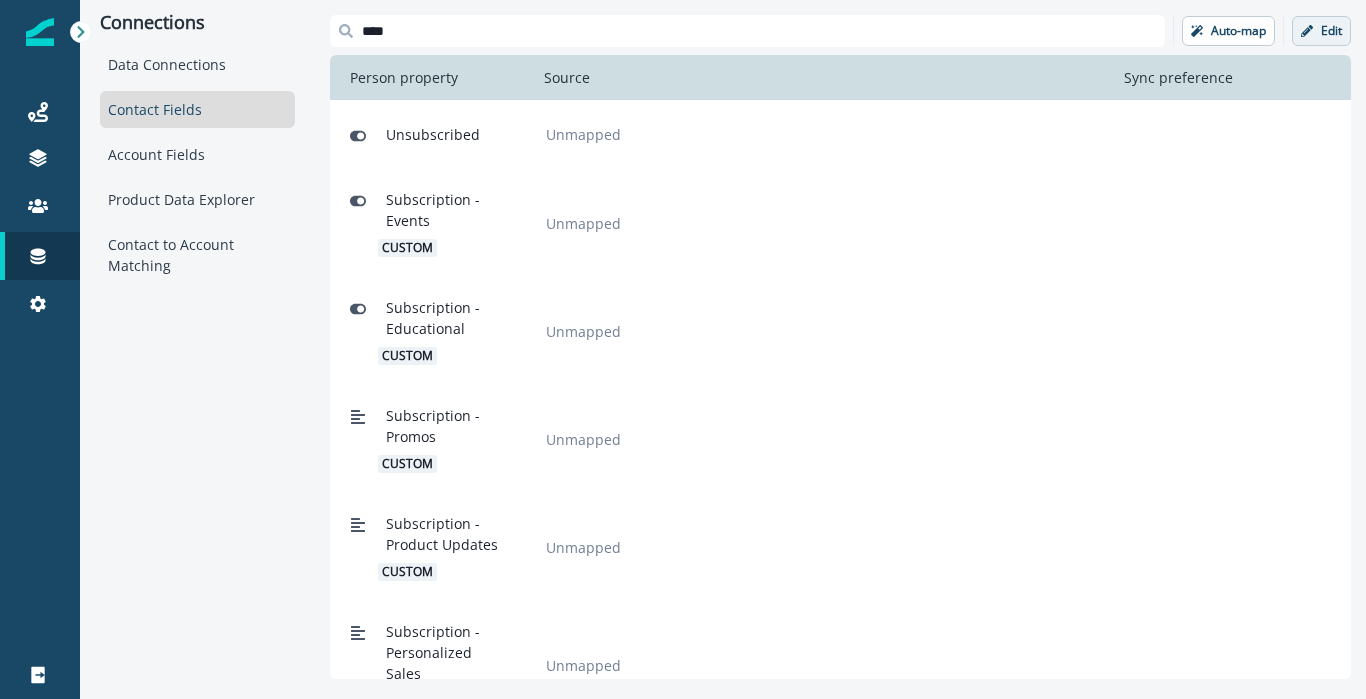 type on "****" 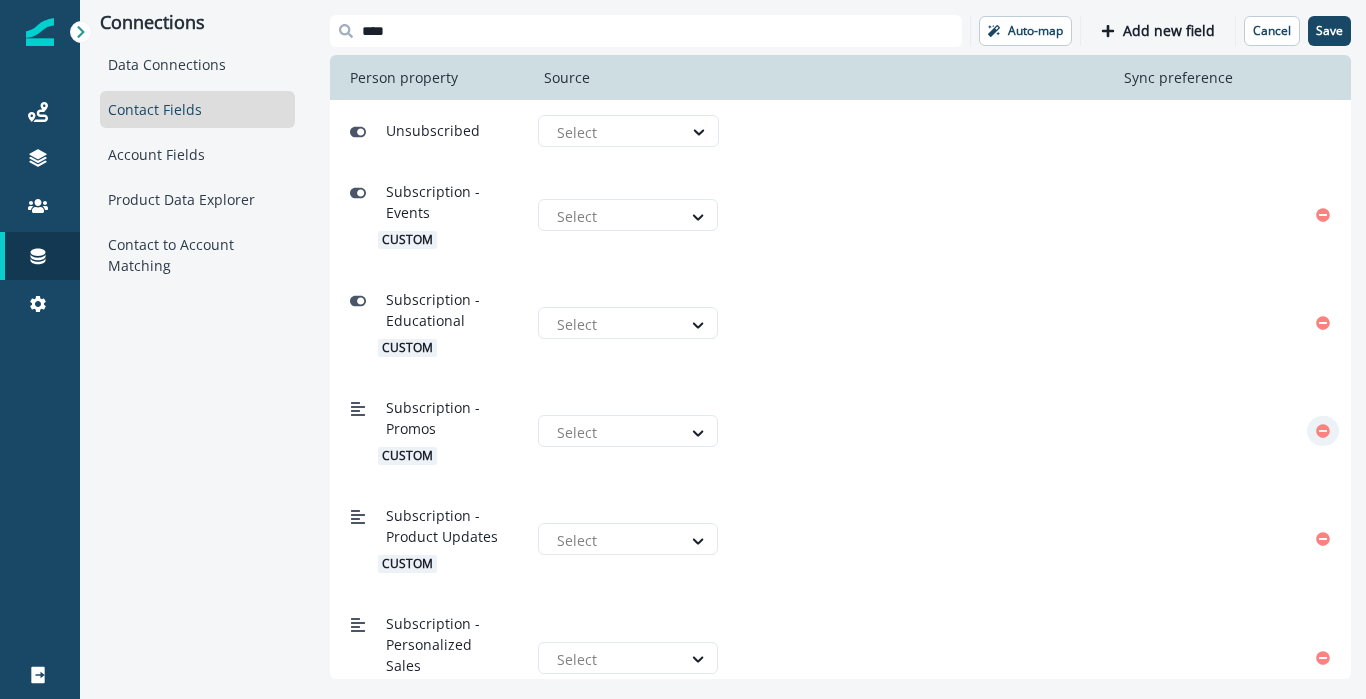 click at bounding box center [1323, 431] 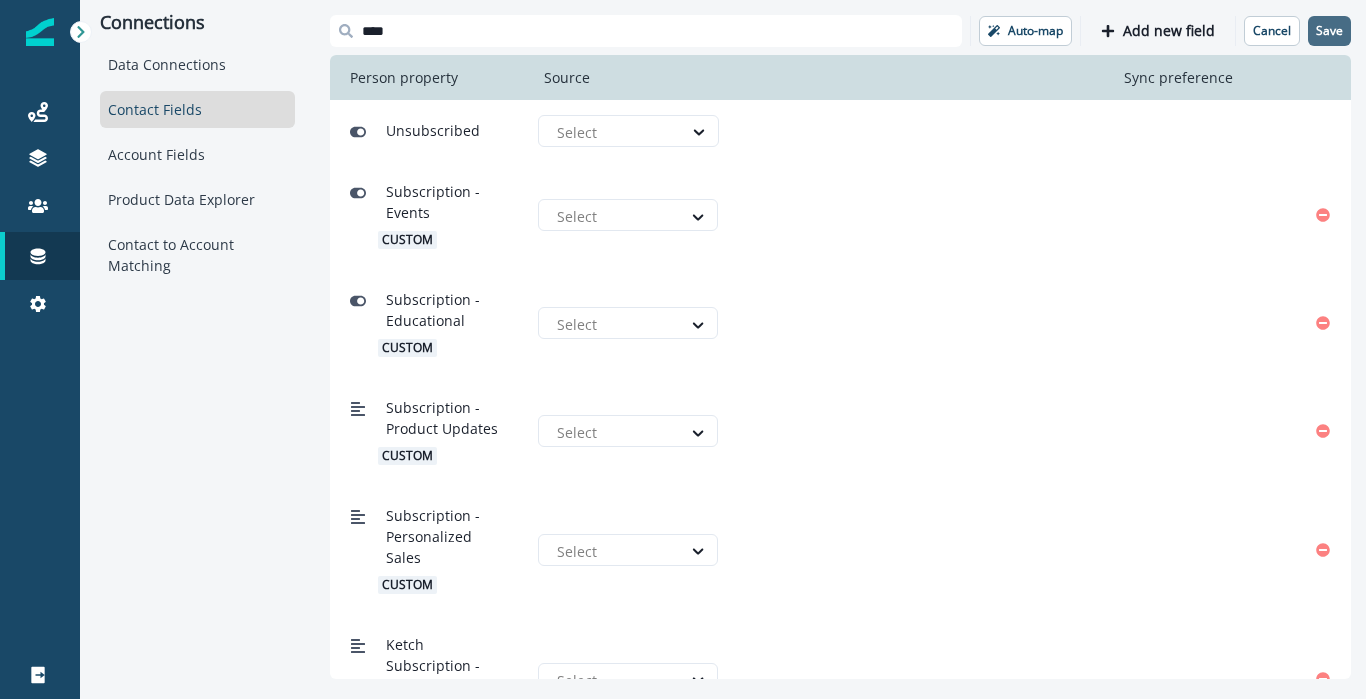 click on "Save" at bounding box center [1329, 31] 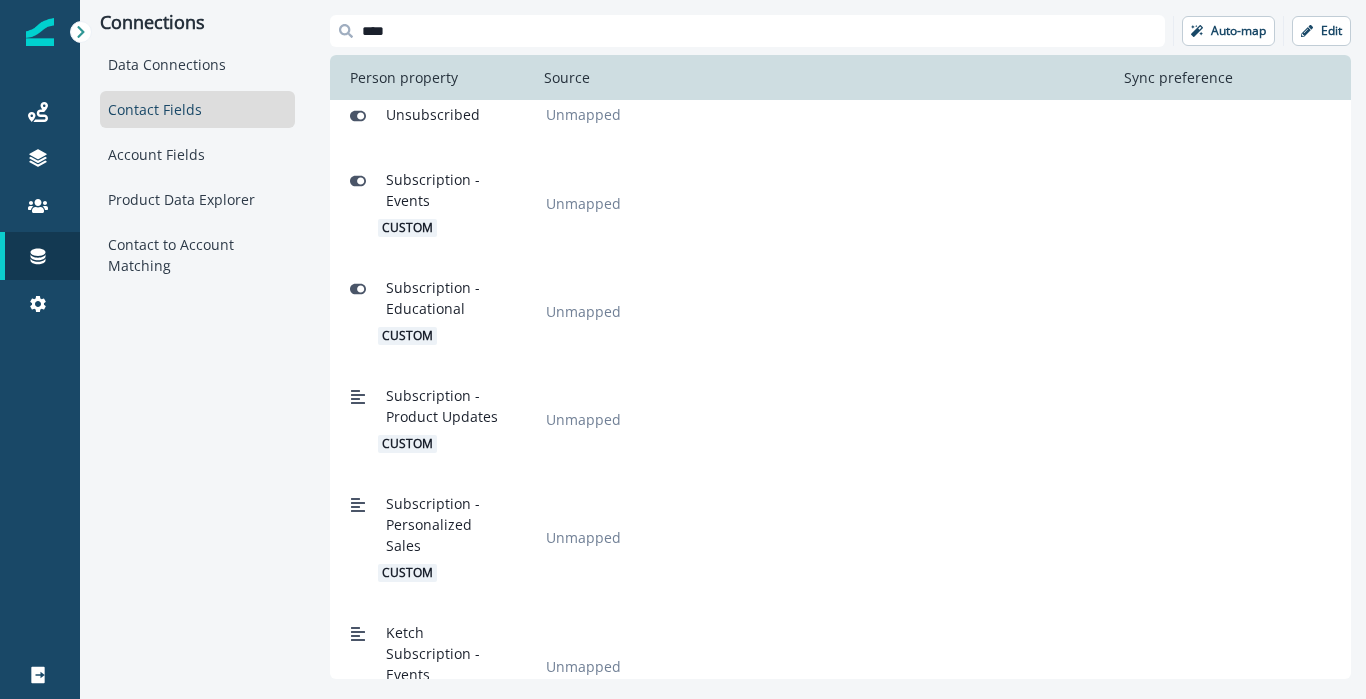 scroll, scrollTop: 32, scrollLeft: 0, axis: vertical 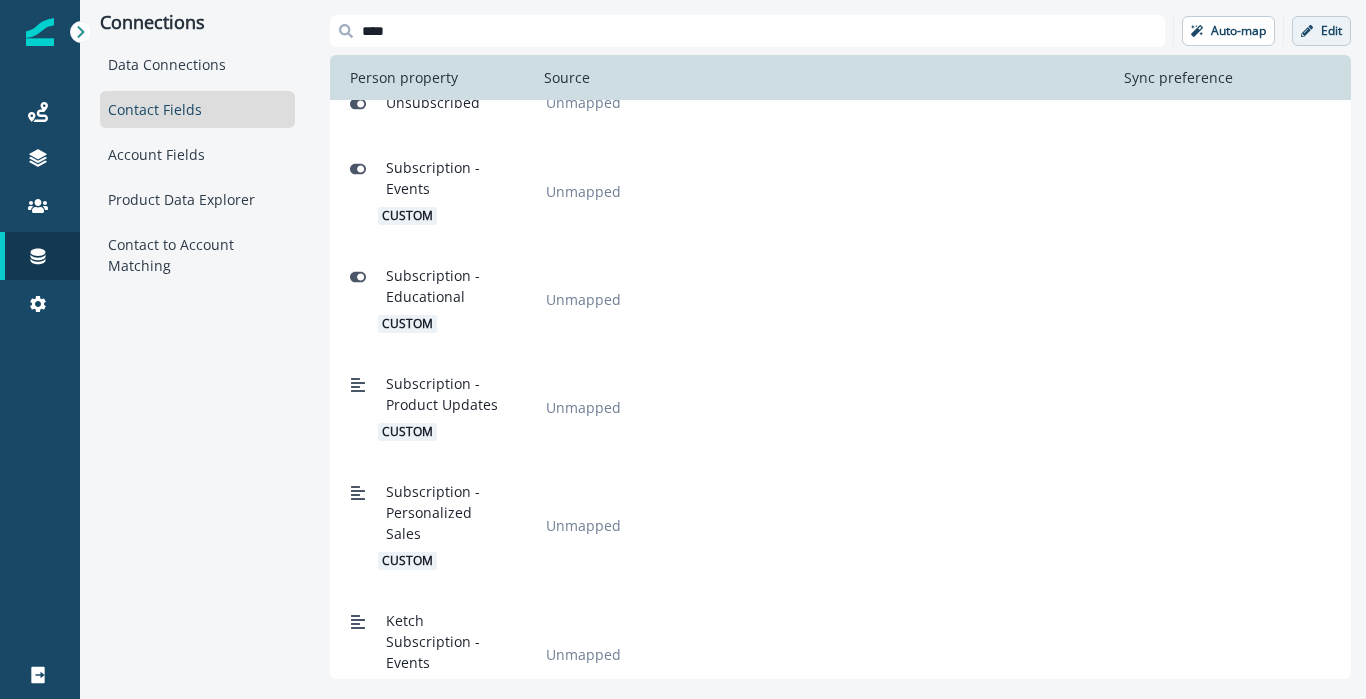 click on "Edit" at bounding box center [1238, 31] 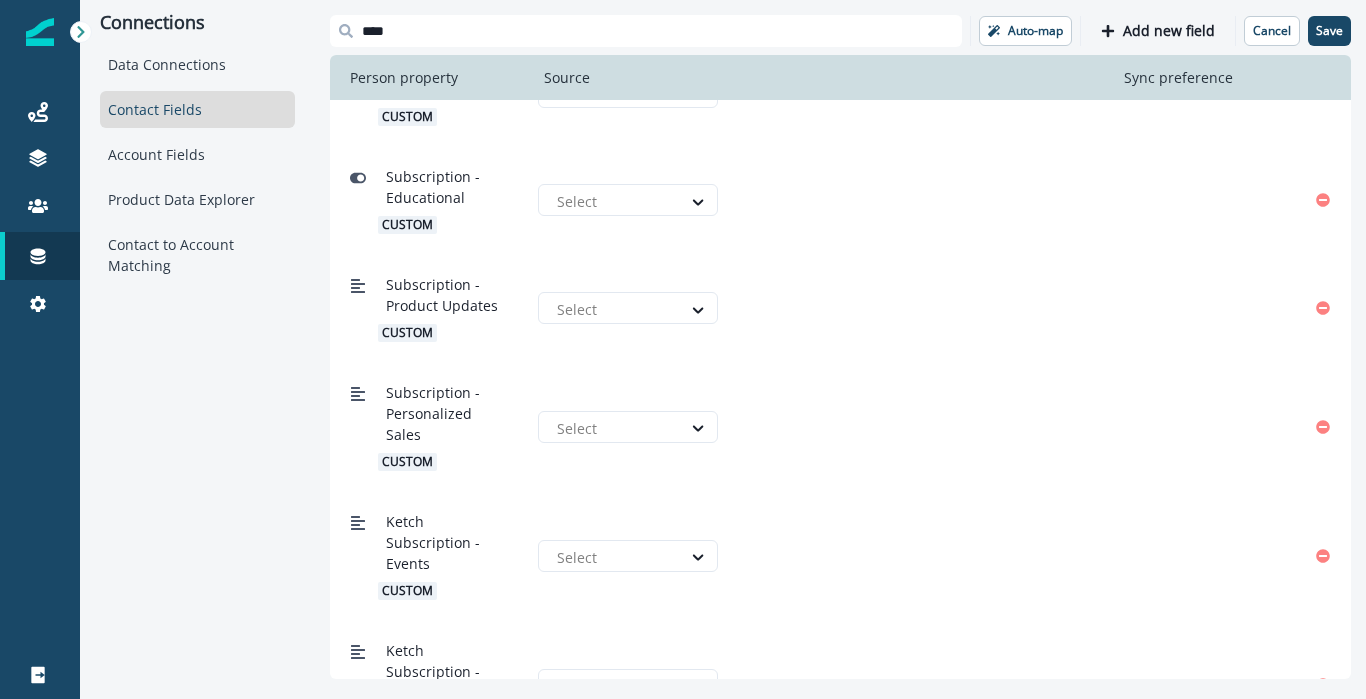 scroll, scrollTop: 0, scrollLeft: 0, axis: both 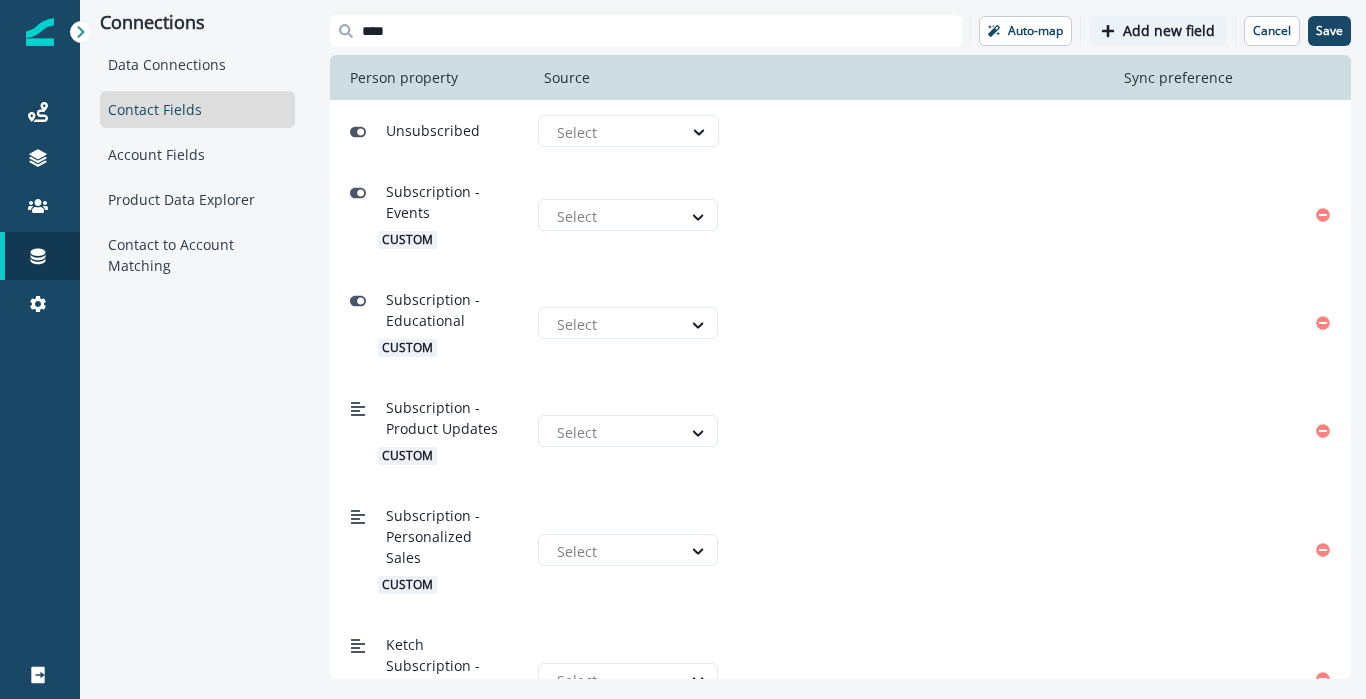 click on "Add new field" at bounding box center (1169, 31) 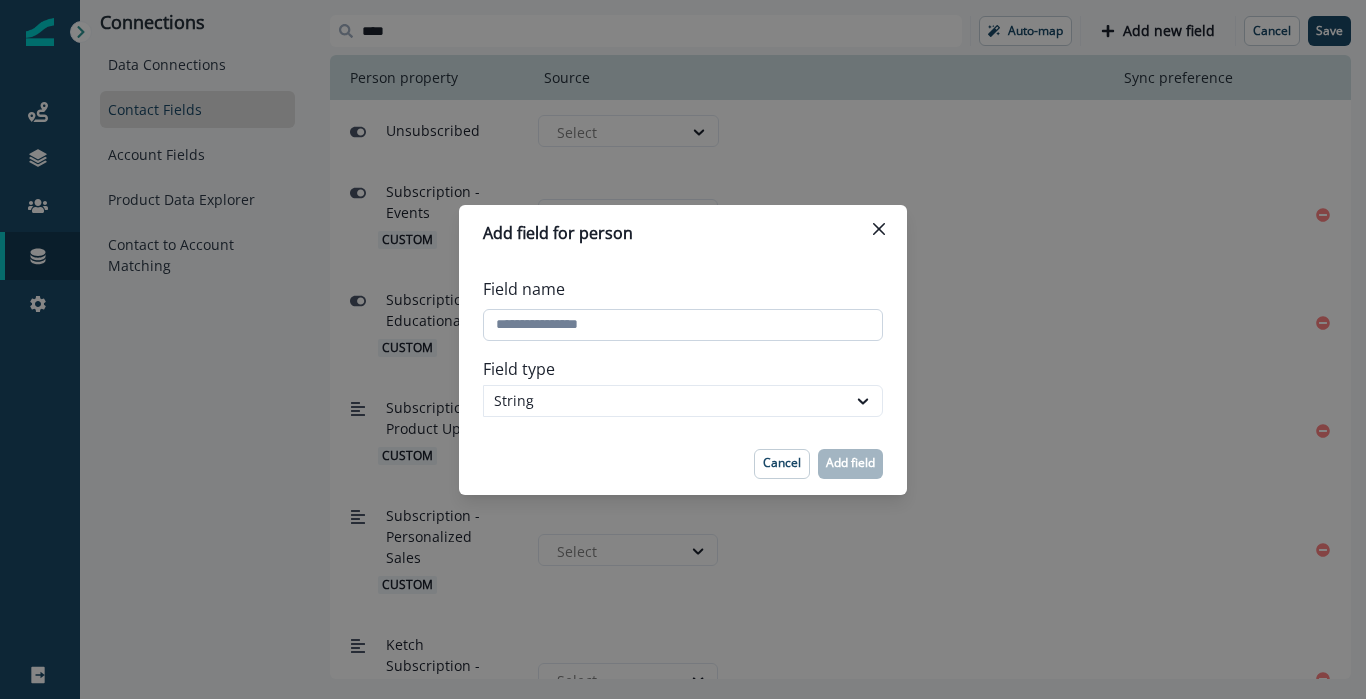 click on "Field name" at bounding box center [683, 325] 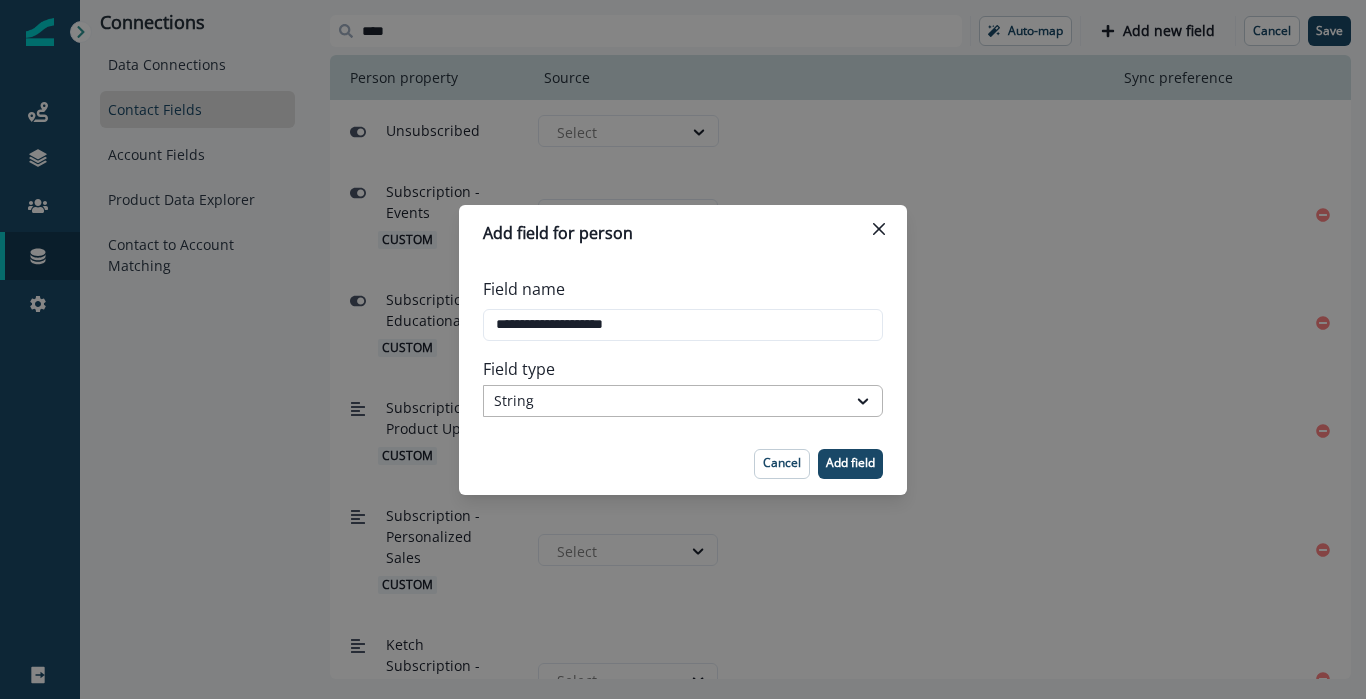 type on "**********" 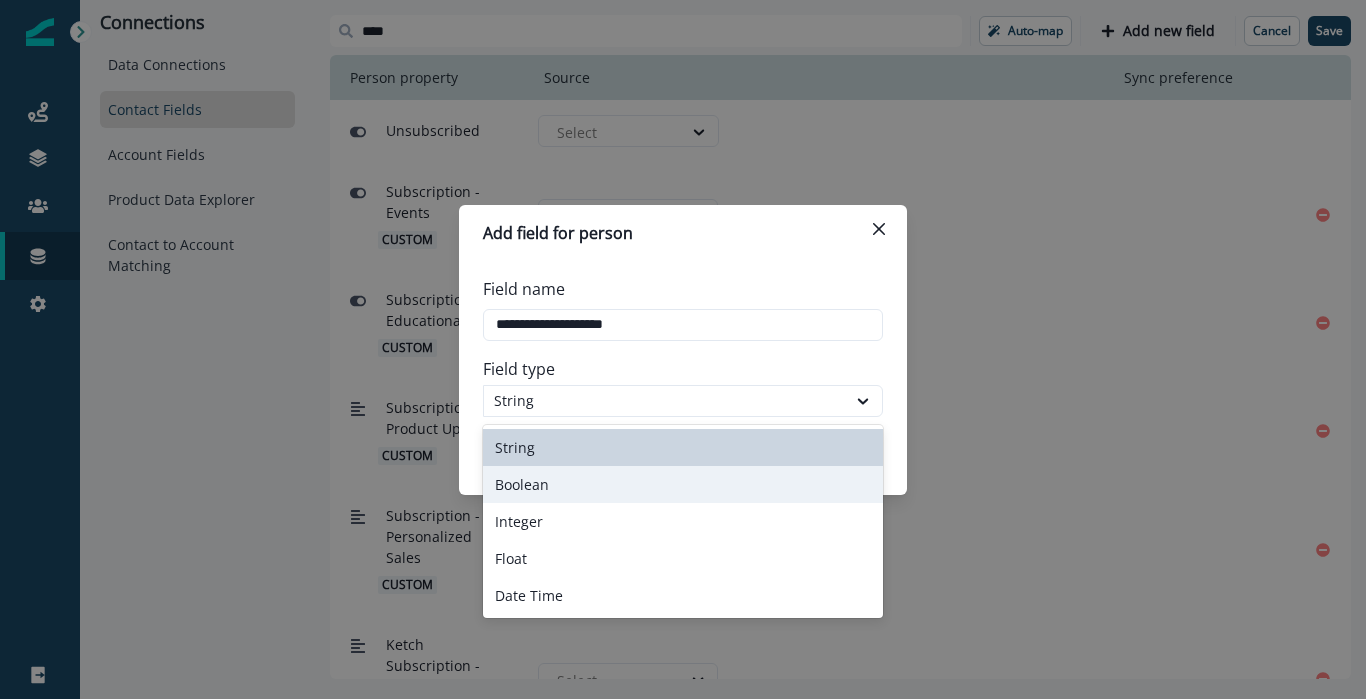 click on "Boolean" at bounding box center [683, 484] 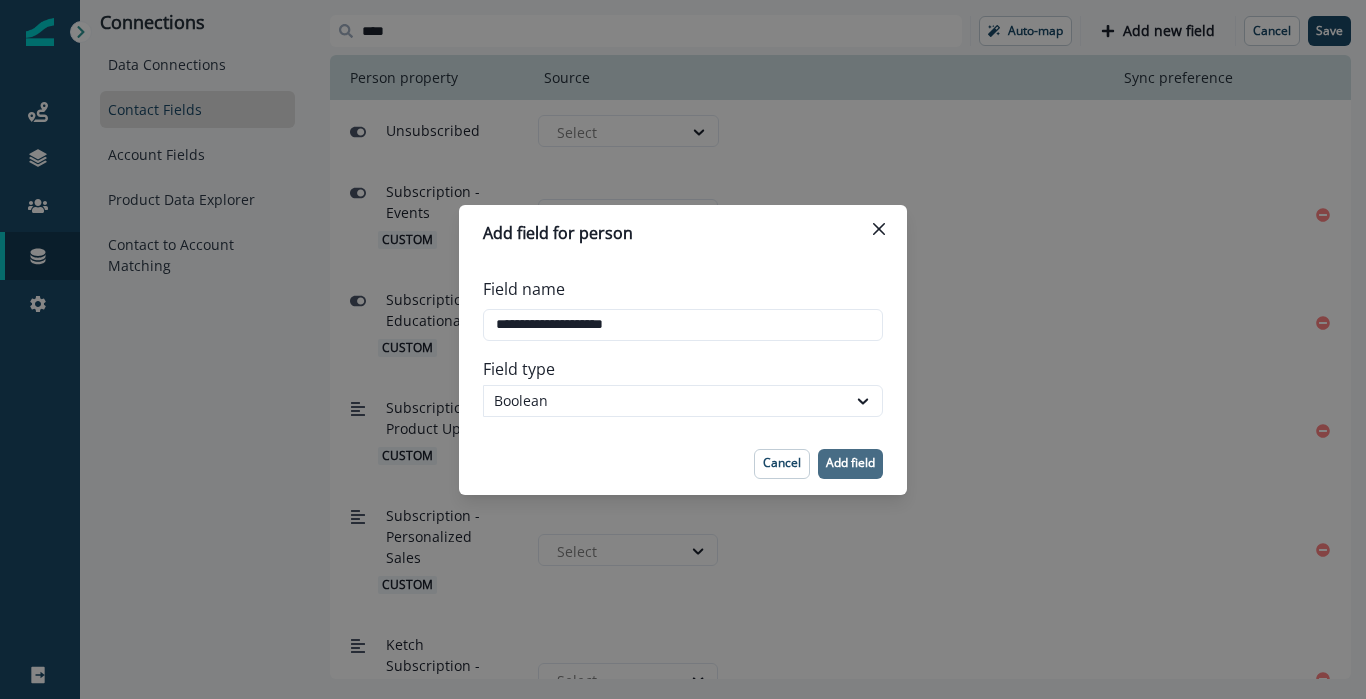 click on "Add field" at bounding box center [850, 463] 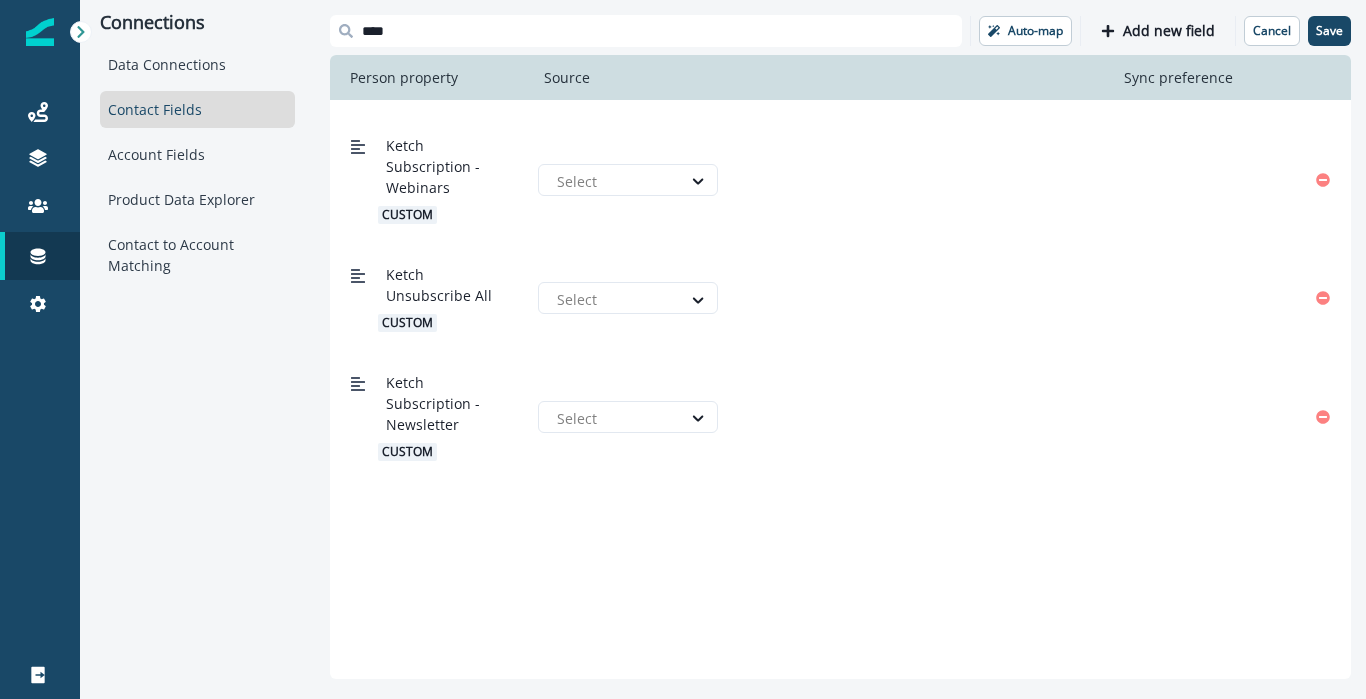 scroll, scrollTop: 667, scrollLeft: 0, axis: vertical 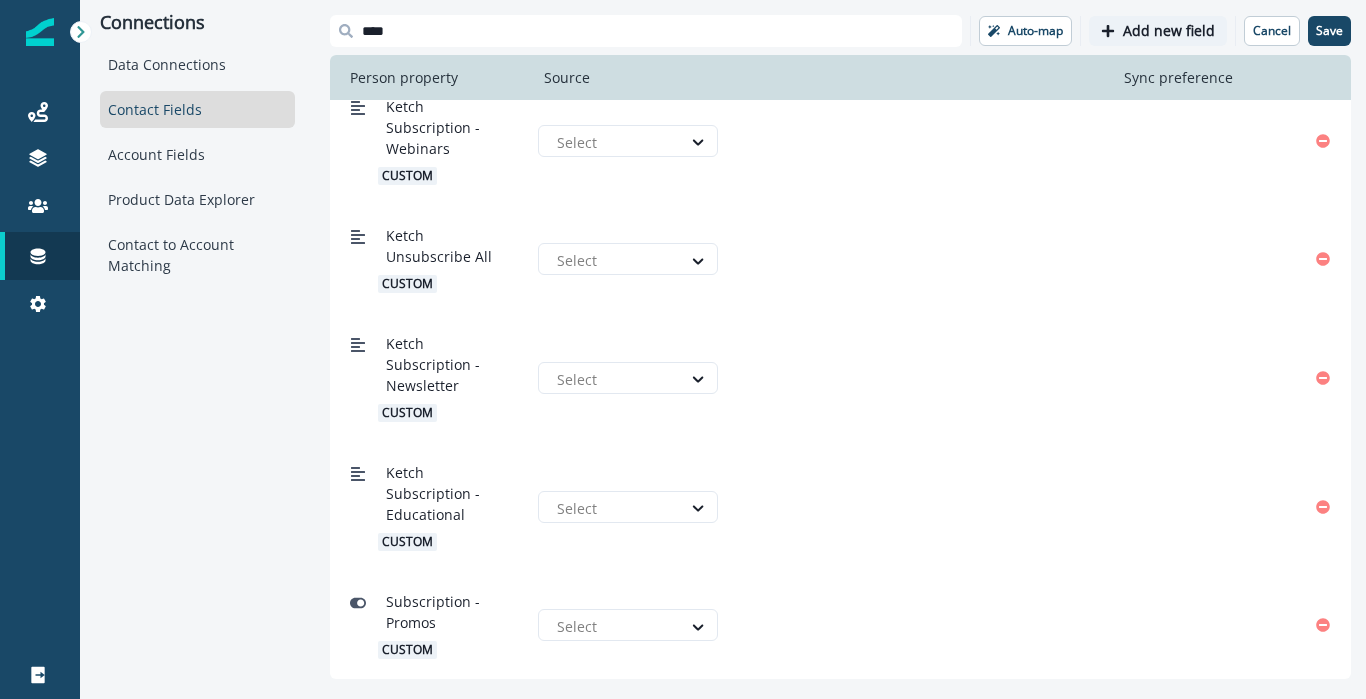 click on "Add new field" at bounding box center (1169, 31) 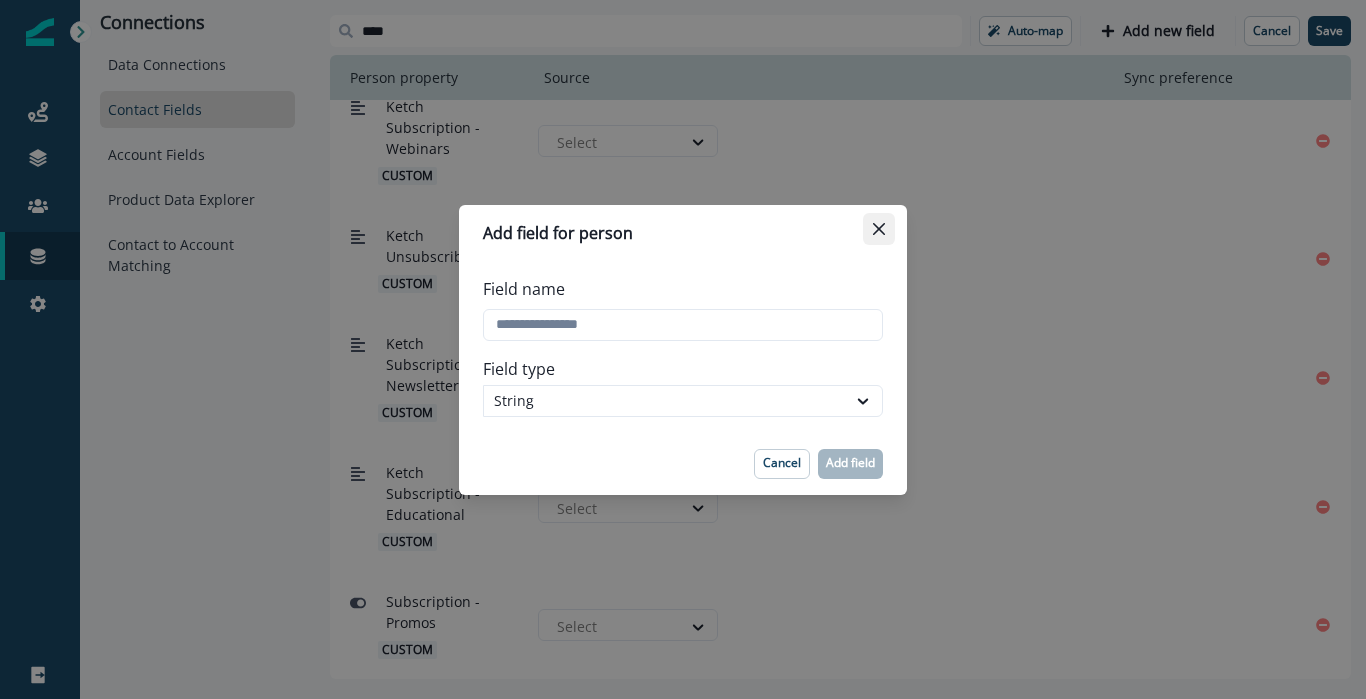 click at bounding box center [879, 228] 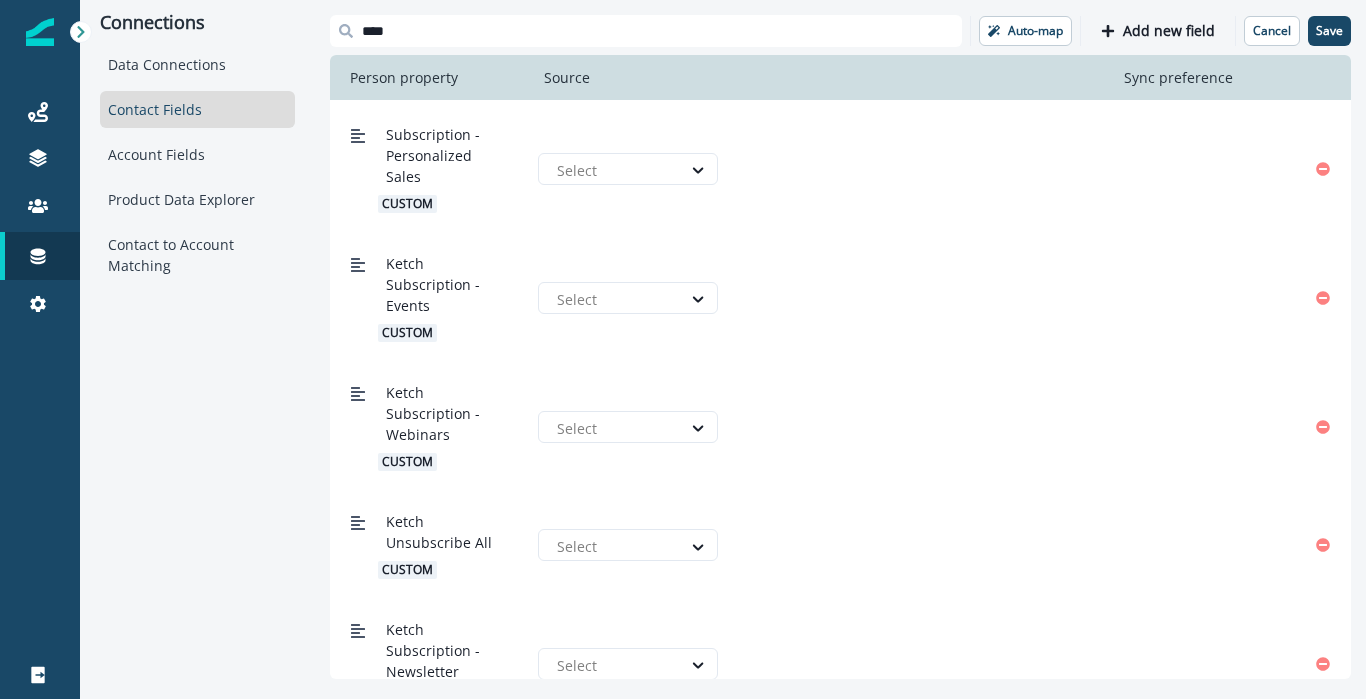scroll, scrollTop: 667, scrollLeft: 0, axis: vertical 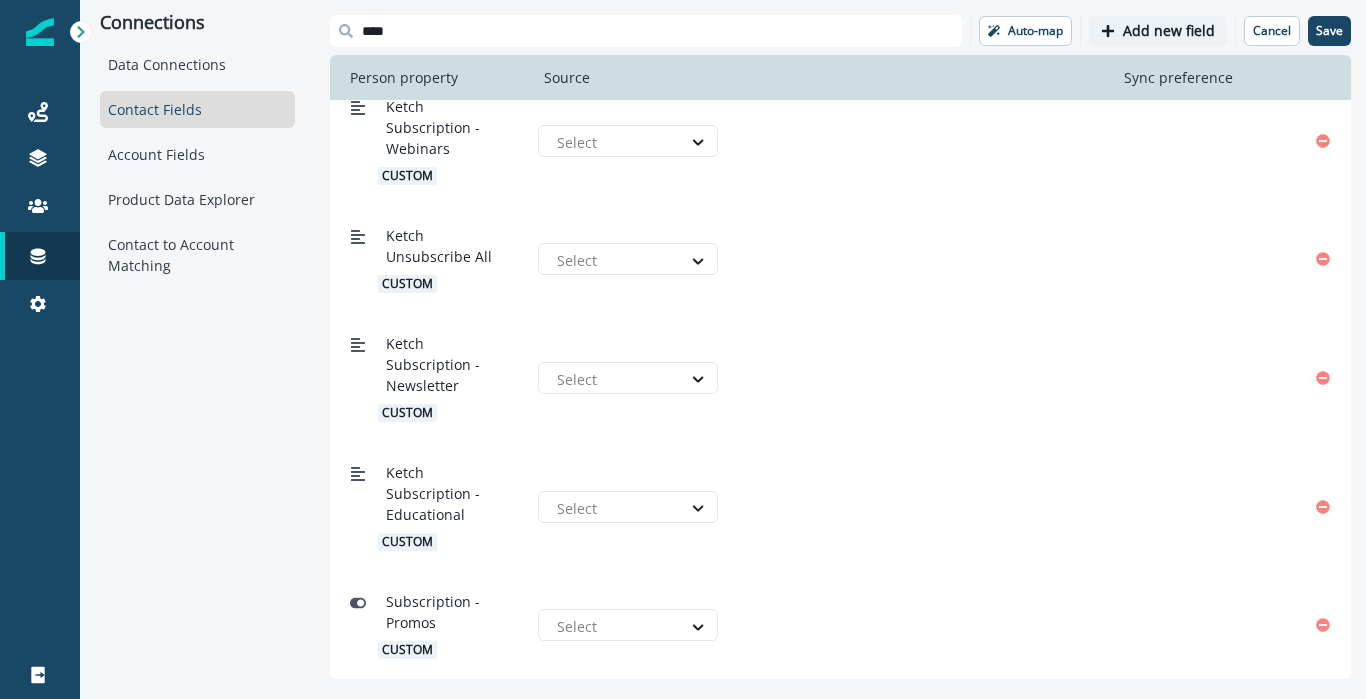 click on "Add new field" at bounding box center (1169, 31) 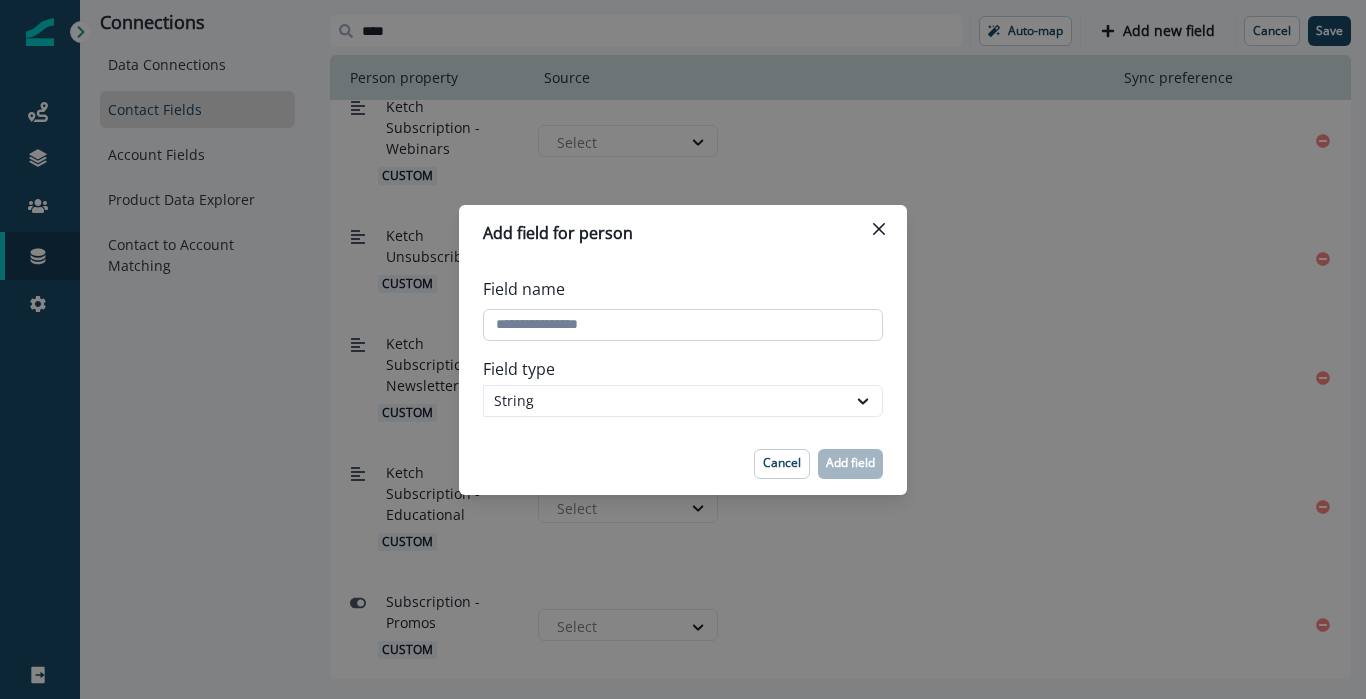 click on "Field name" at bounding box center [683, 325] 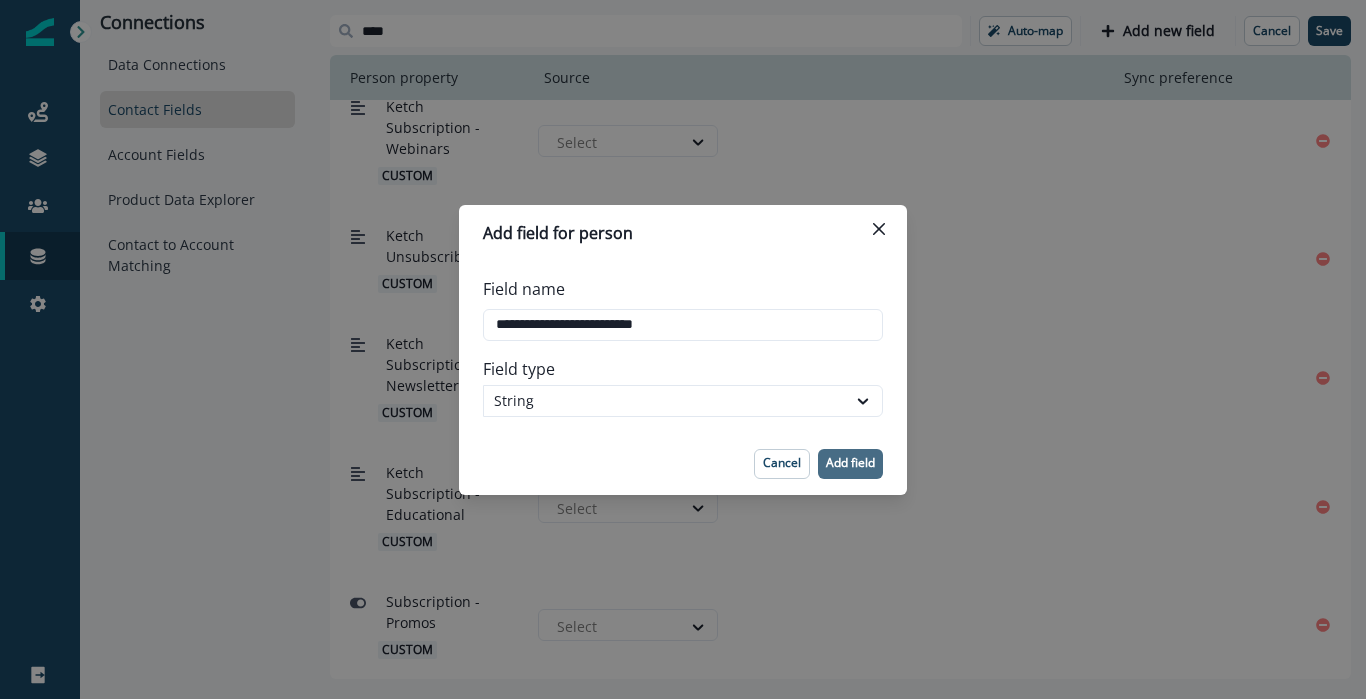 type on "**********" 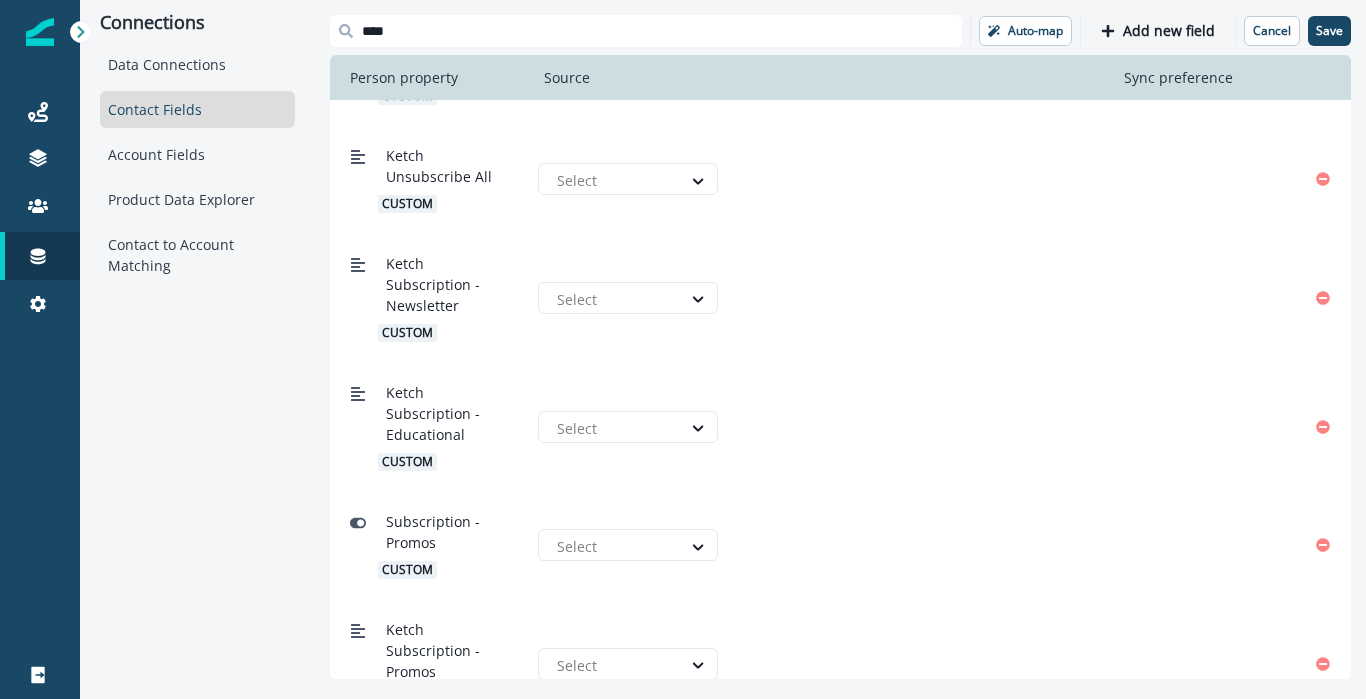 scroll, scrollTop: 796, scrollLeft: 0, axis: vertical 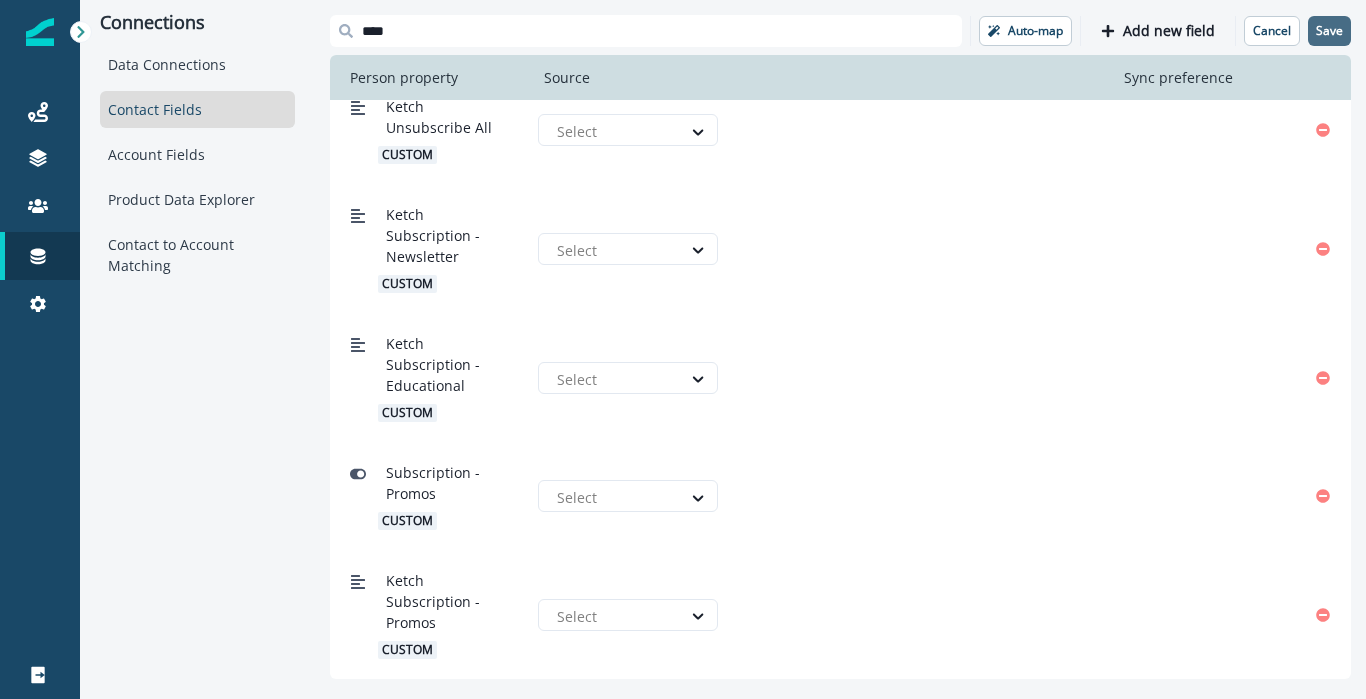 click on "Save" at bounding box center (1329, 31) 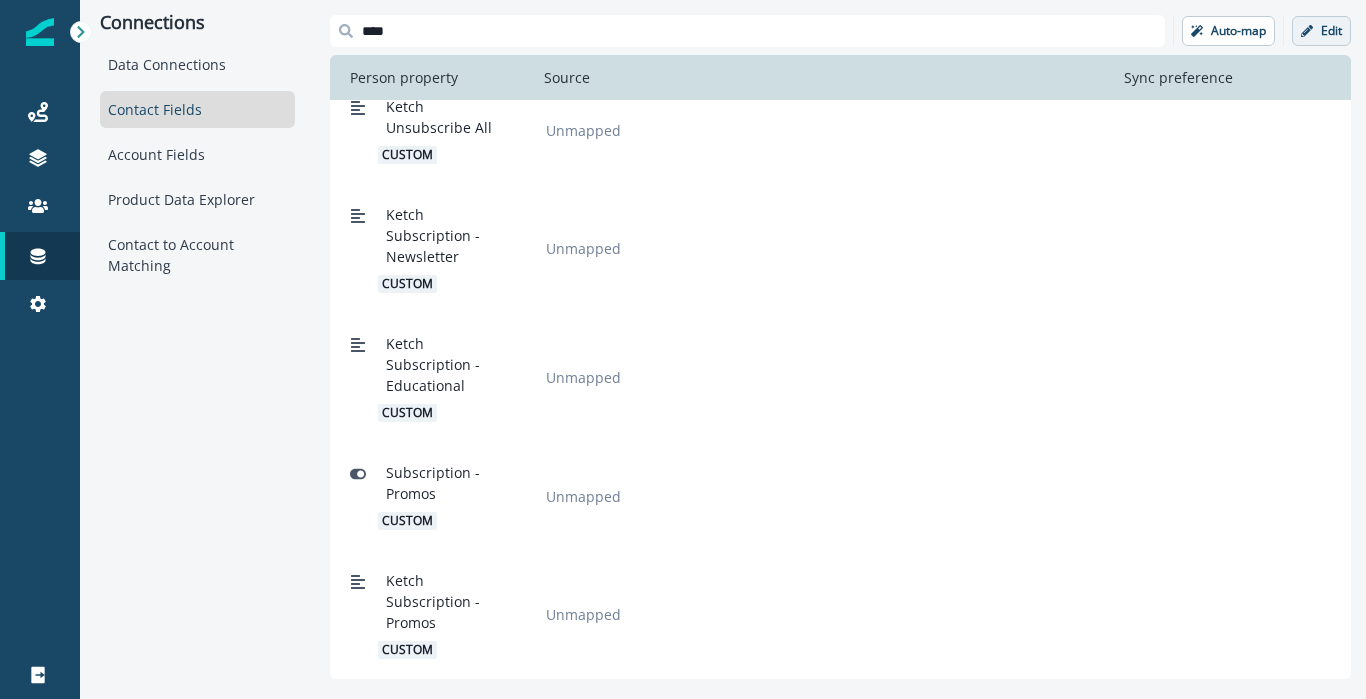 click on "Edit" at bounding box center [1238, 31] 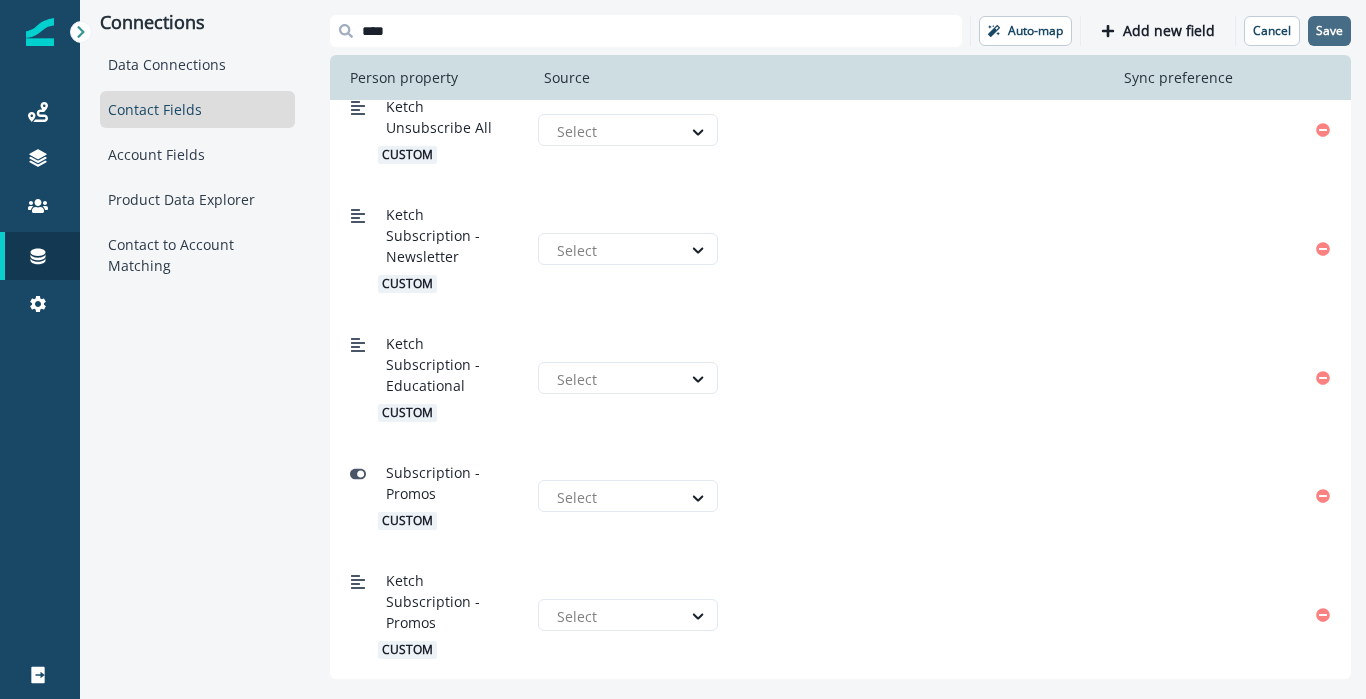 click on "Save" at bounding box center [1329, 31] 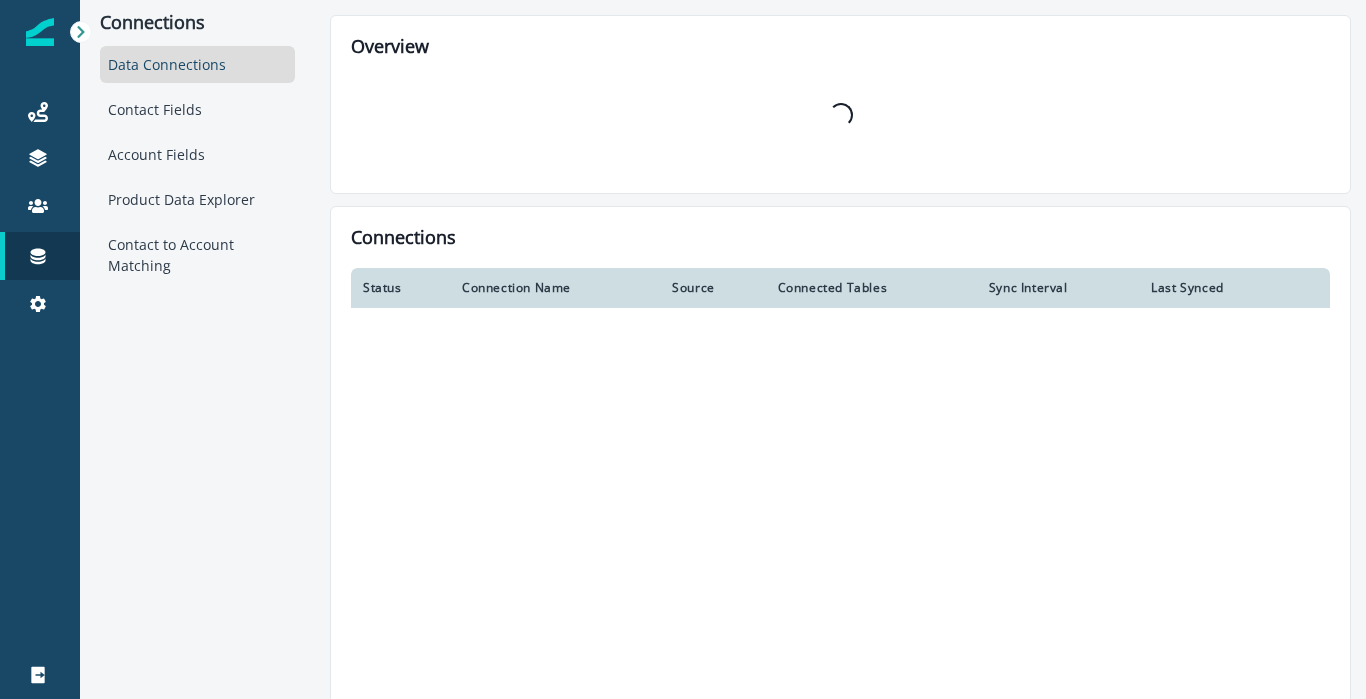 scroll, scrollTop: 0, scrollLeft: 0, axis: both 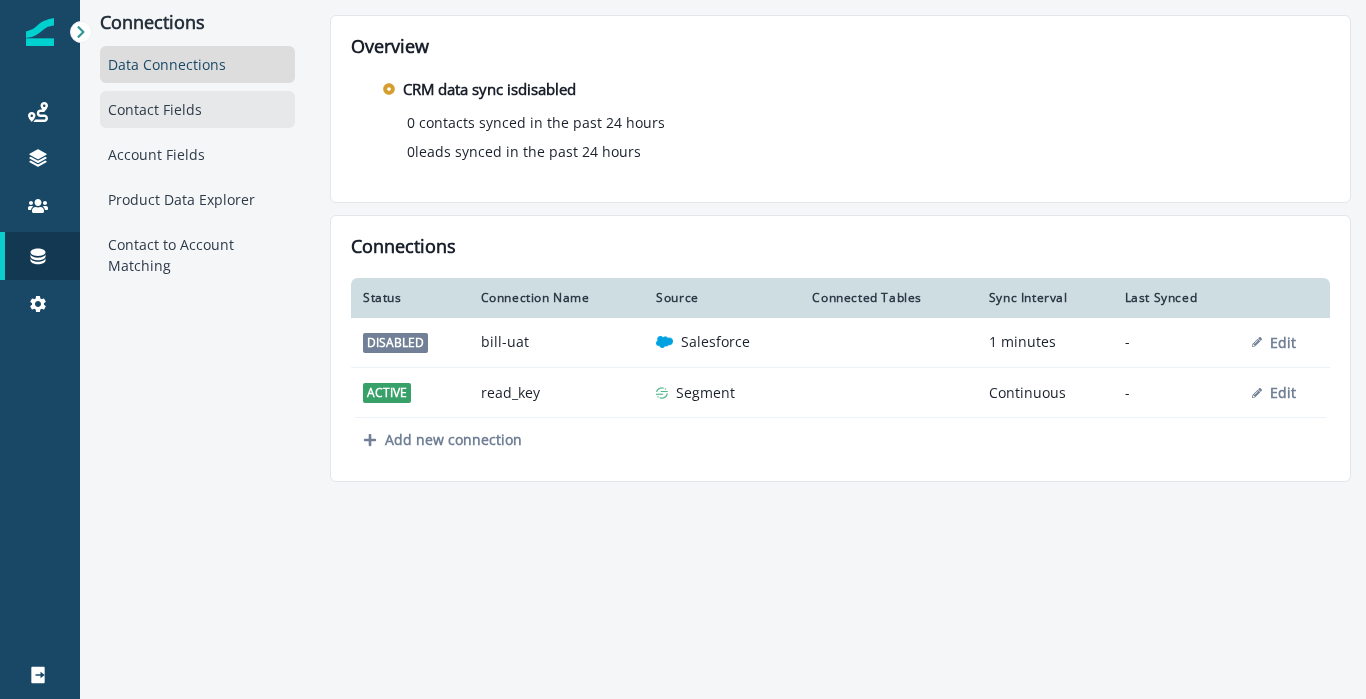 click on "Contact Fields" at bounding box center (197, 109) 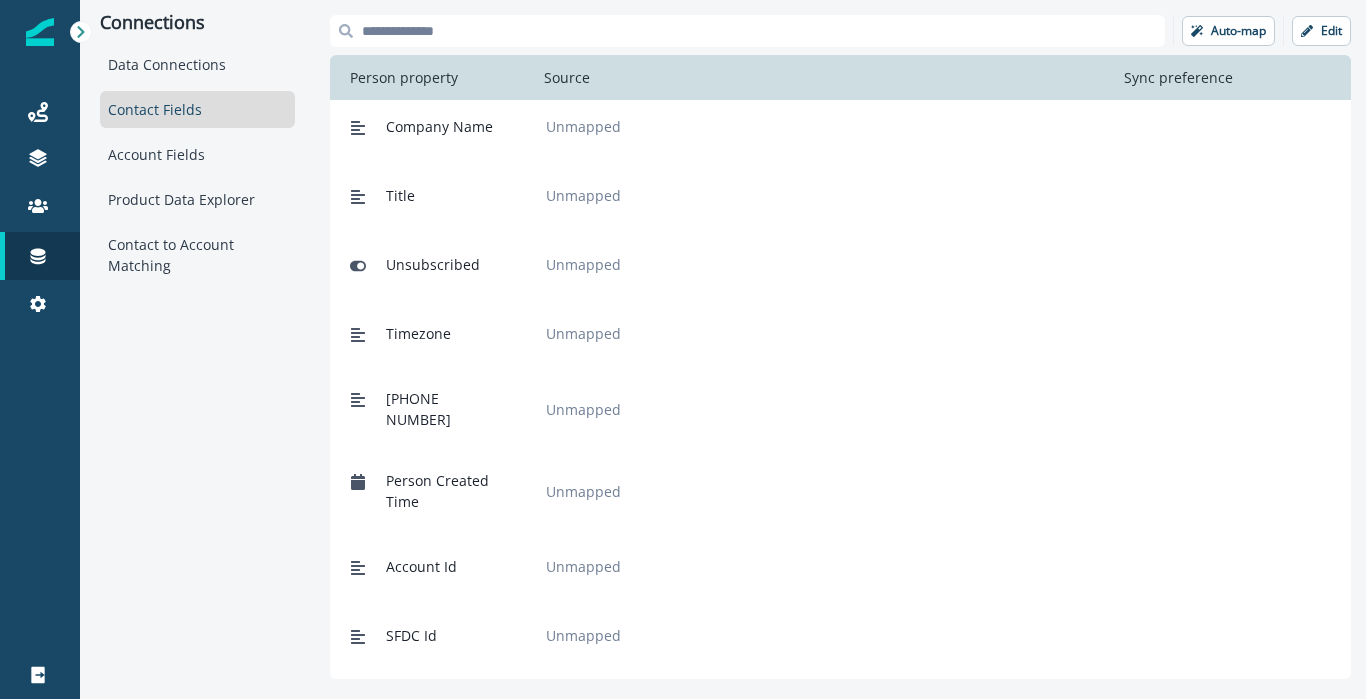 scroll, scrollTop: 282, scrollLeft: 0, axis: vertical 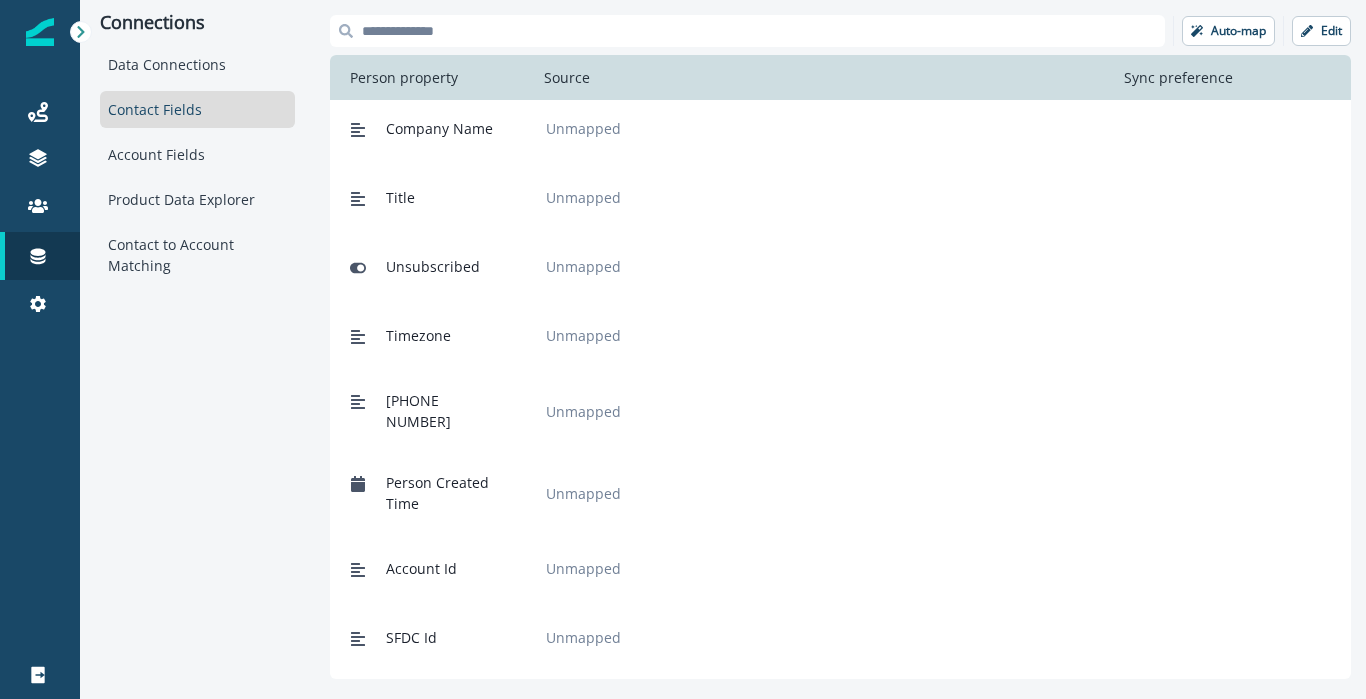 click at bounding box center [747, 31] 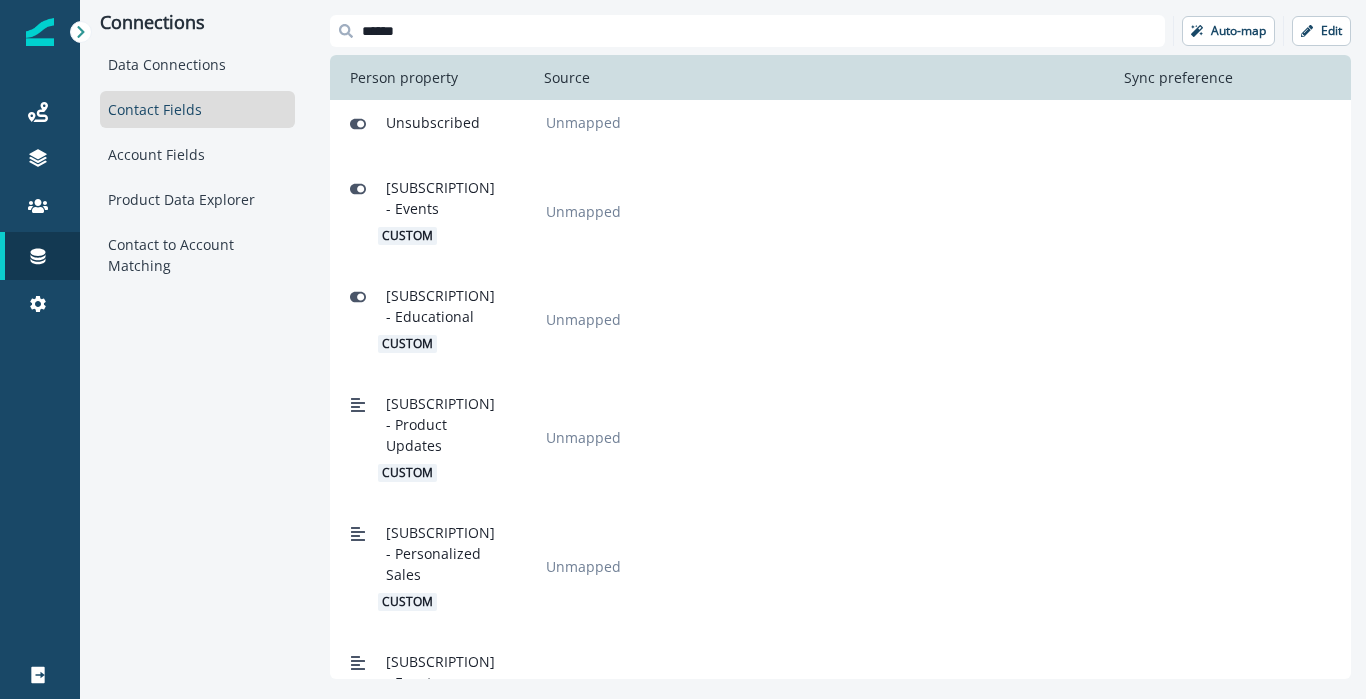 scroll, scrollTop: 0, scrollLeft: 0, axis: both 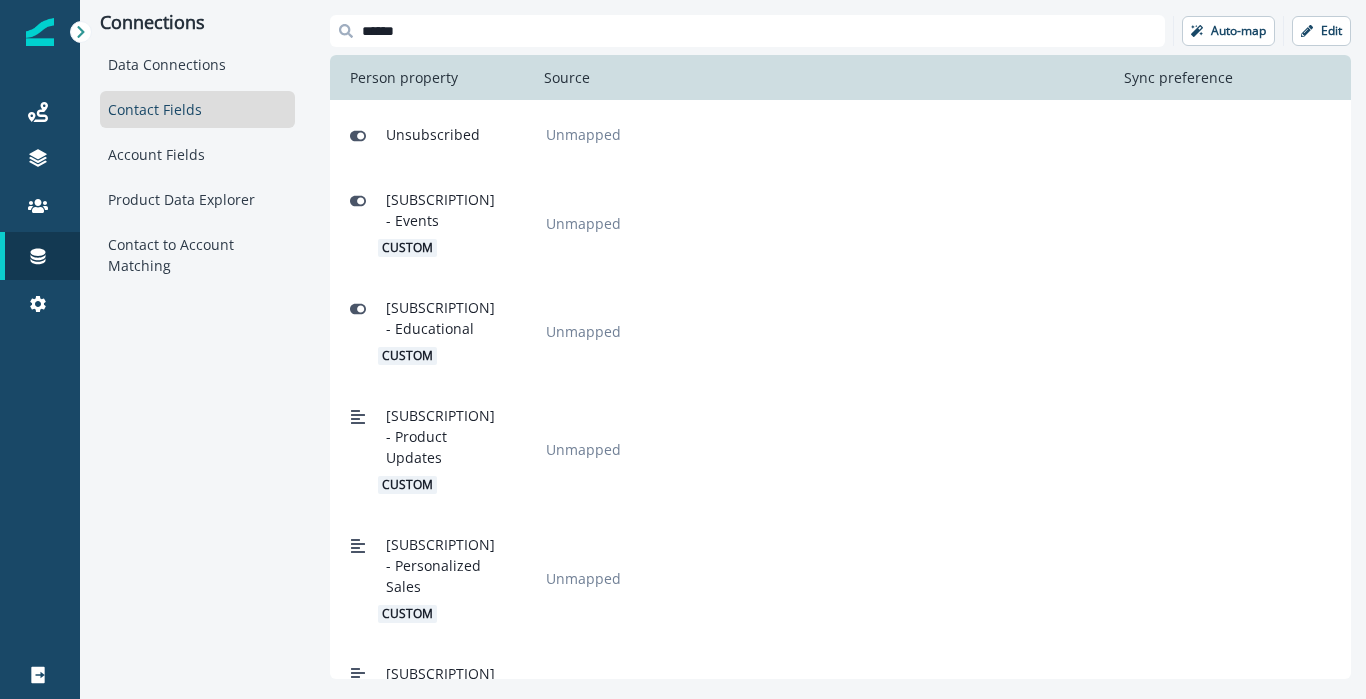 type on "******" 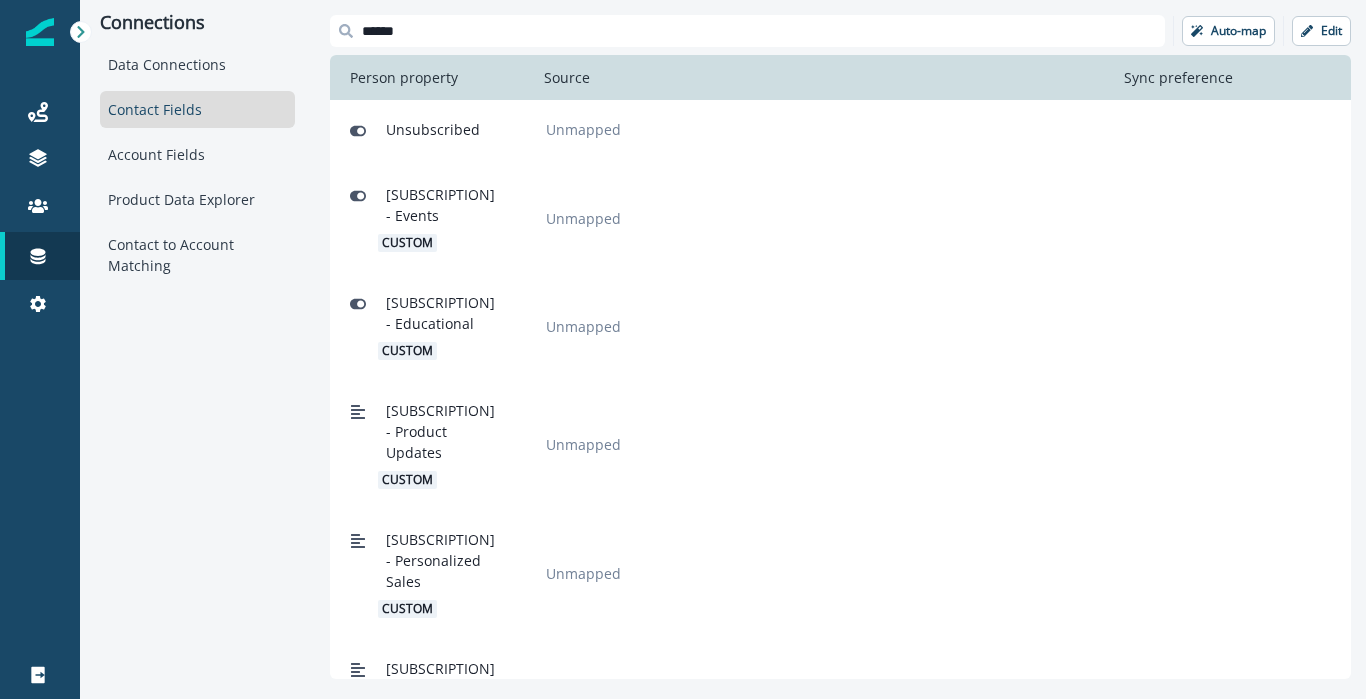 scroll, scrollTop: 4, scrollLeft: 0, axis: vertical 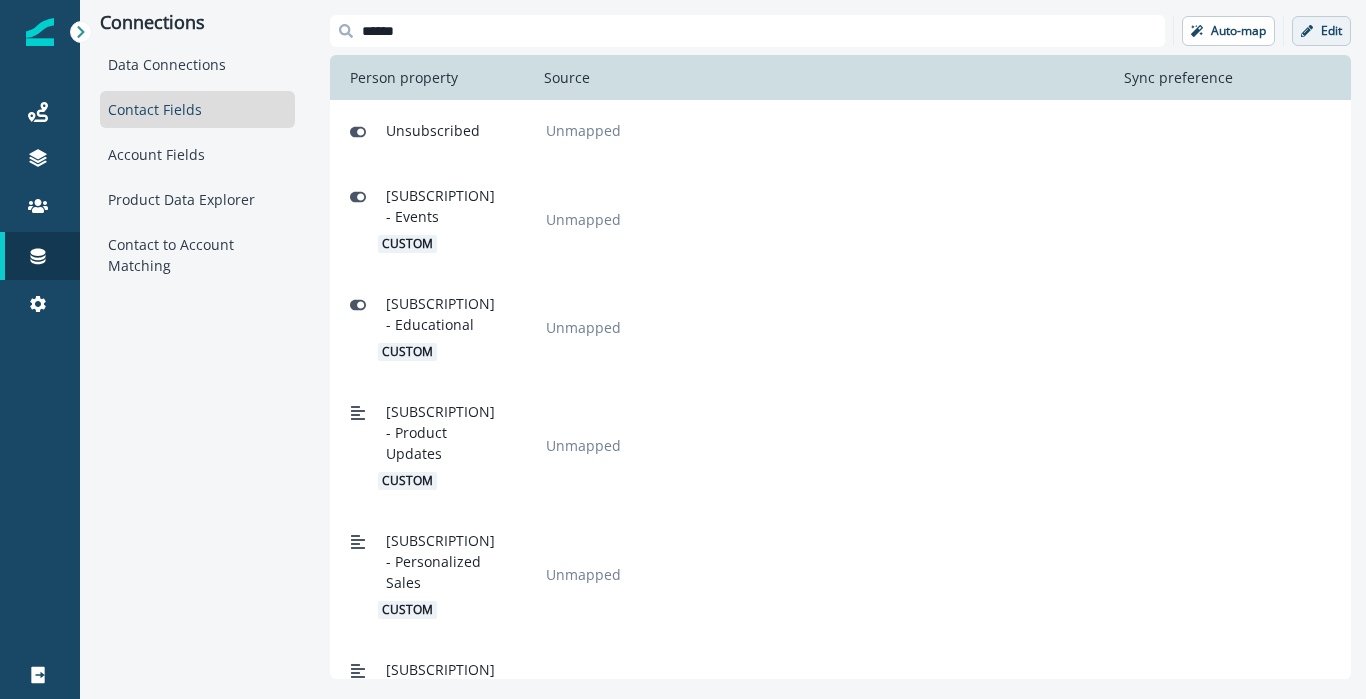 click on "Edit" at bounding box center (1321, 31) 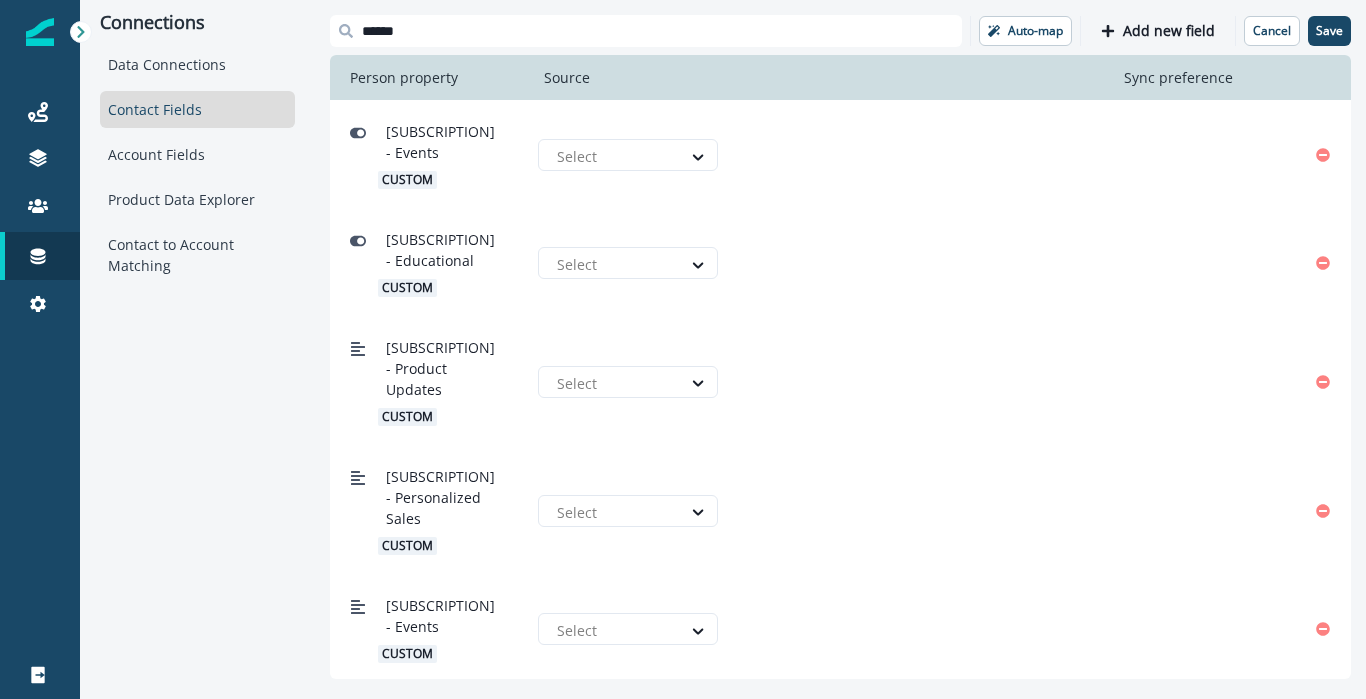 scroll, scrollTop: 0, scrollLeft: 0, axis: both 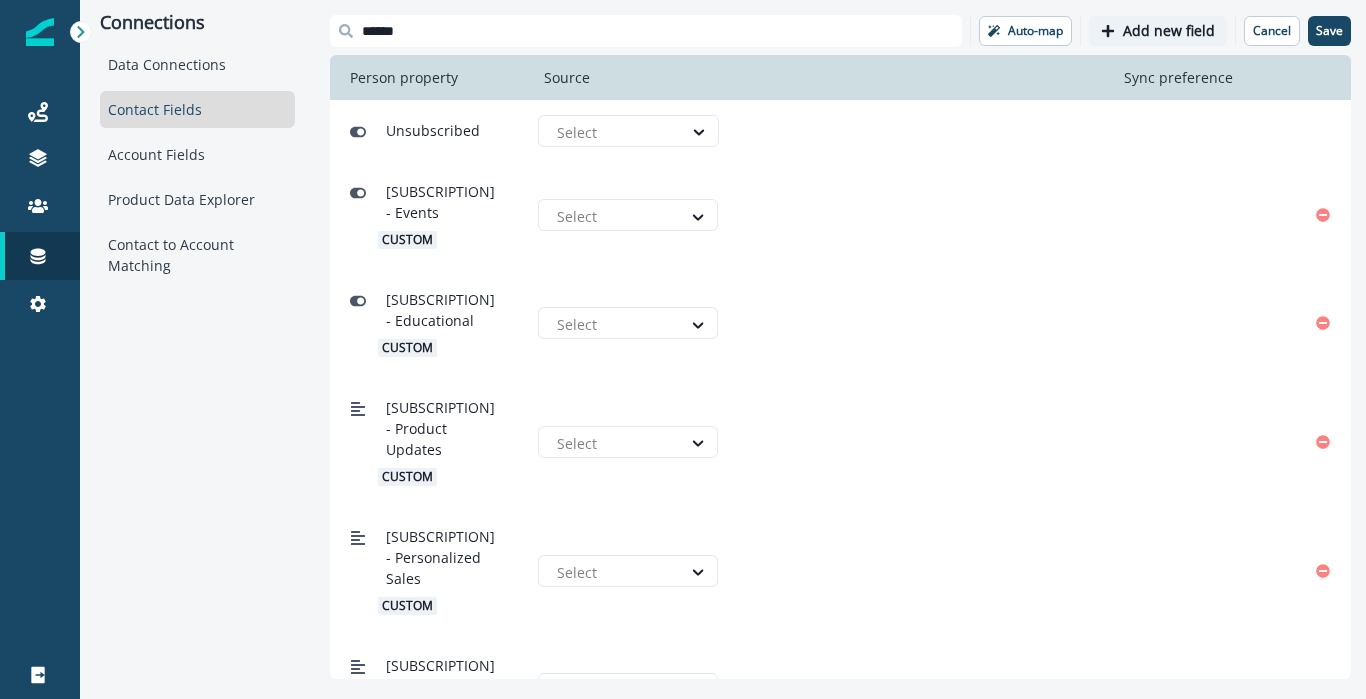click on "Add new field" at bounding box center [1169, 31] 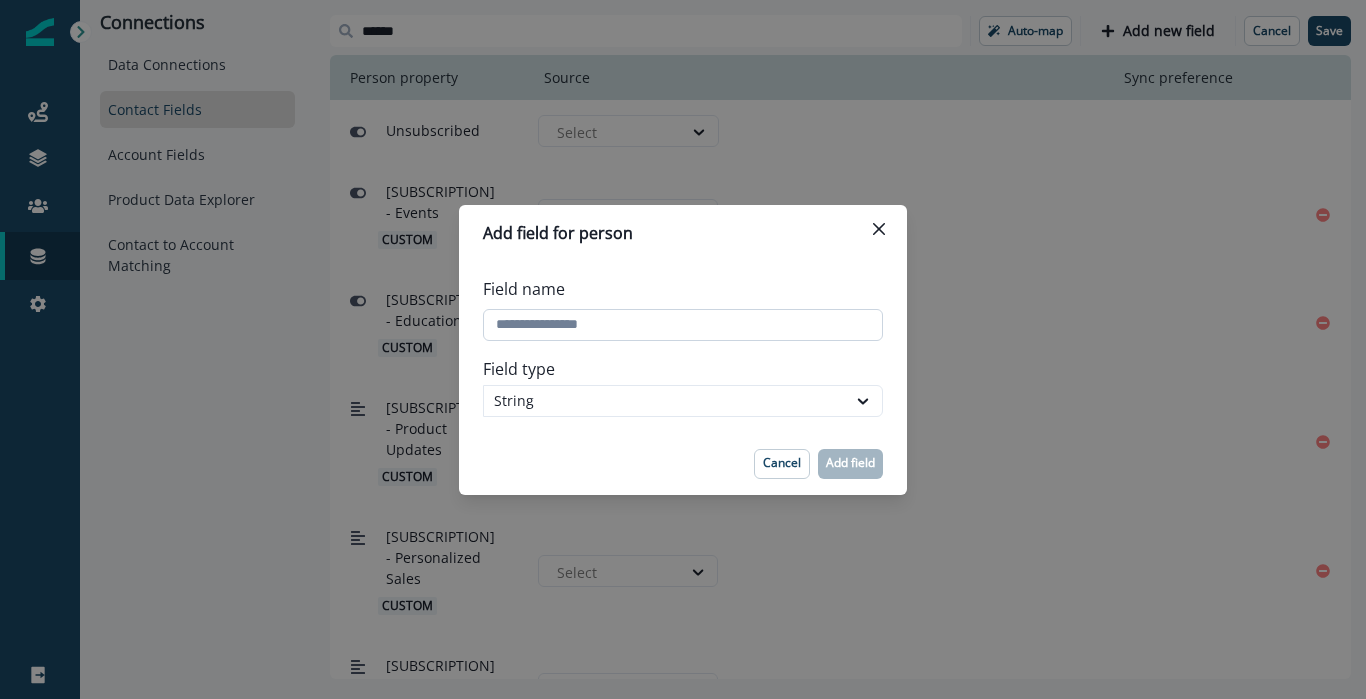 click on "Field name" at bounding box center (683, 325) 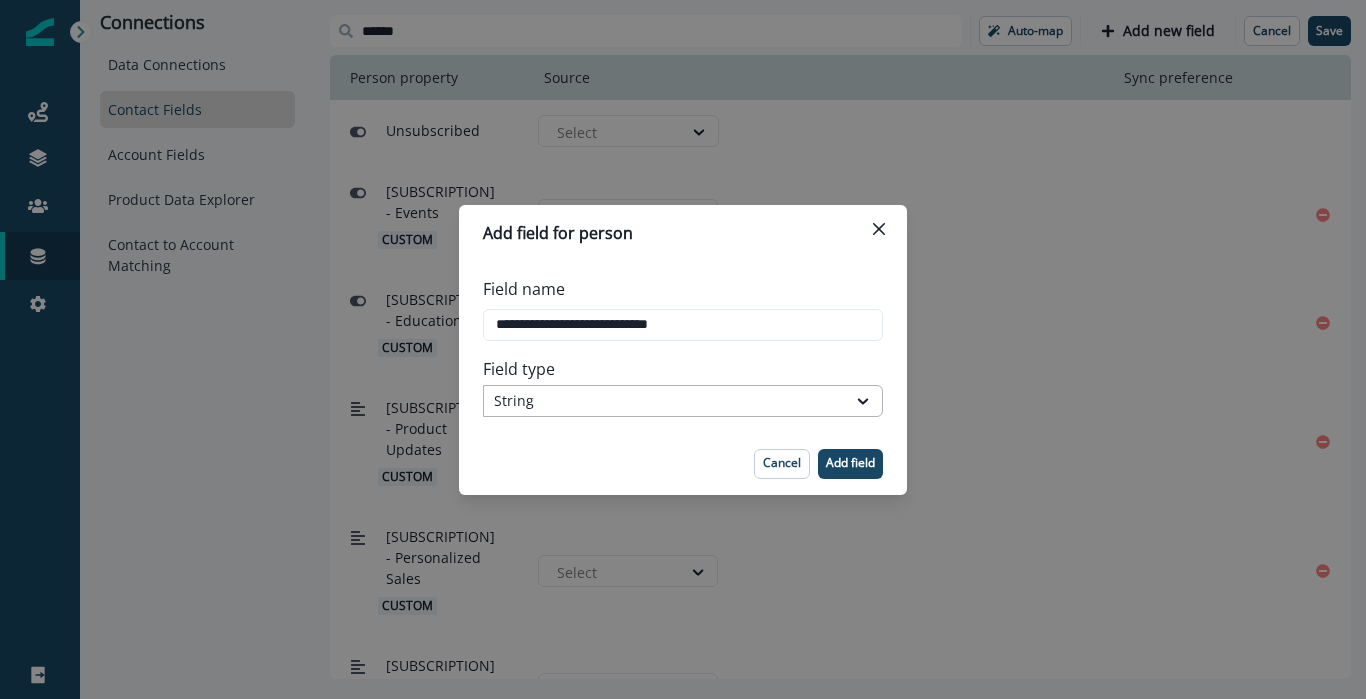 type on "**********" 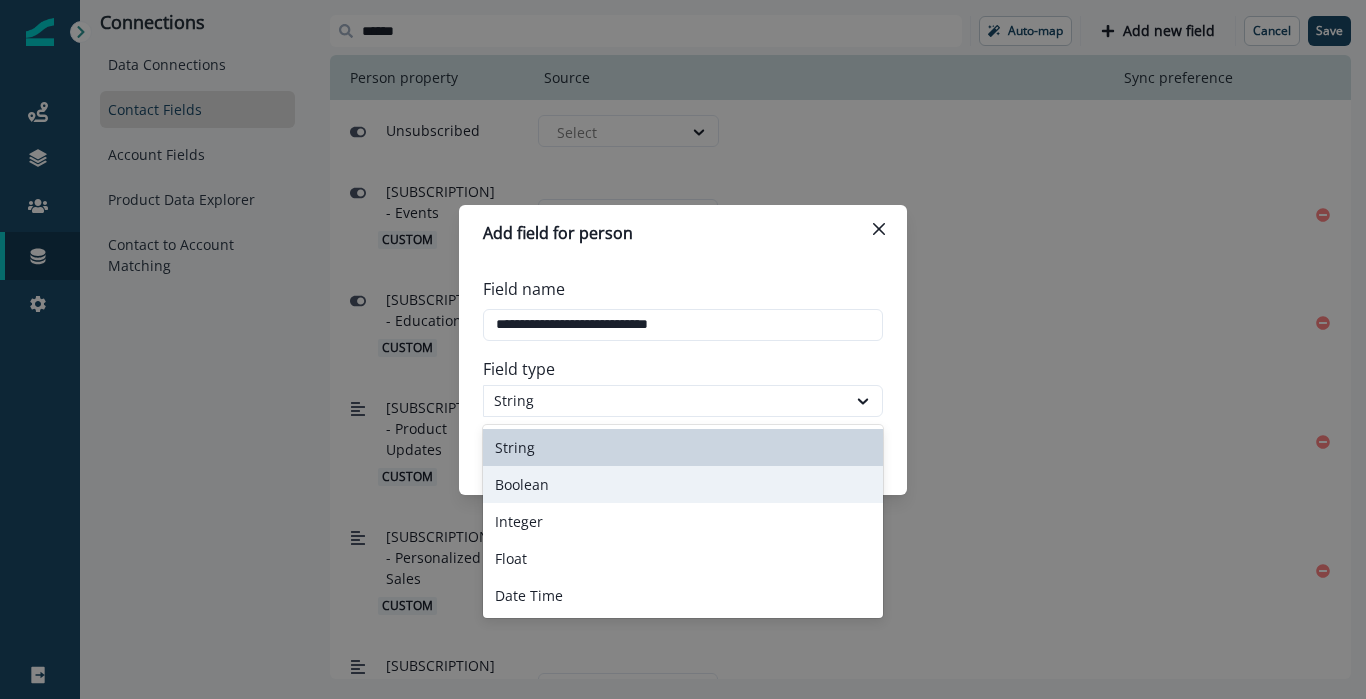 click on "Boolean" at bounding box center (683, 484) 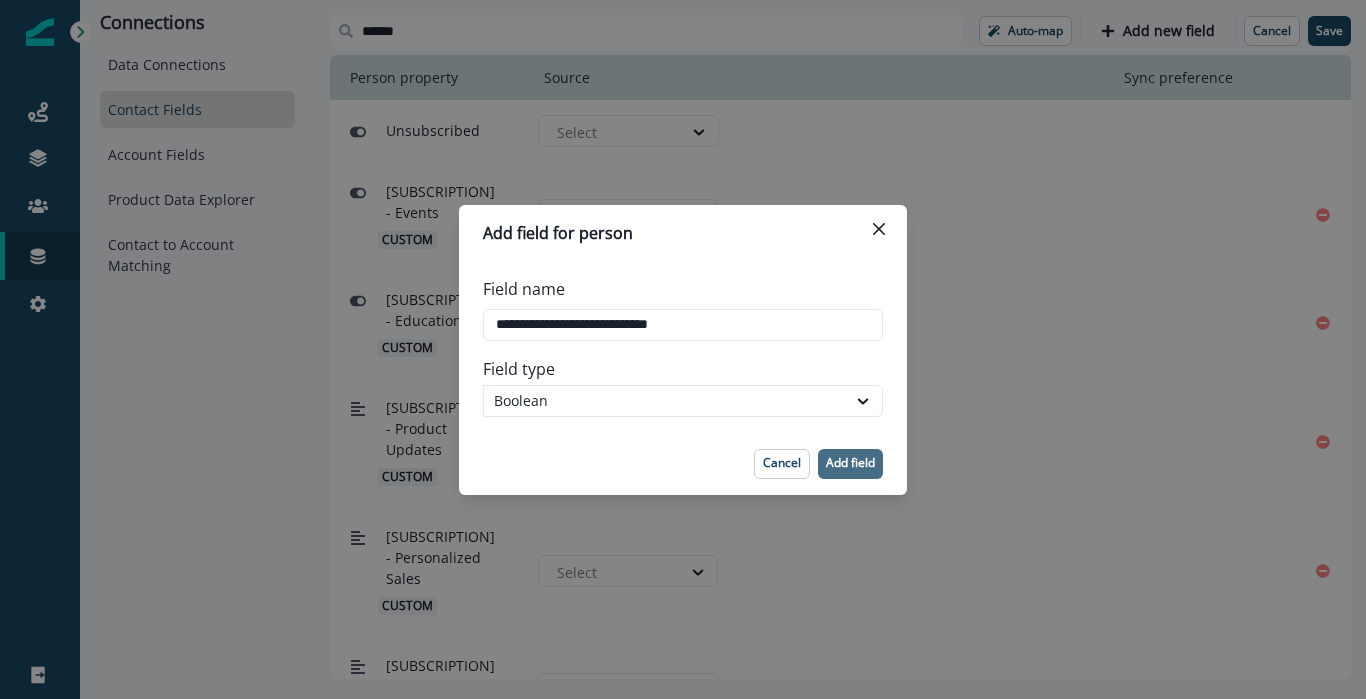 click on "Add field" at bounding box center [850, 463] 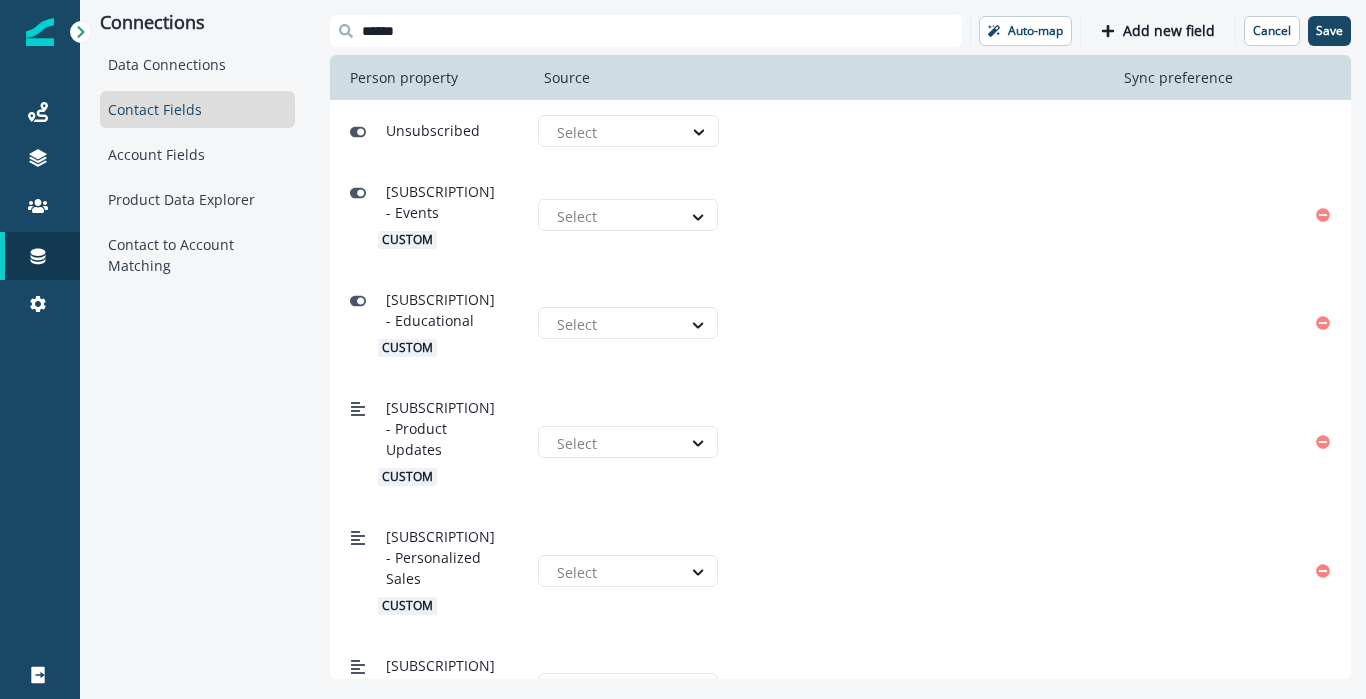 scroll, scrollTop: 667, scrollLeft: 0, axis: vertical 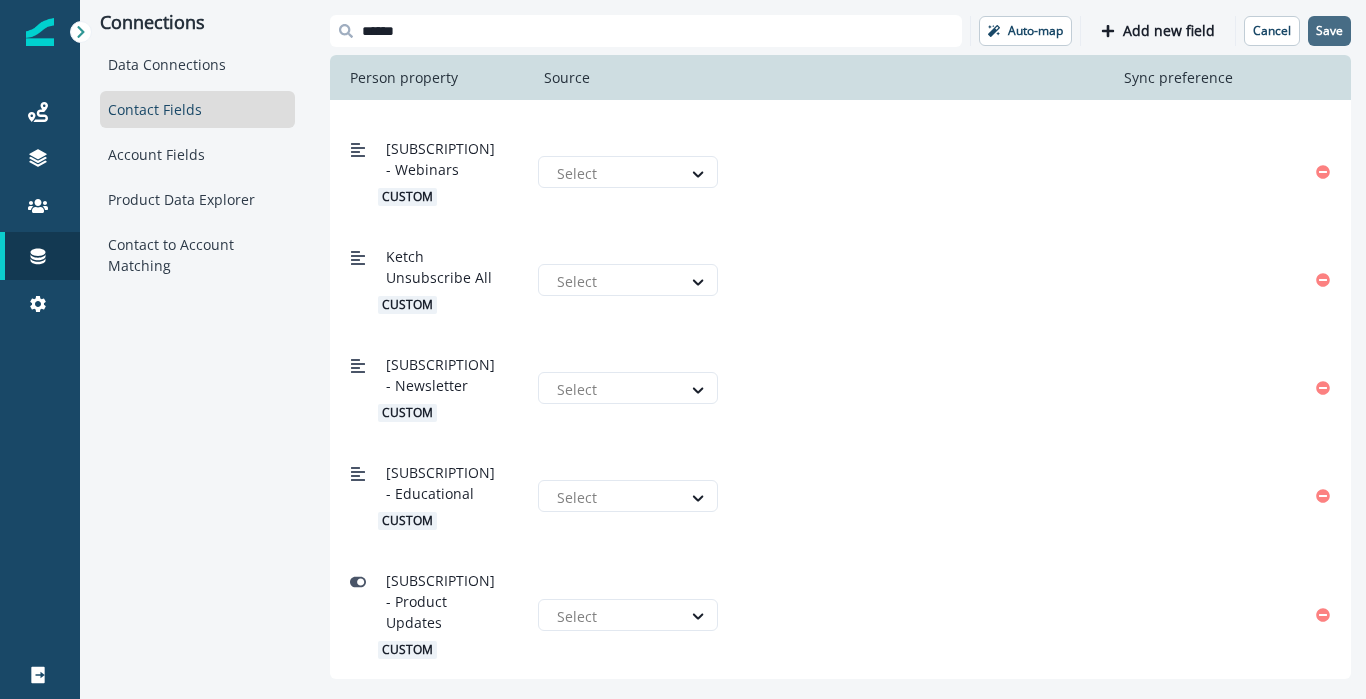 click on "Save" at bounding box center (1329, 31) 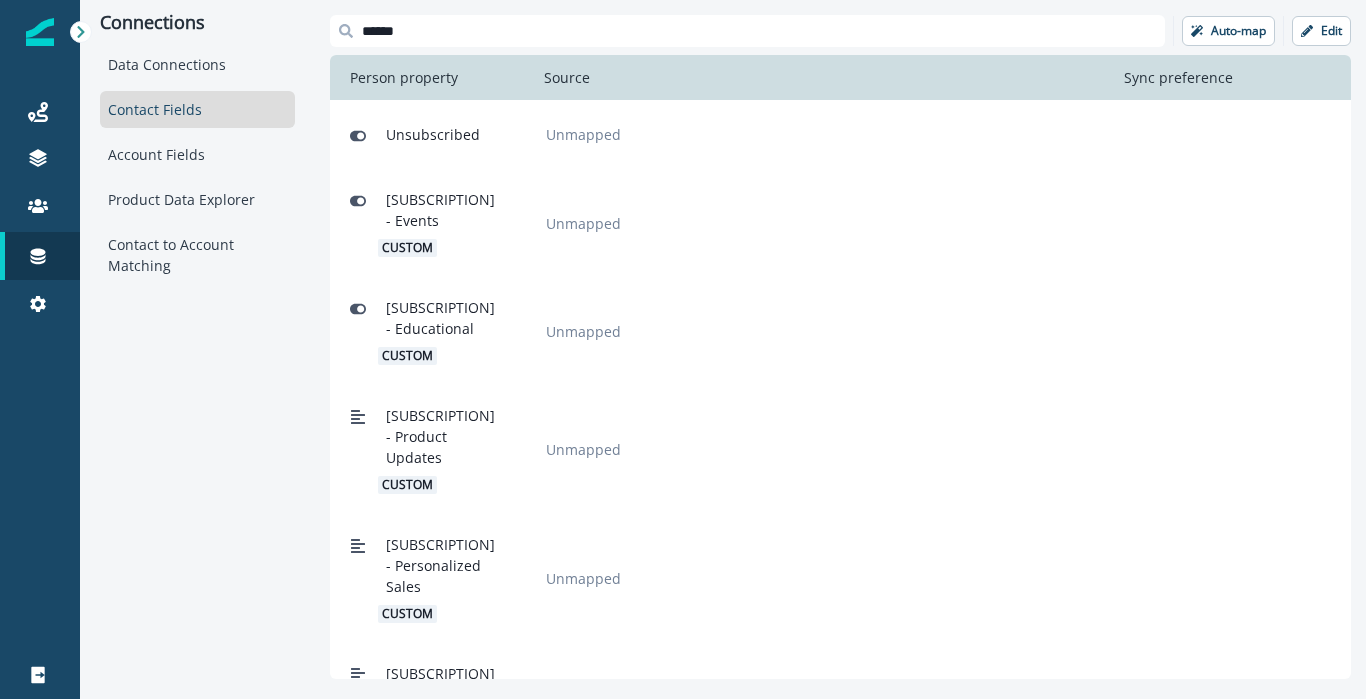 scroll, scrollTop: 675, scrollLeft: 0, axis: vertical 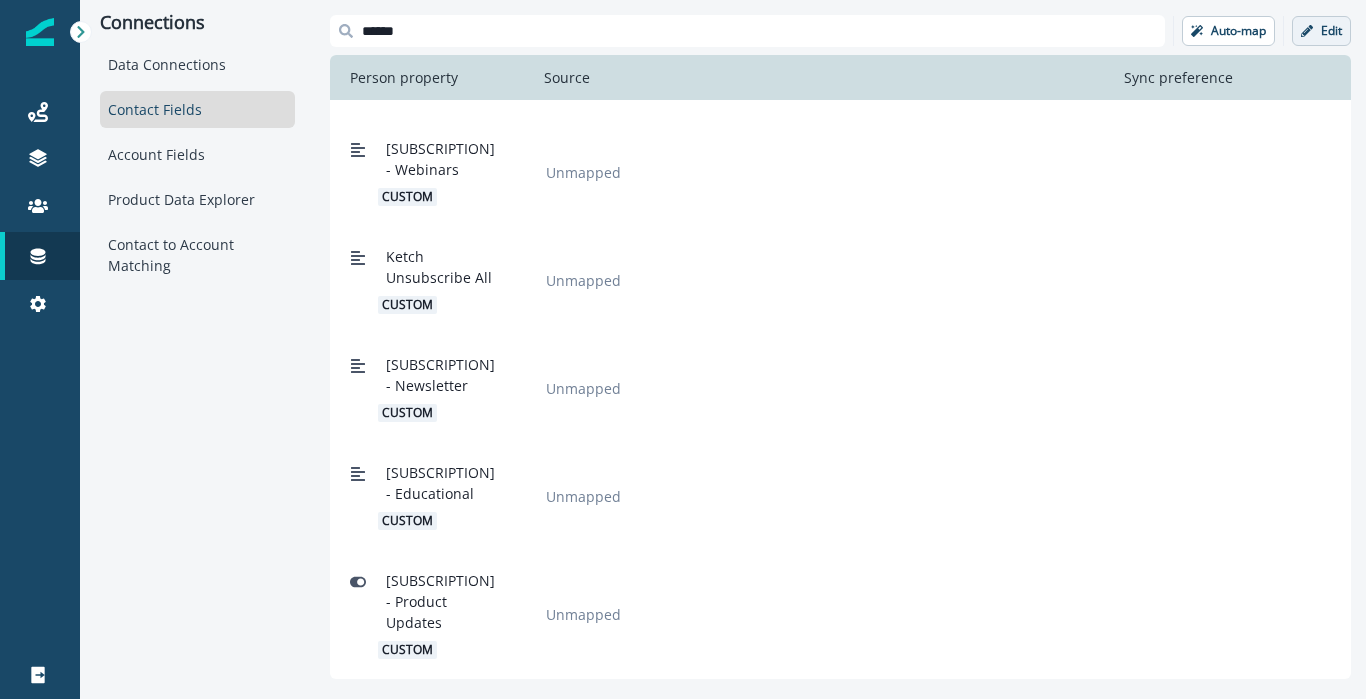 click on "Edit" at bounding box center (1321, 31) 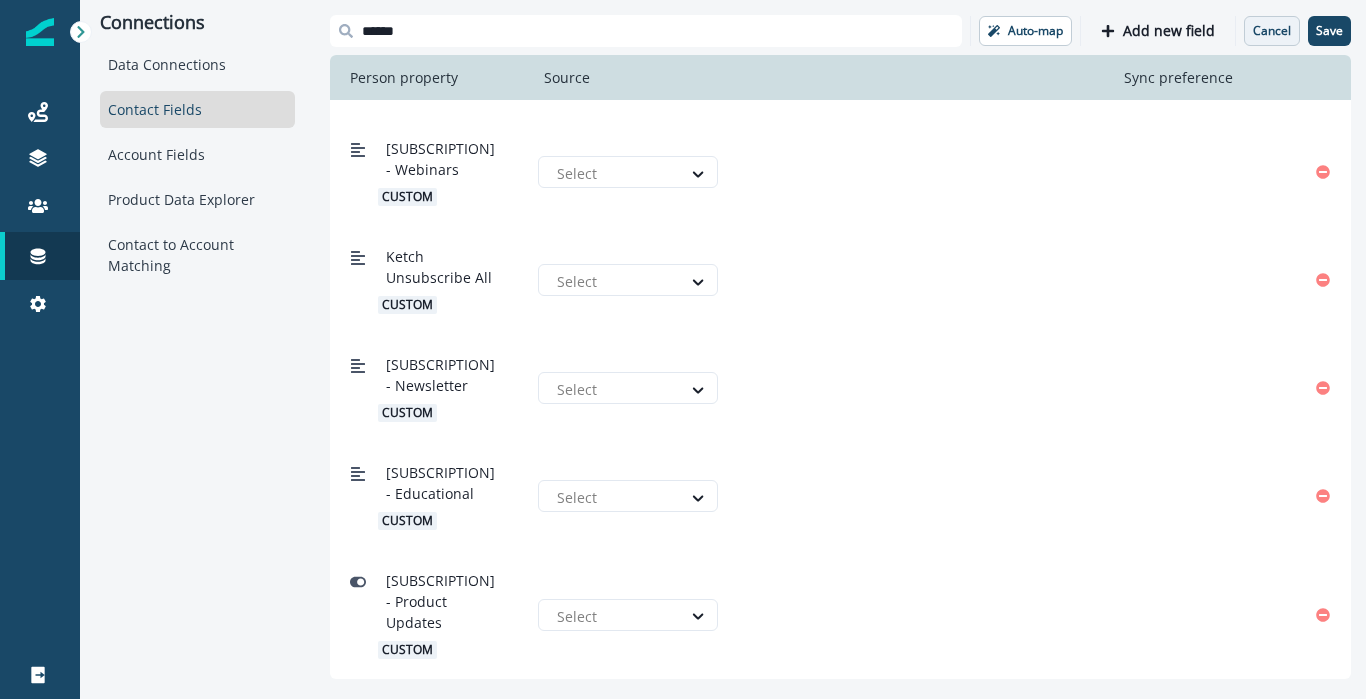 click on "Cancel" at bounding box center (1272, 31) 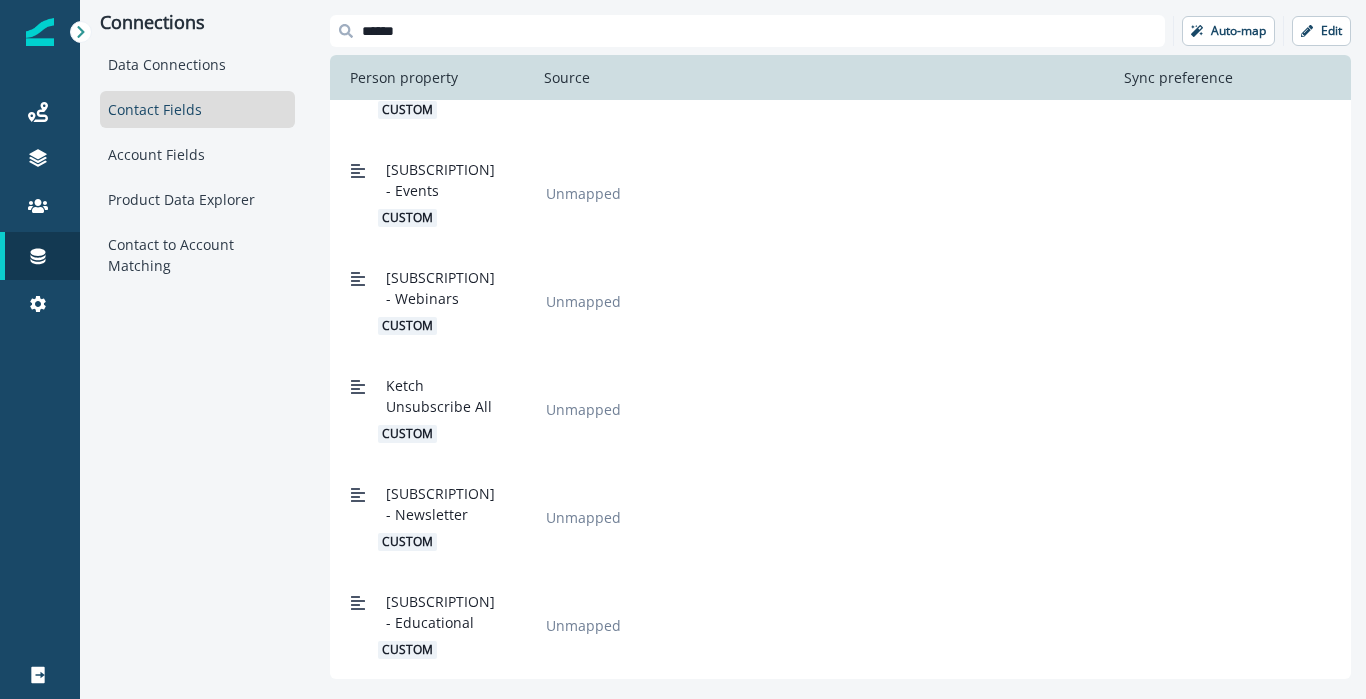 scroll, scrollTop: 567, scrollLeft: 0, axis: vertical 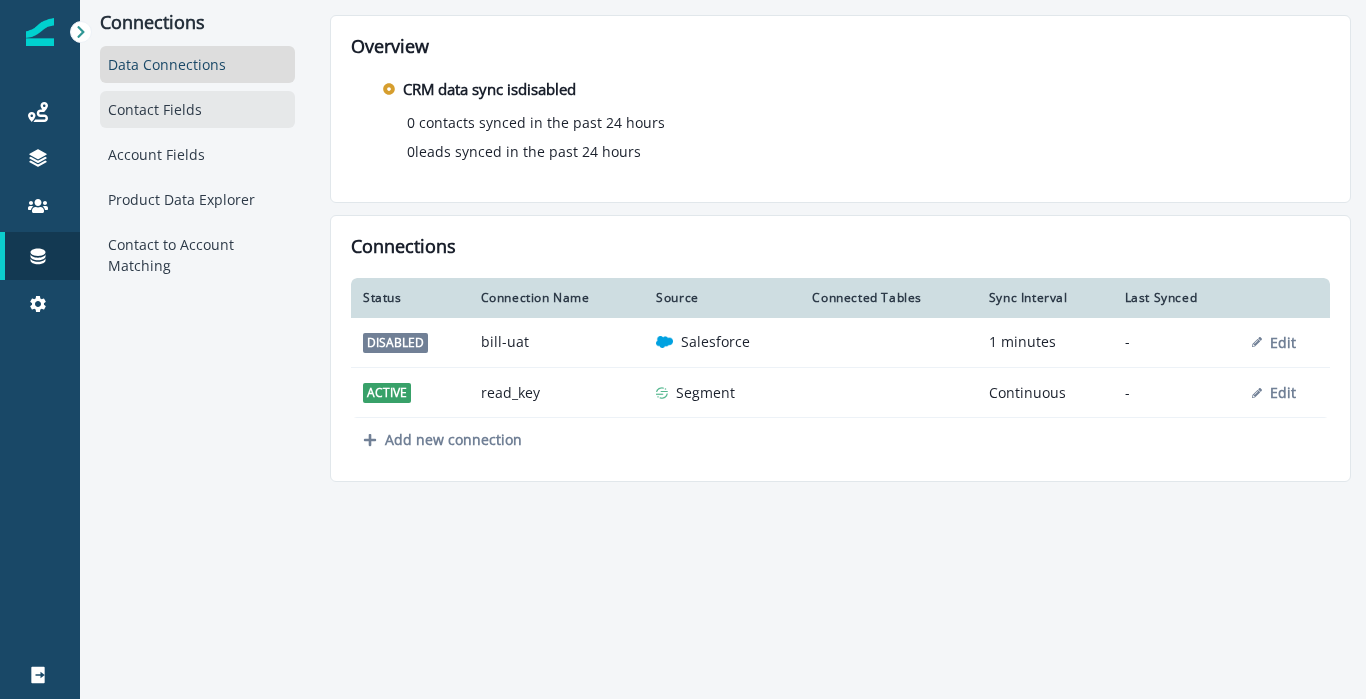 click on "Contact Fields" at bounding box center (197, 109) 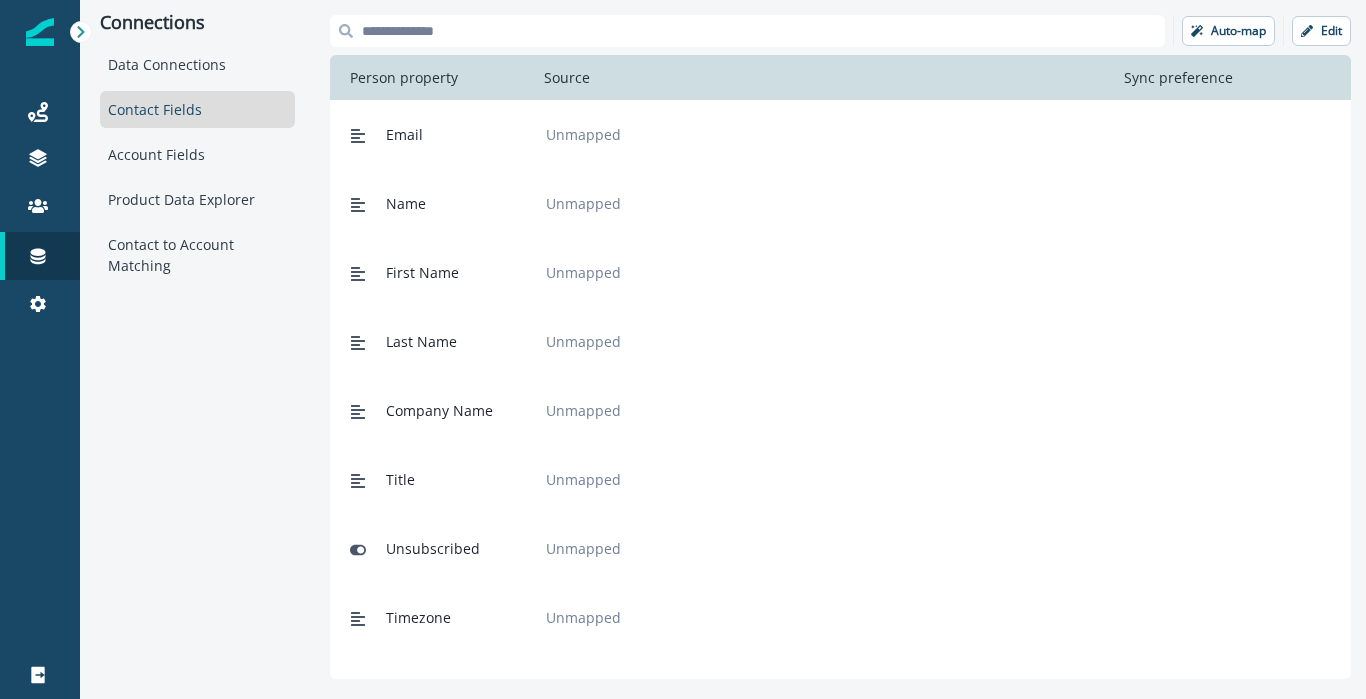 click at bounding box center (747, 31) 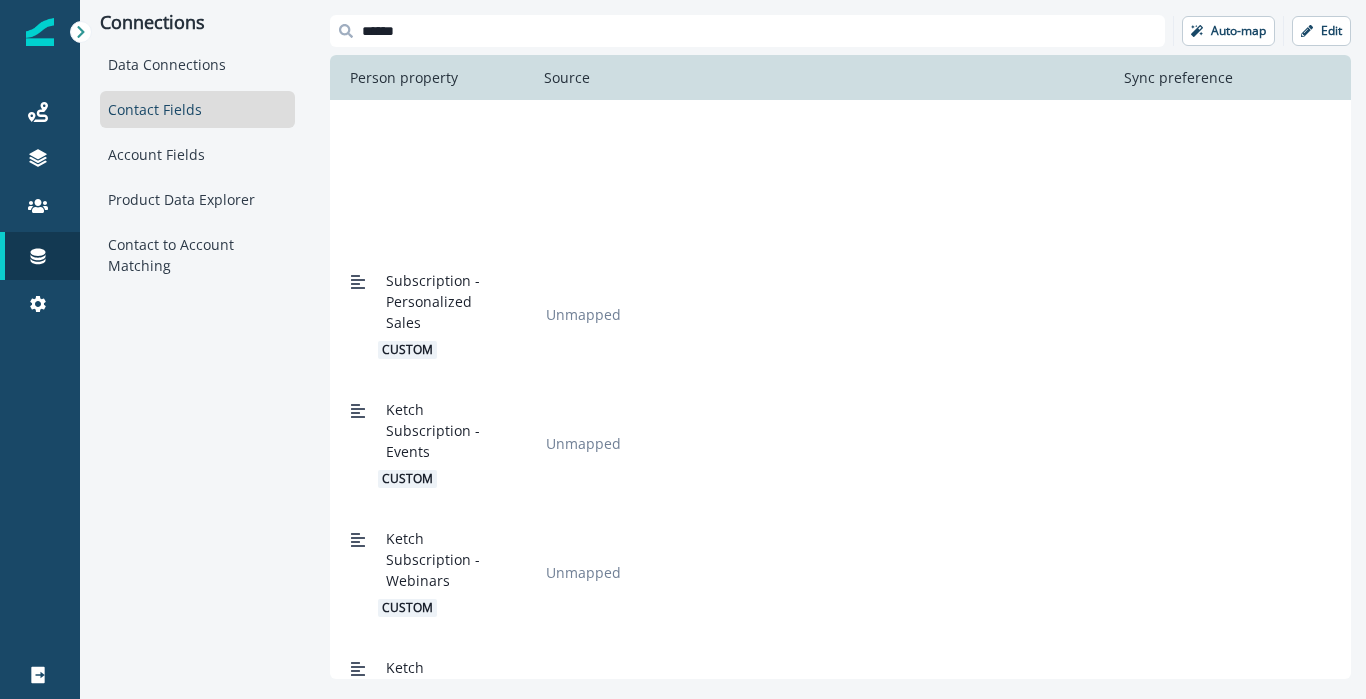 scroll, scrollTop: 0, scrollLeft: 0, axis: both 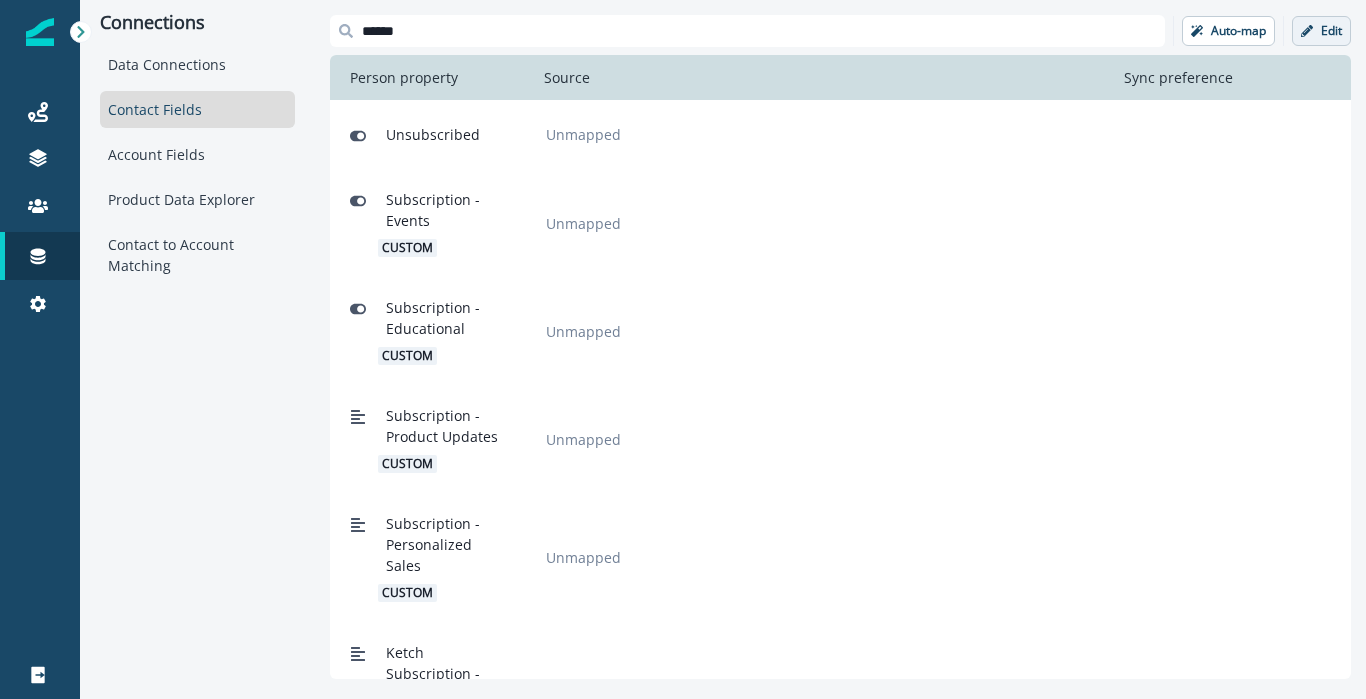 type on "******" 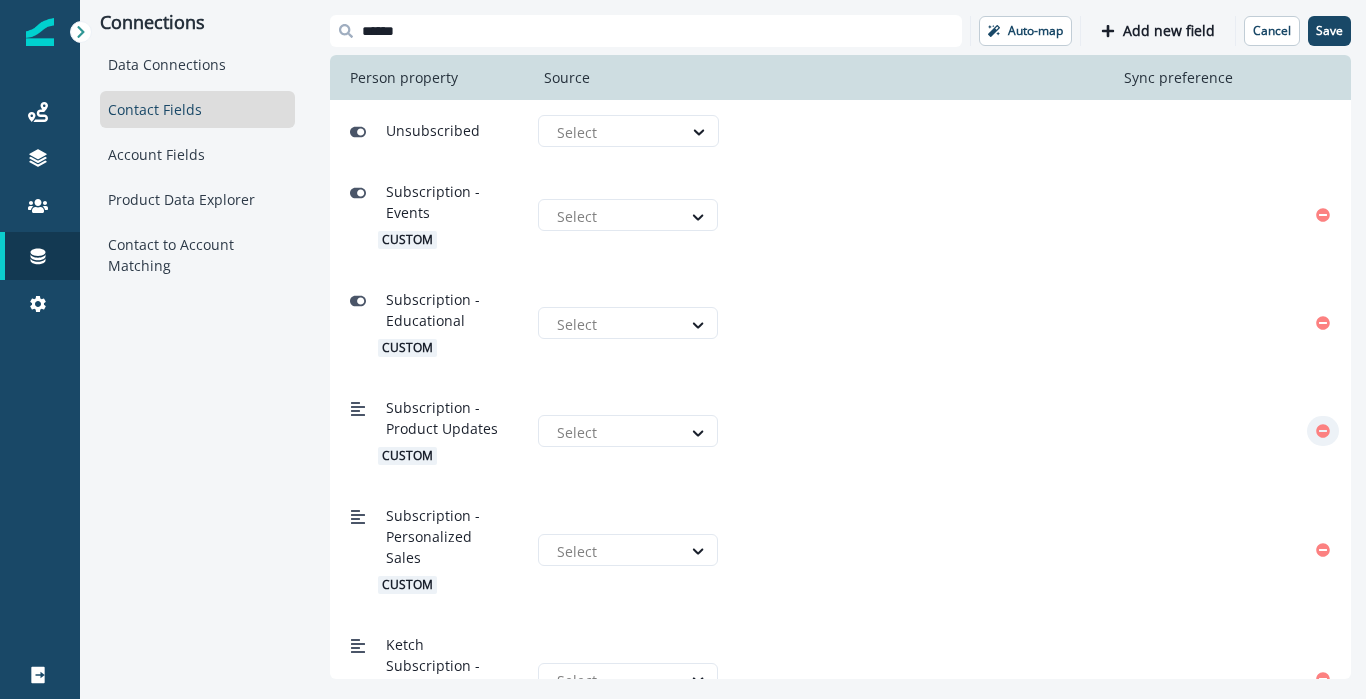 click at bounding box center [1323, 431] 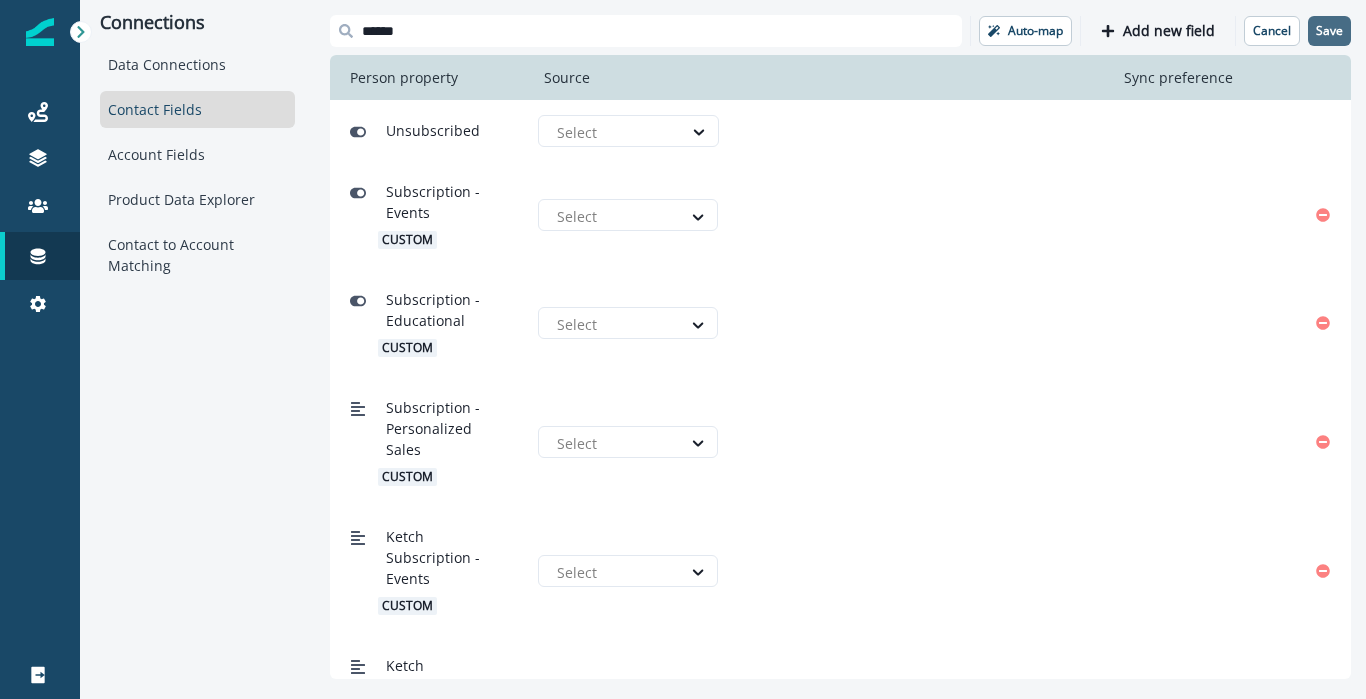 click on "Save" at bounding box center [1329, 31] 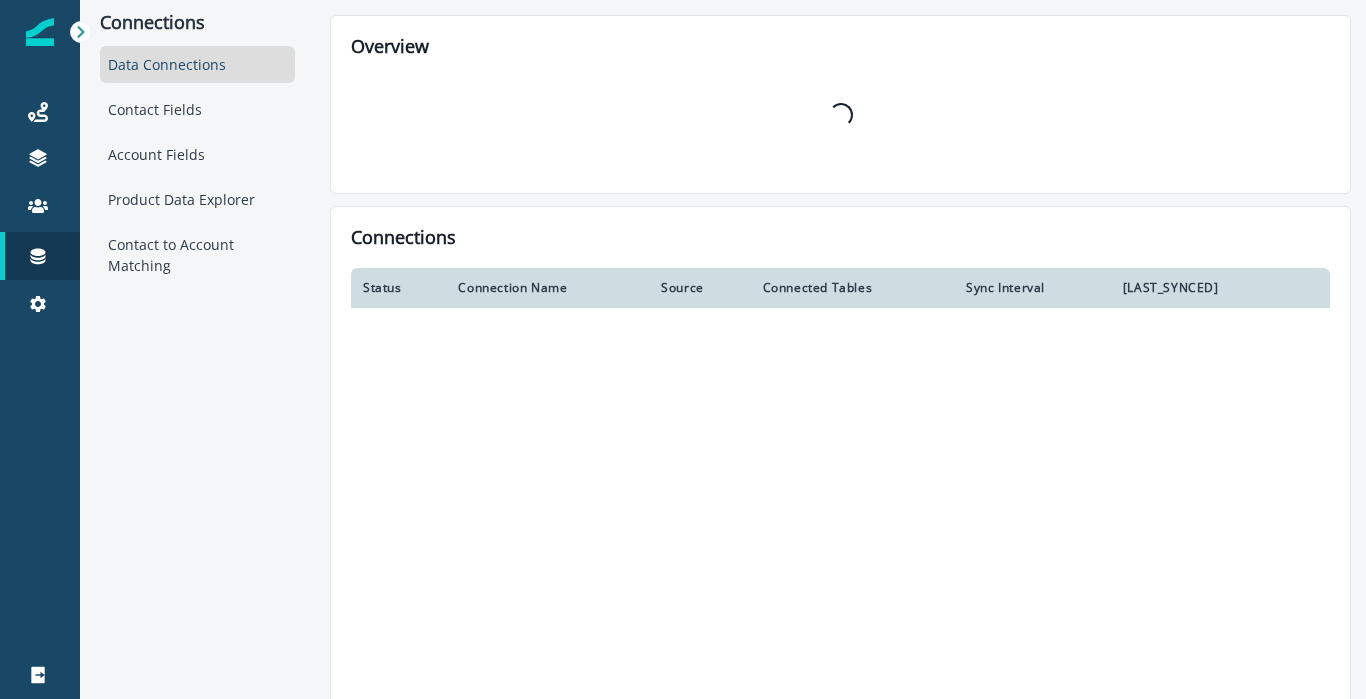 scroll, scrollTop: 0, scrollLeft: 0, axis: both 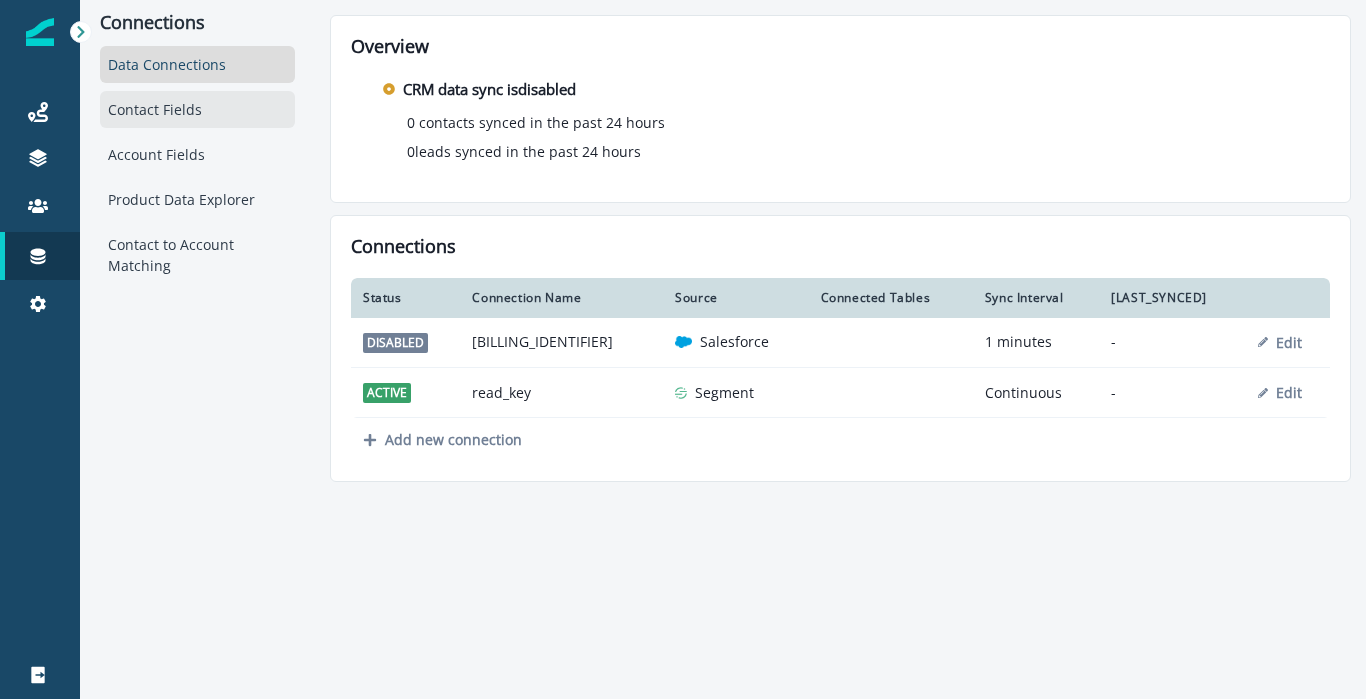 click on "Contact Fields" at bounding box center (197, 109) 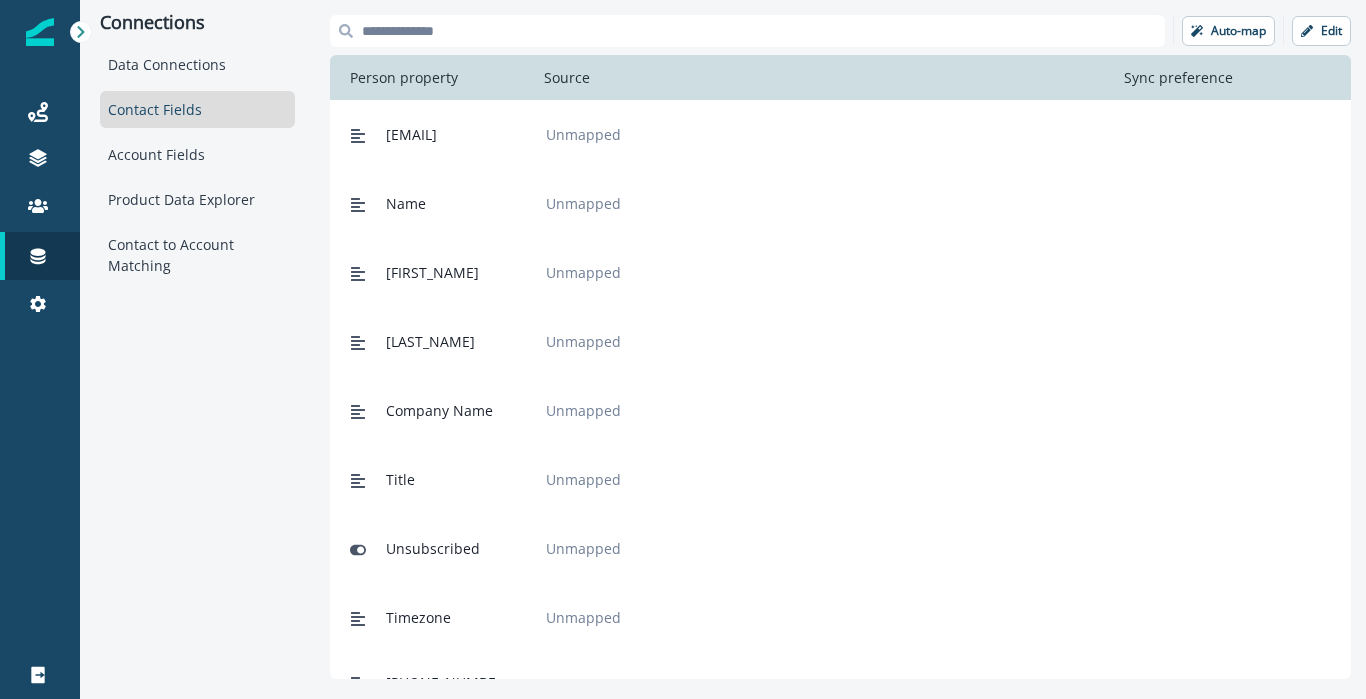 click at bounding box center (747, 31) 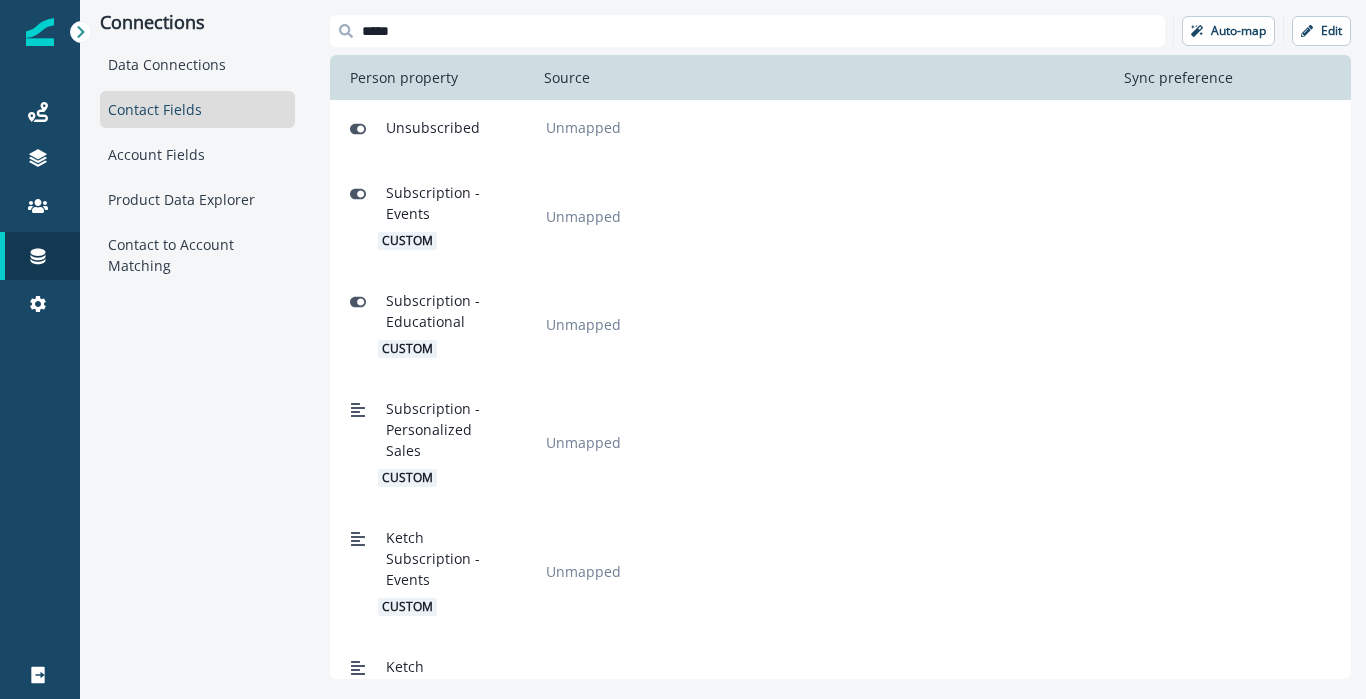 scroll, scrollTop: 0, scrollLeft: 0, axis: both 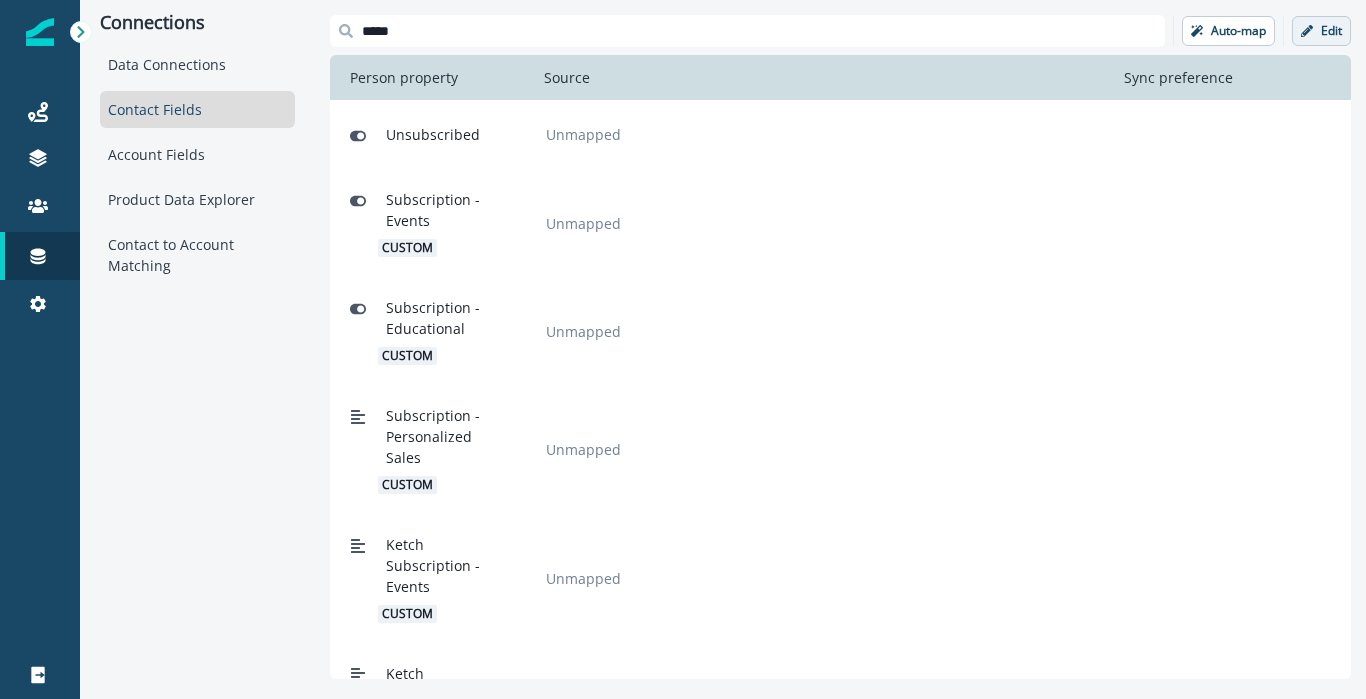 type on "*****" 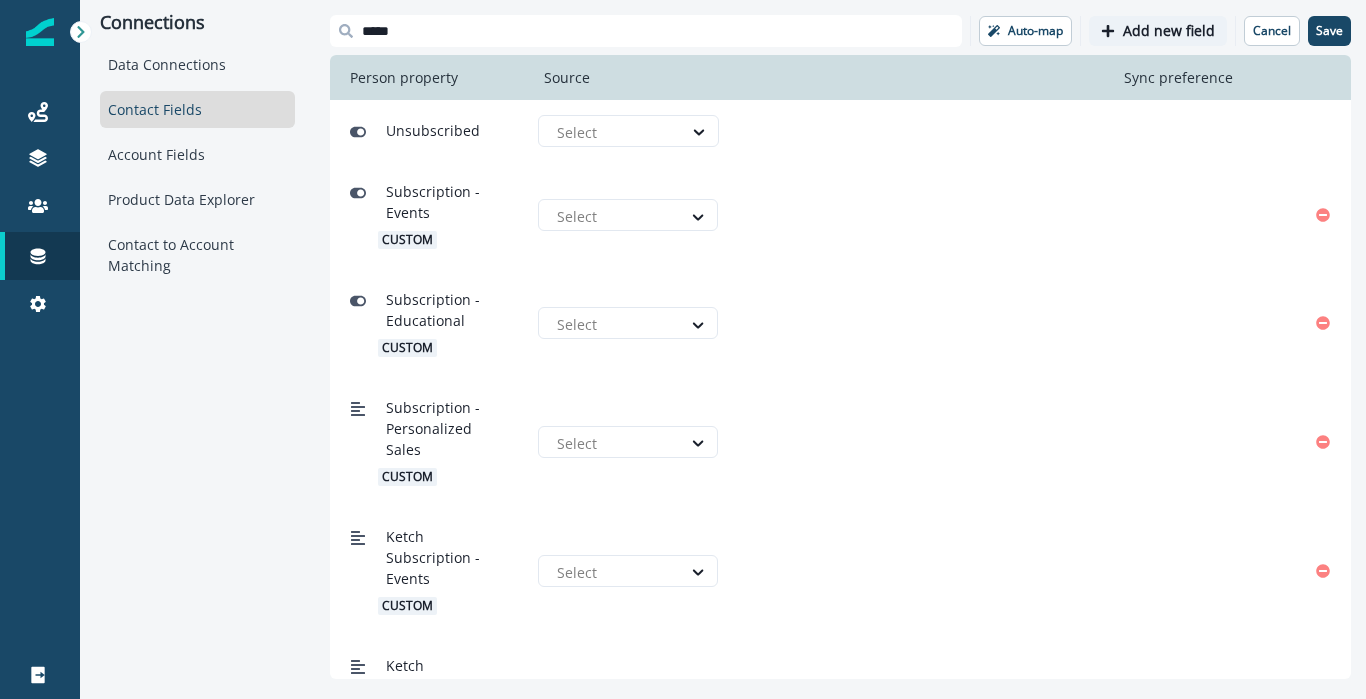 click on "Add new field" at bounding box center (1169, 31) 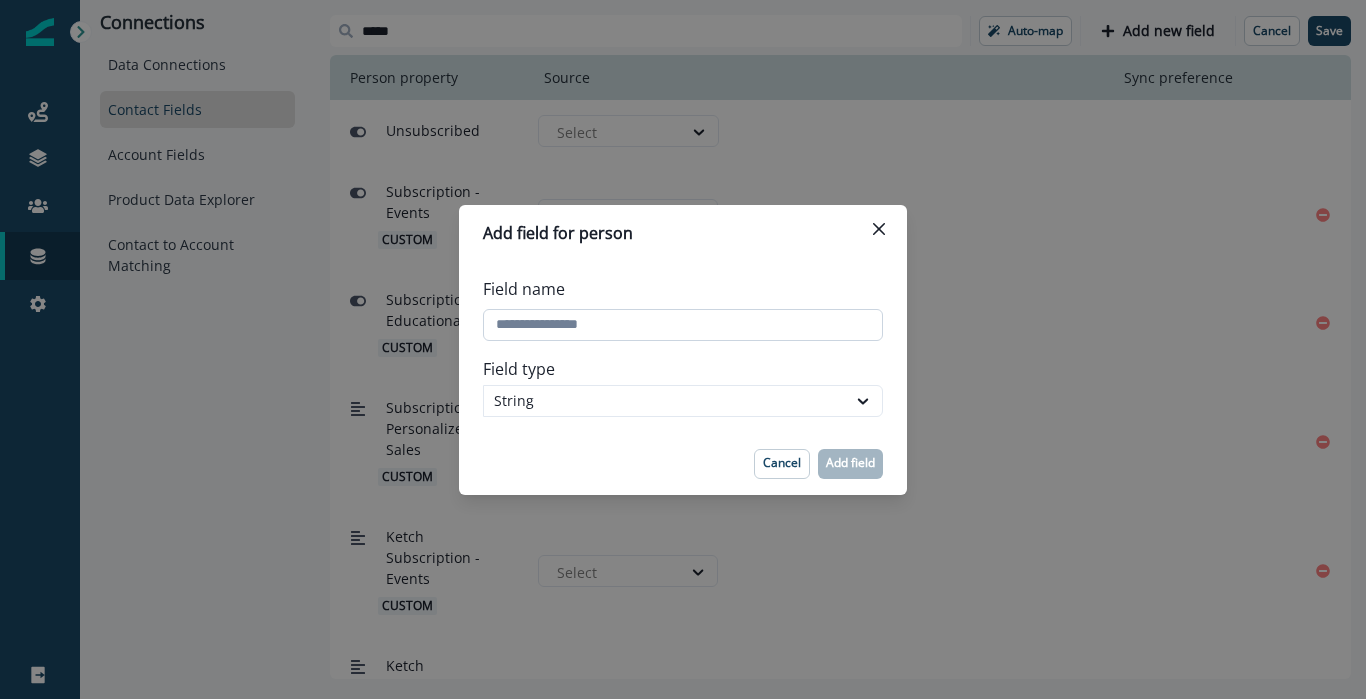 click on "Field name" at bounding box center [683, 325] 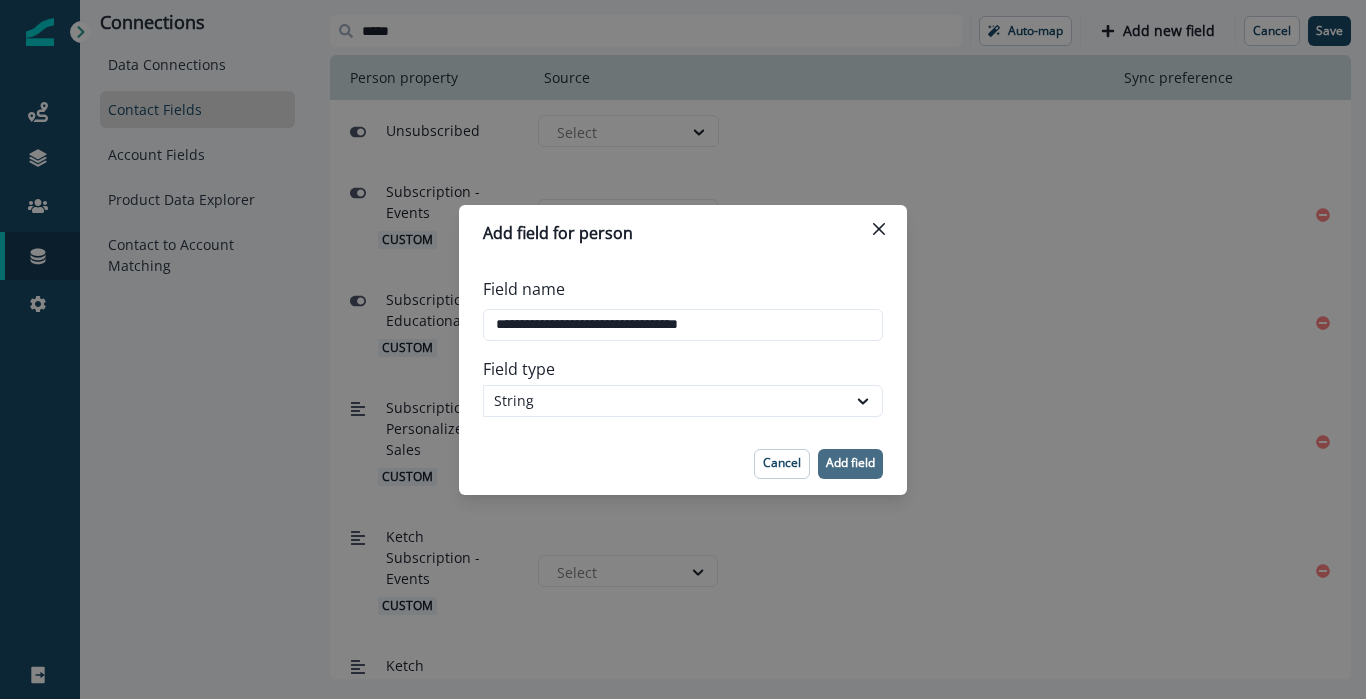 type on "**********" 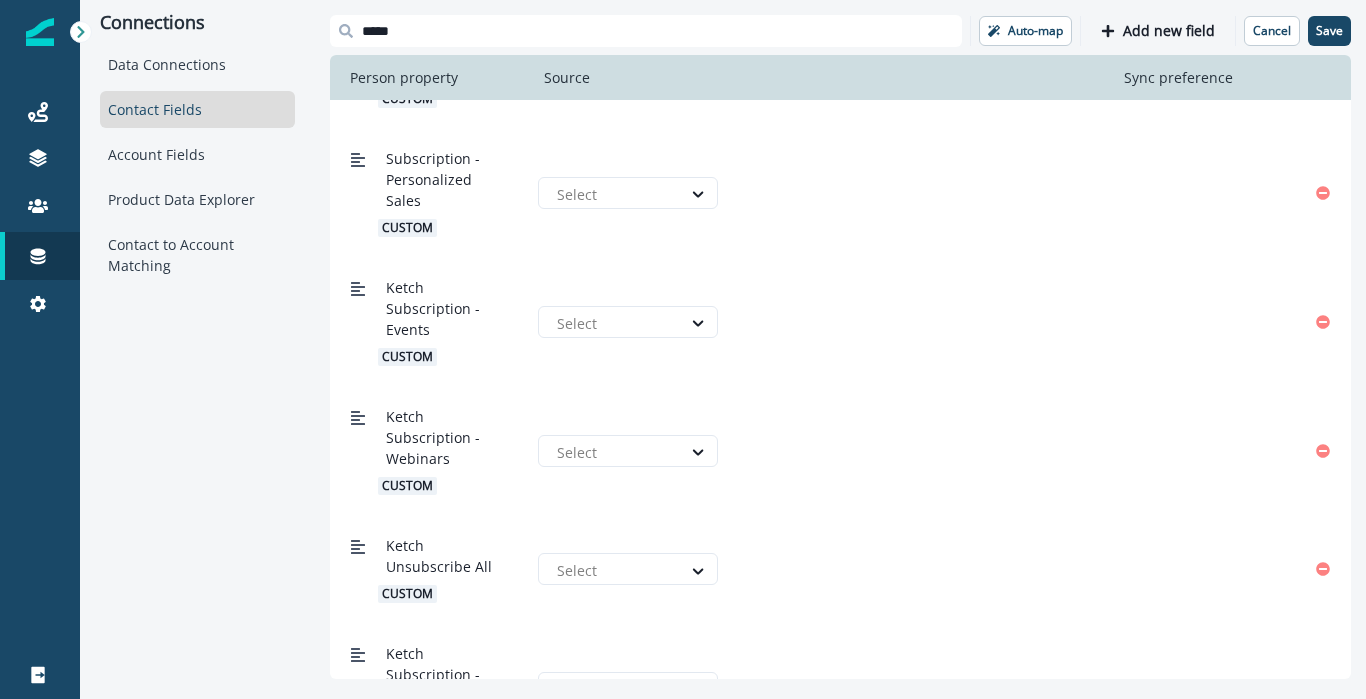 scroll, scrollTop: 580, scrollLeft: 0, axis: vertical 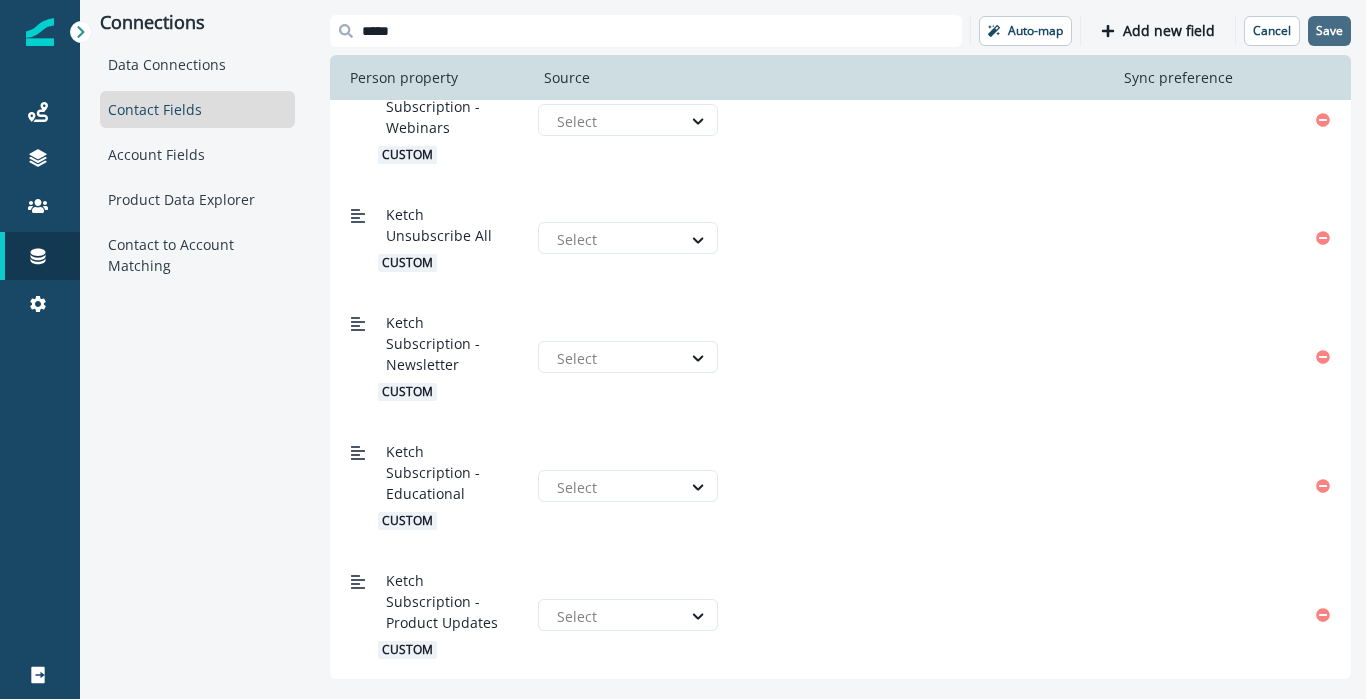click on "Save" at bounding box center (1329, 31) 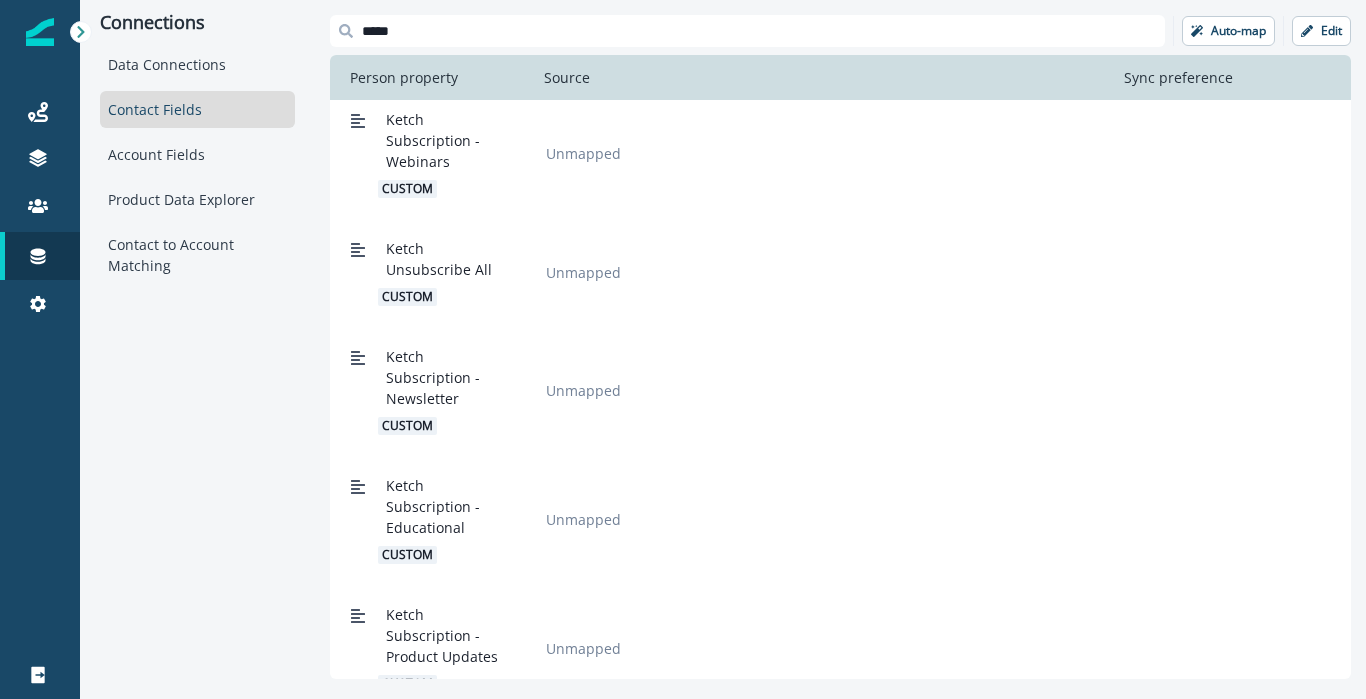scroll, scrollTop: 588, scrollLeft: 0, axis: vertical 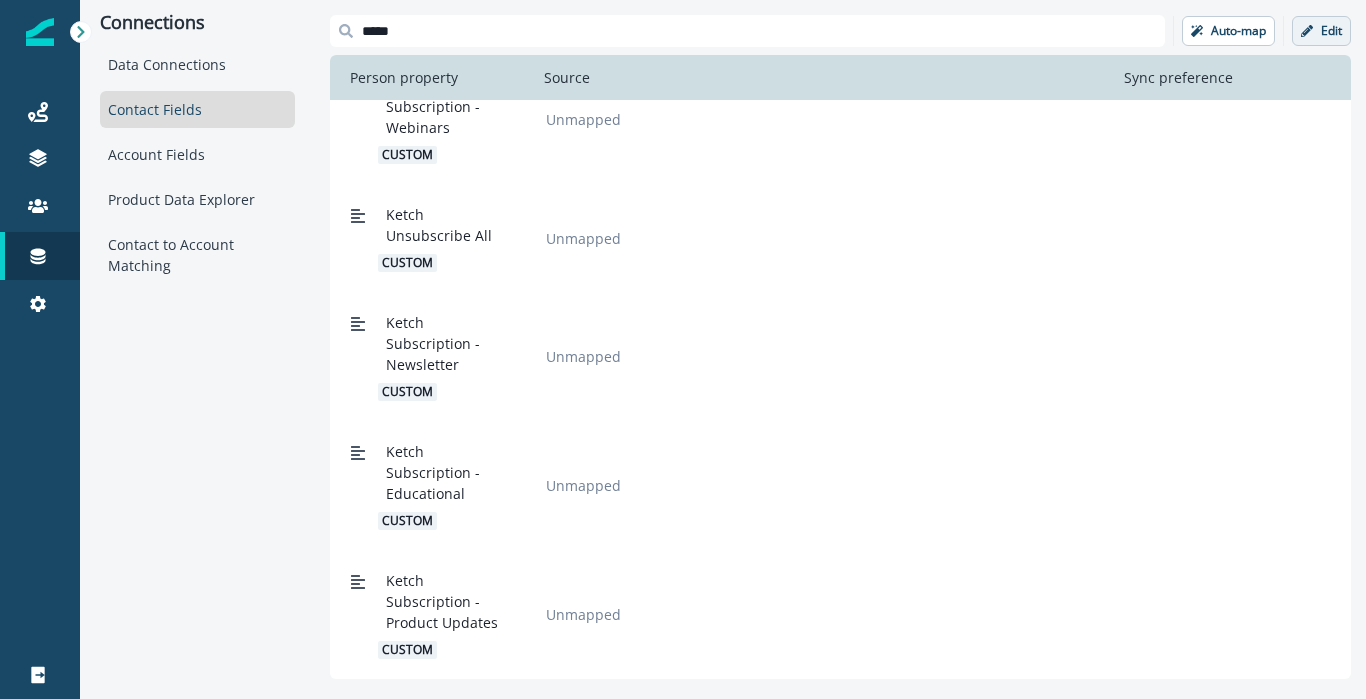 click at bounding box center (1197, 31) 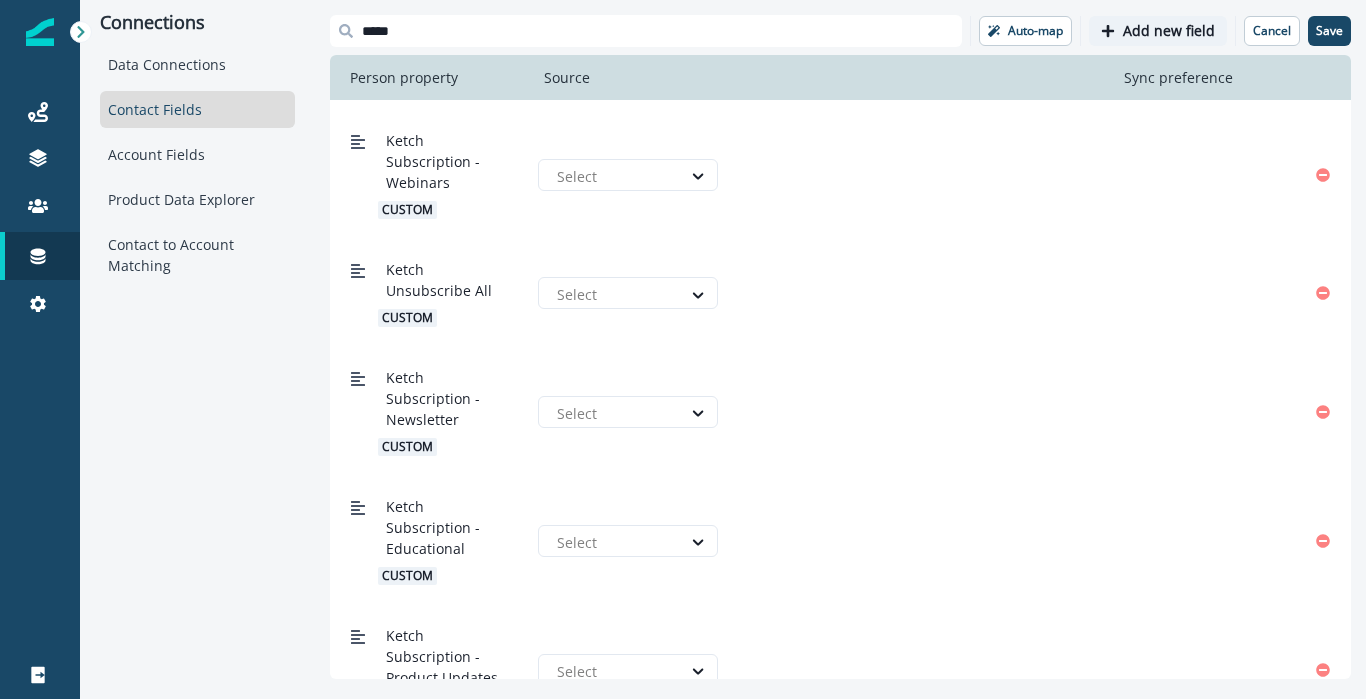 scroll, scrollTop: 588, scrollLeft: 0, axis: vertical 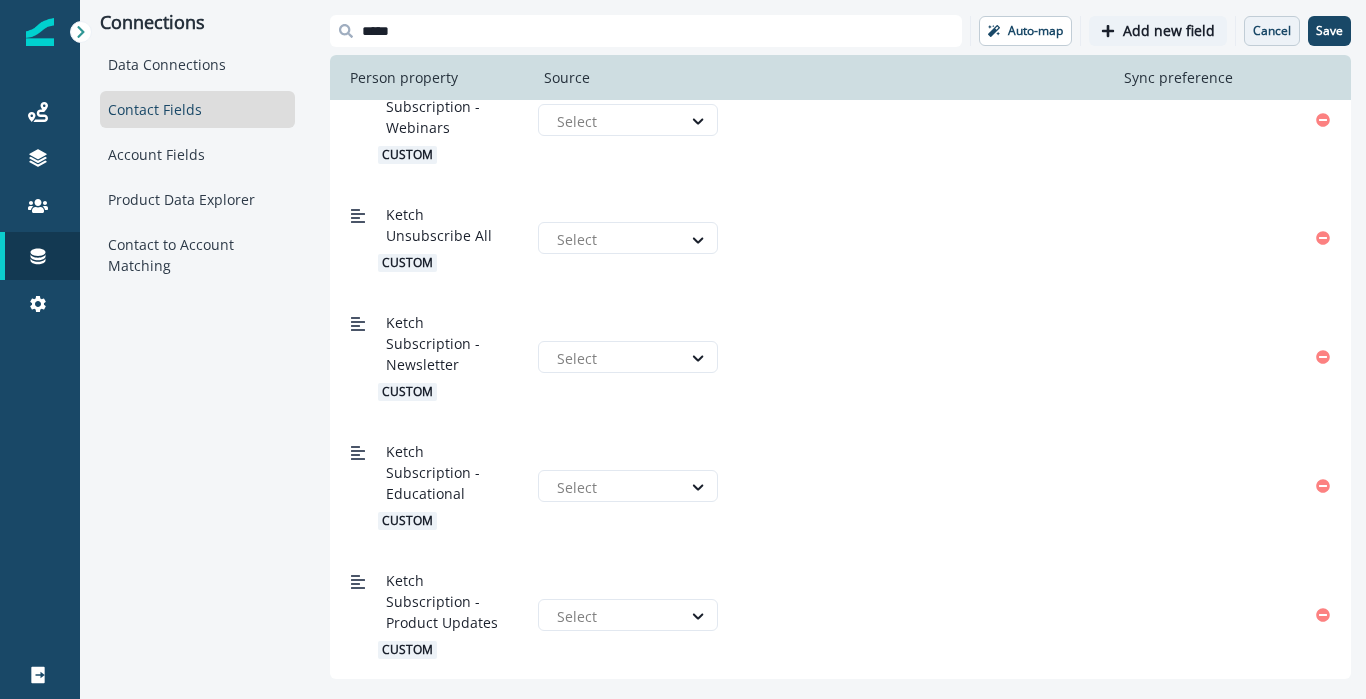 click on "Cancel" at bounding box center [1272, 31] 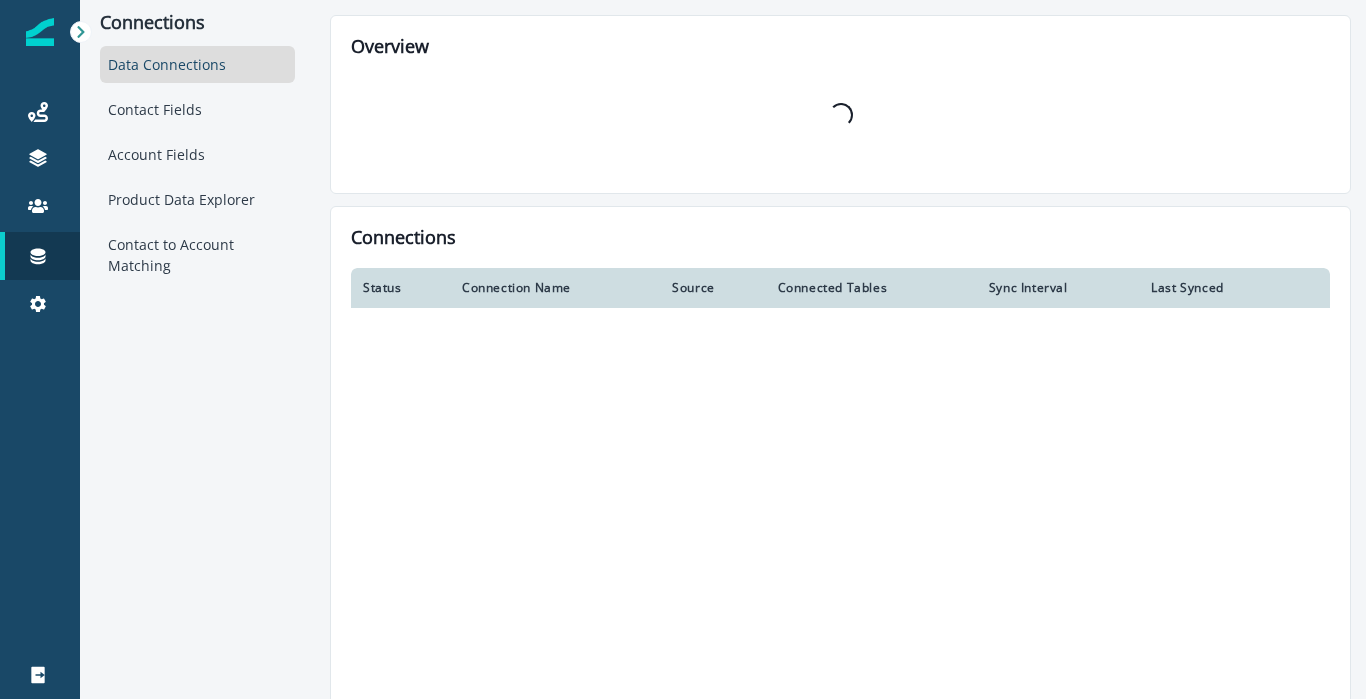 scroll, scrollTop: 0, scrollLeft: 0, axis: both 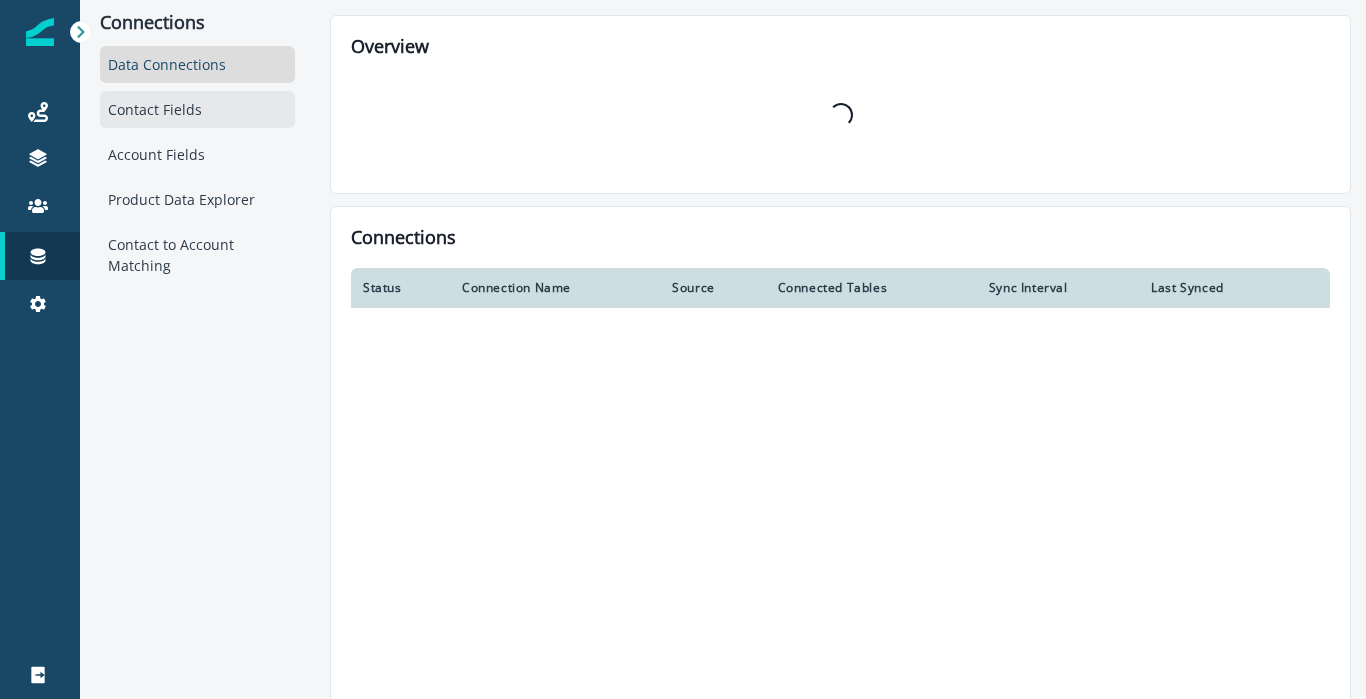 click on "Contact Fields" at bounding box center [197, 109] 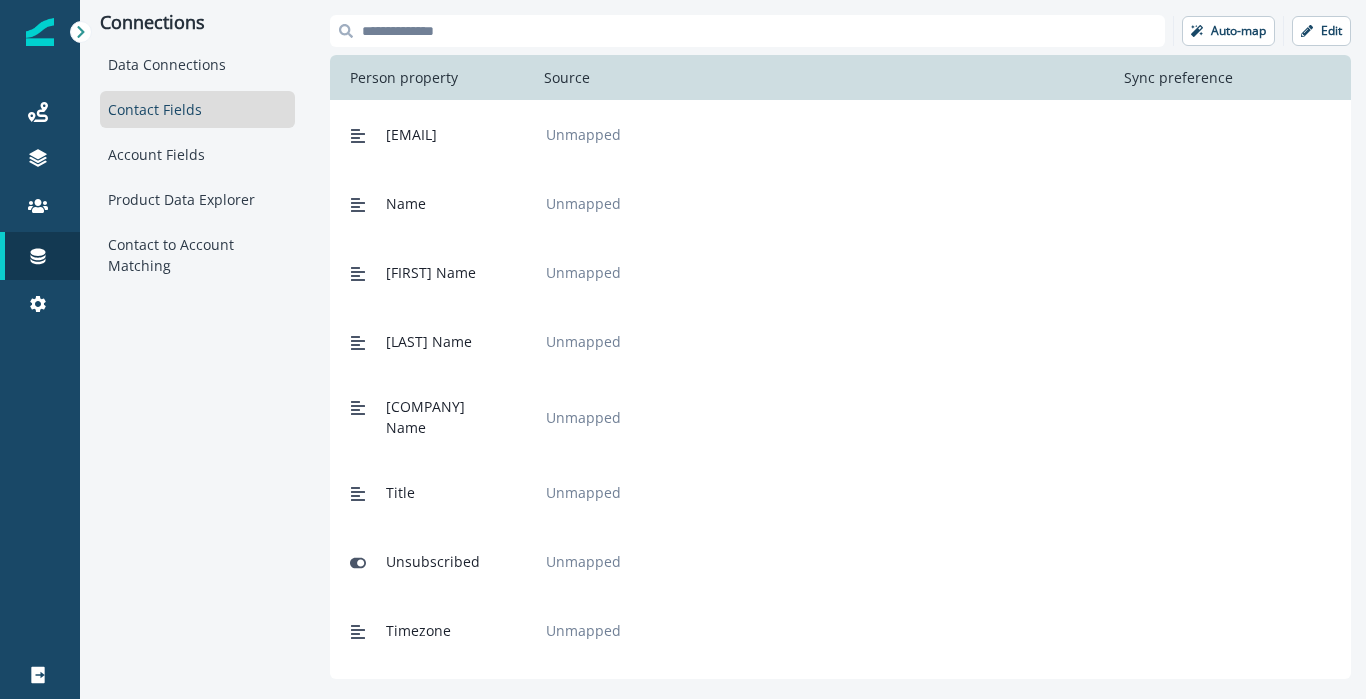 click at bounding box center (747, 31) 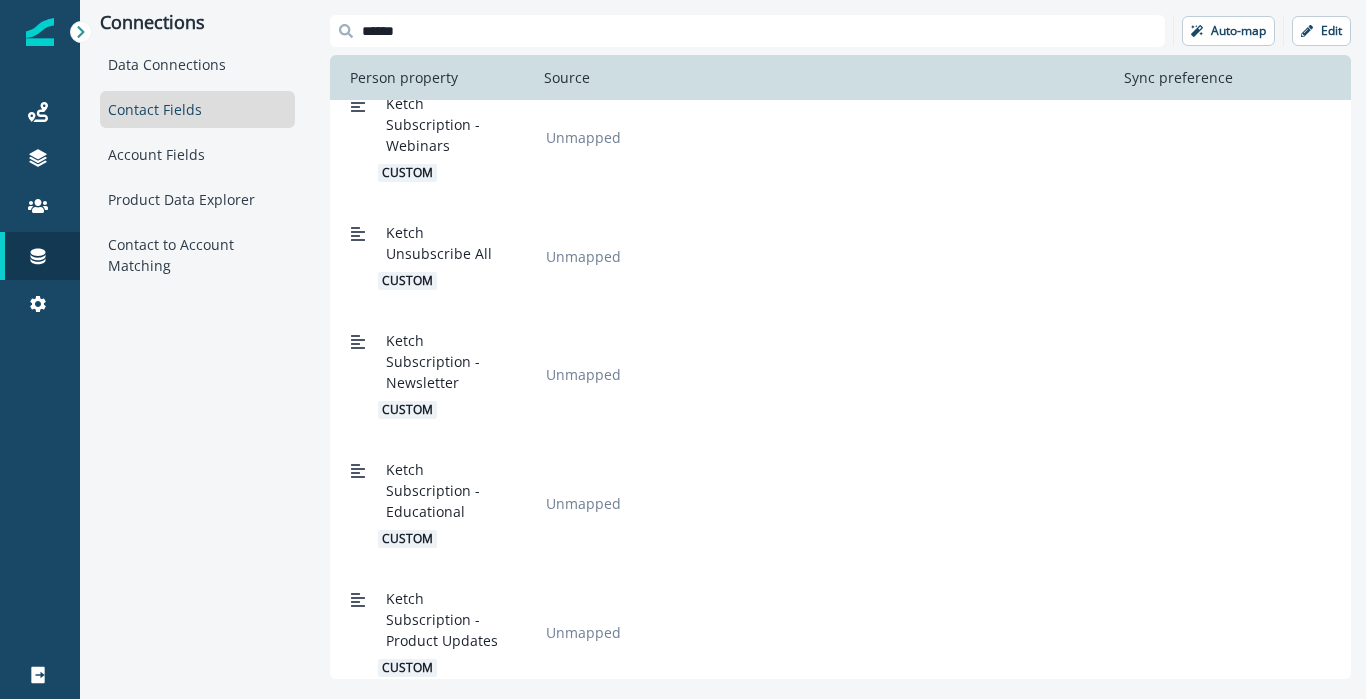 scroll, scrollTop: 588, scrollLeft: 0, axis: vertical 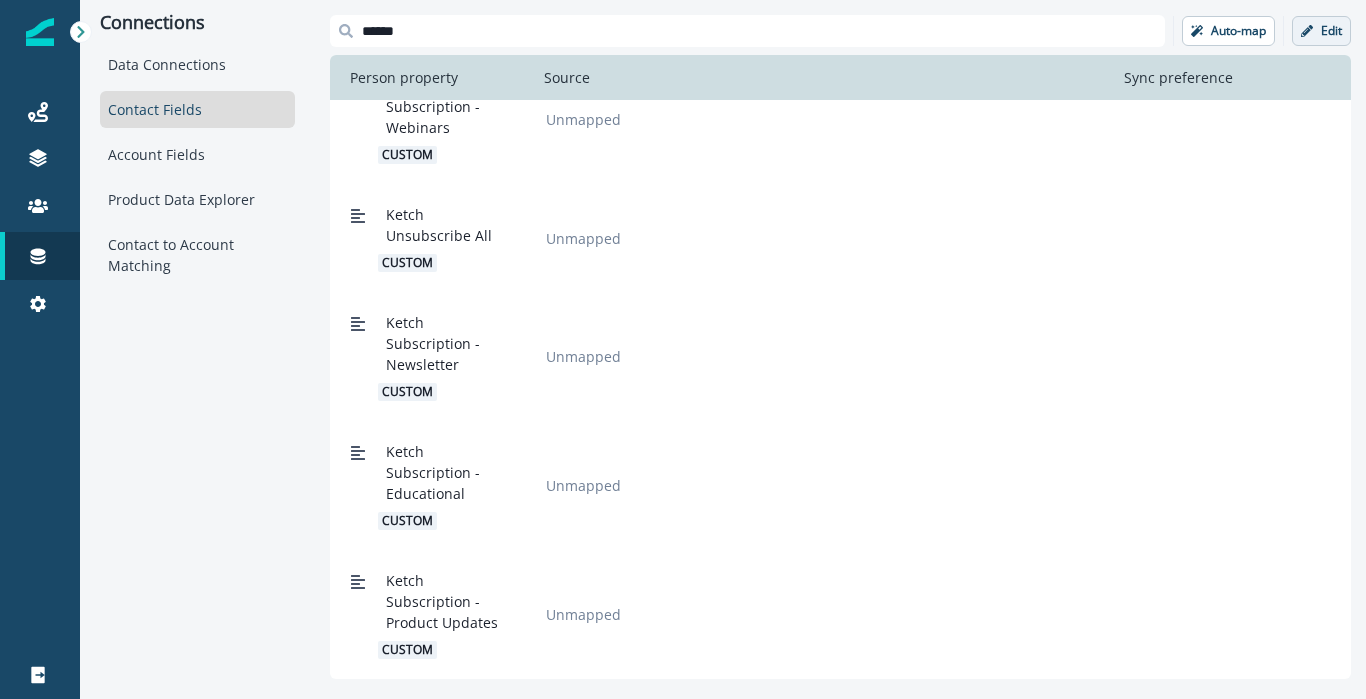 type on "******" 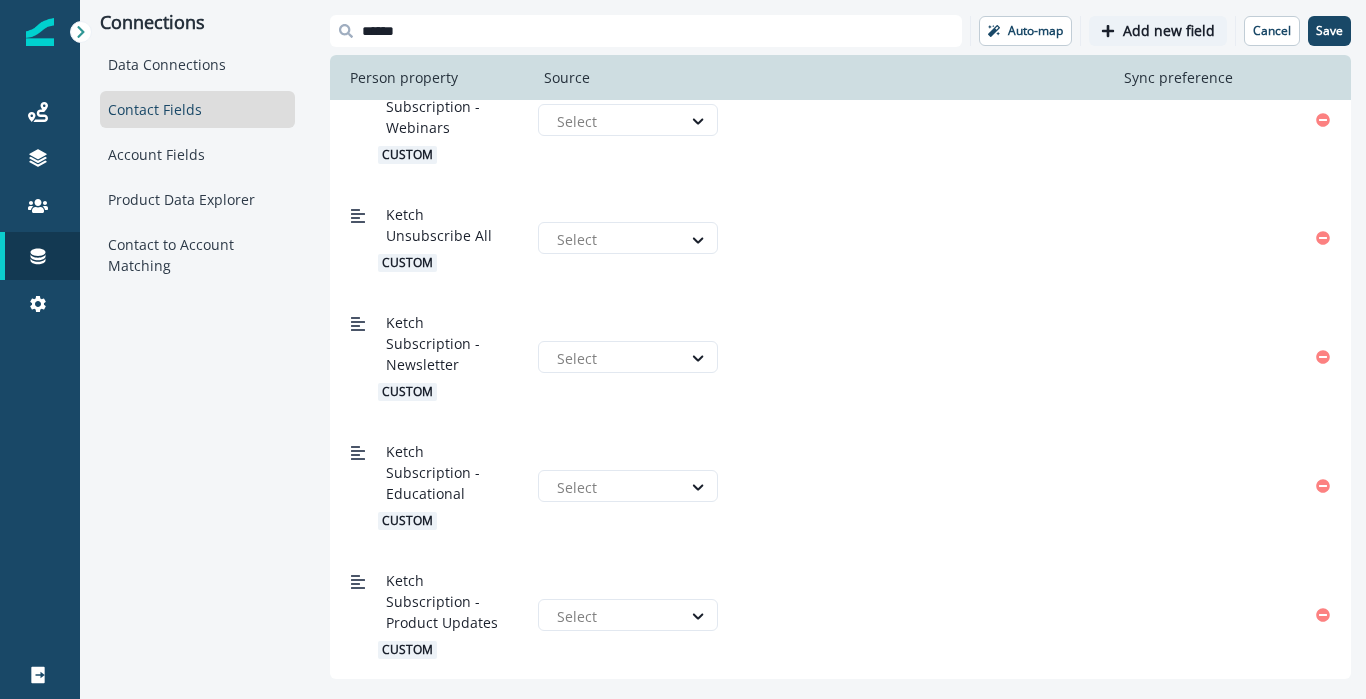 click on "Add new field" at bounding box center (1169, 31) 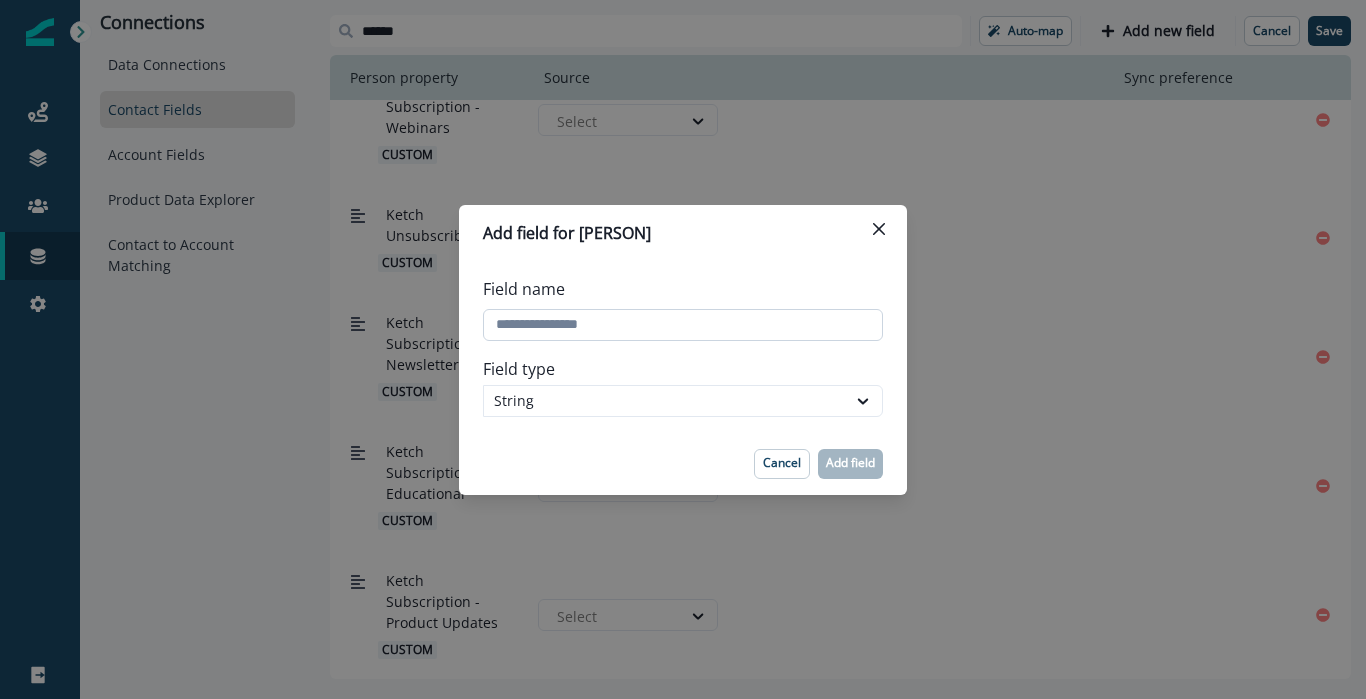 click on "Field name" at bounding box center (683, 325) 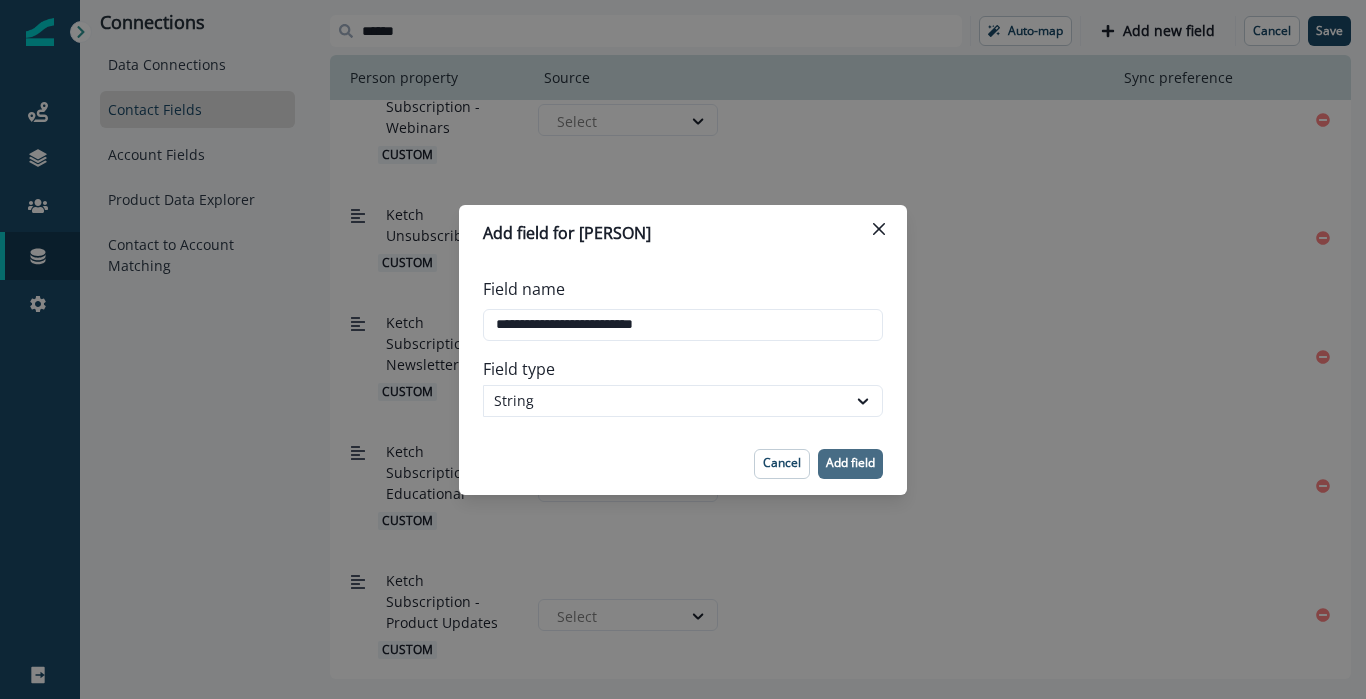 type on "**********" 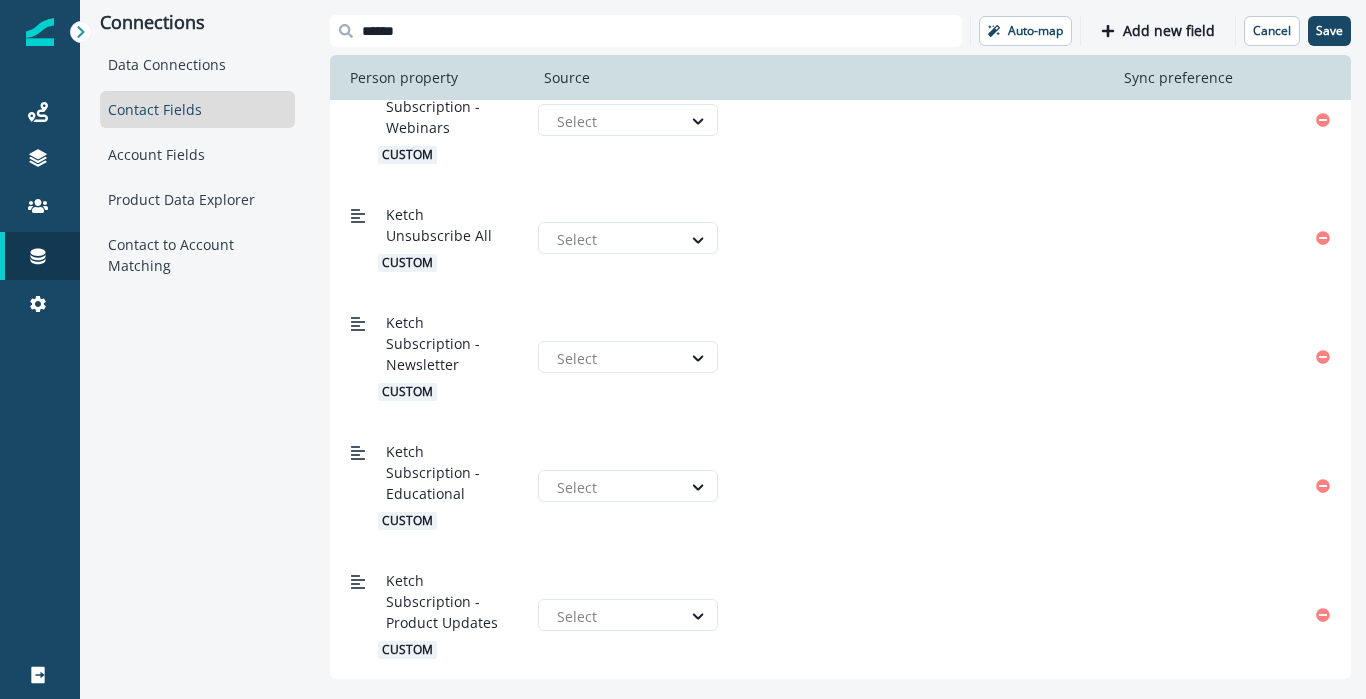 scroll, scrollTop: 717, scrollLeft: 0, axis: vertical 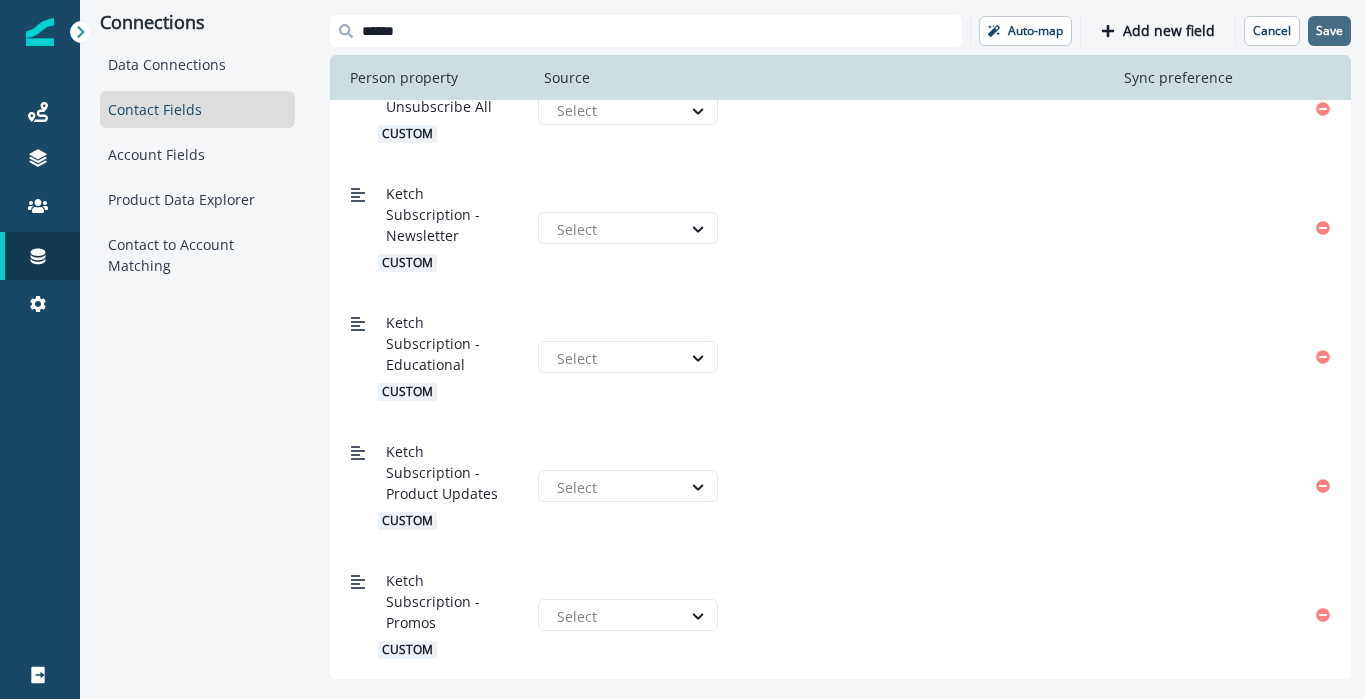 click on "Save" at bounding box center [1329, 31] 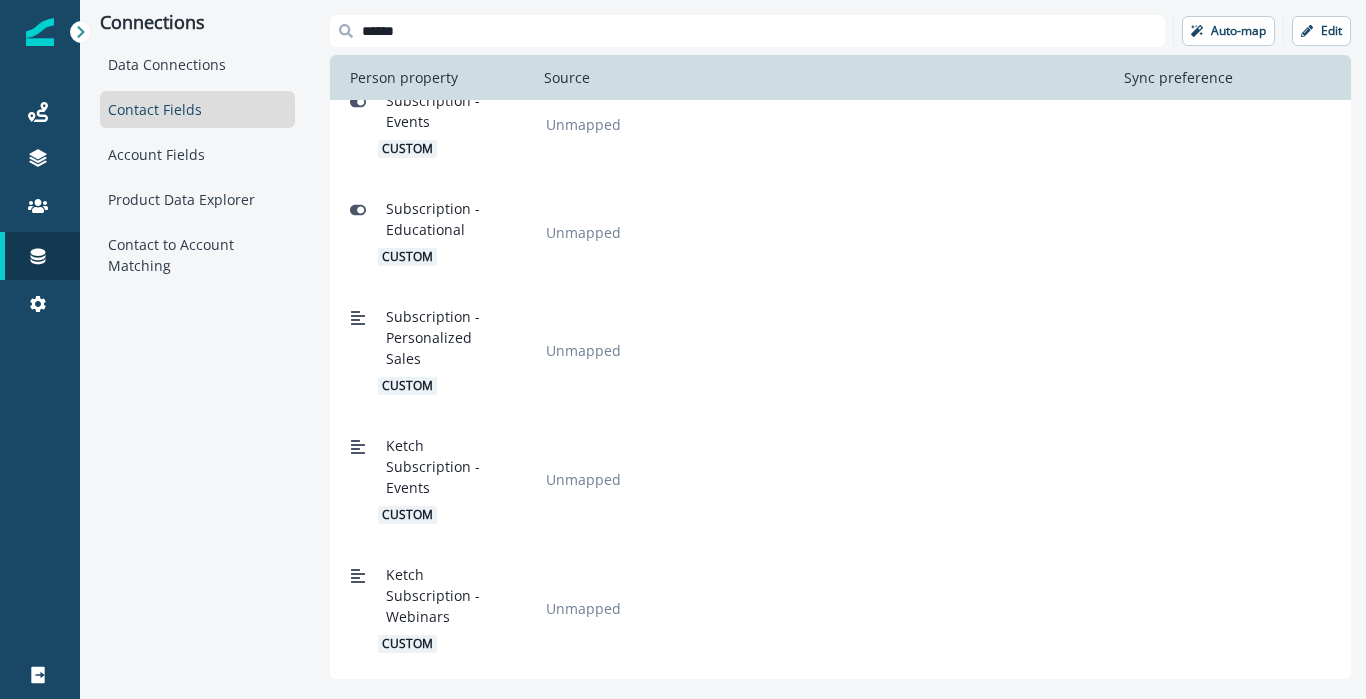 scroll, scrollTop: 96, scrollLeft: 0, axis: vertical 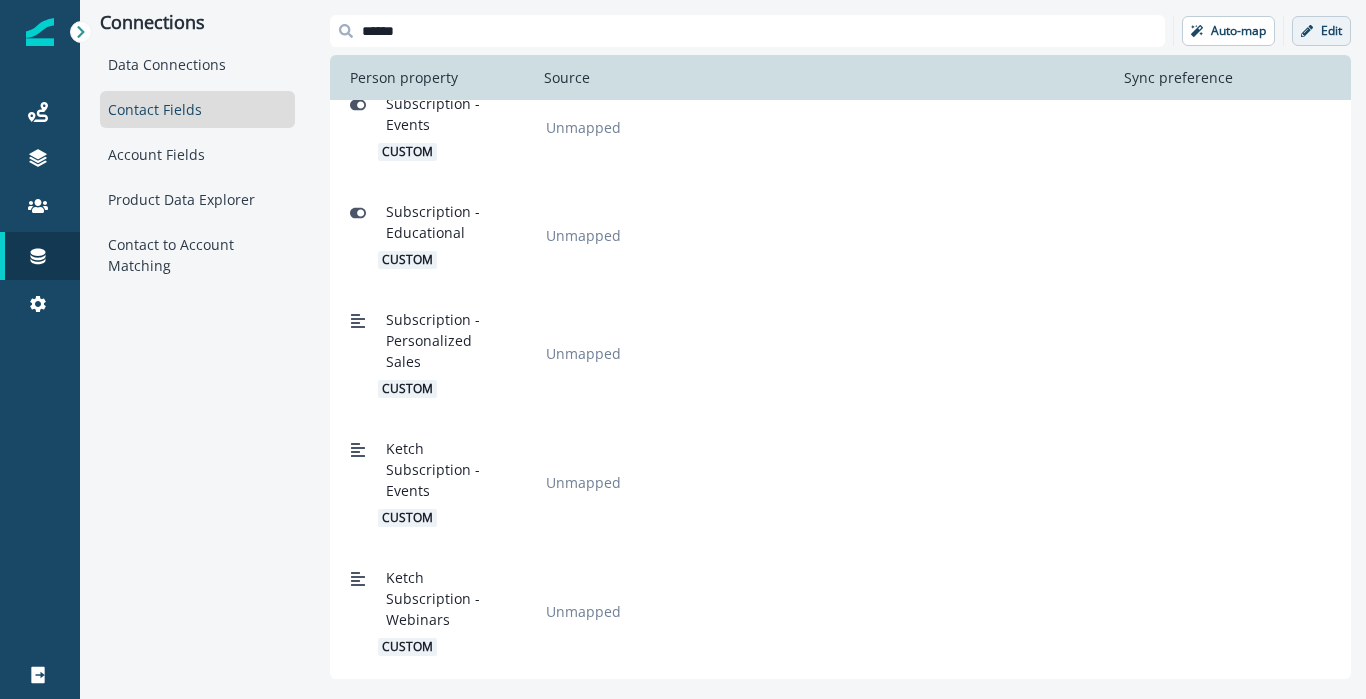click on "Edit" at bounding box center (1238, 31) 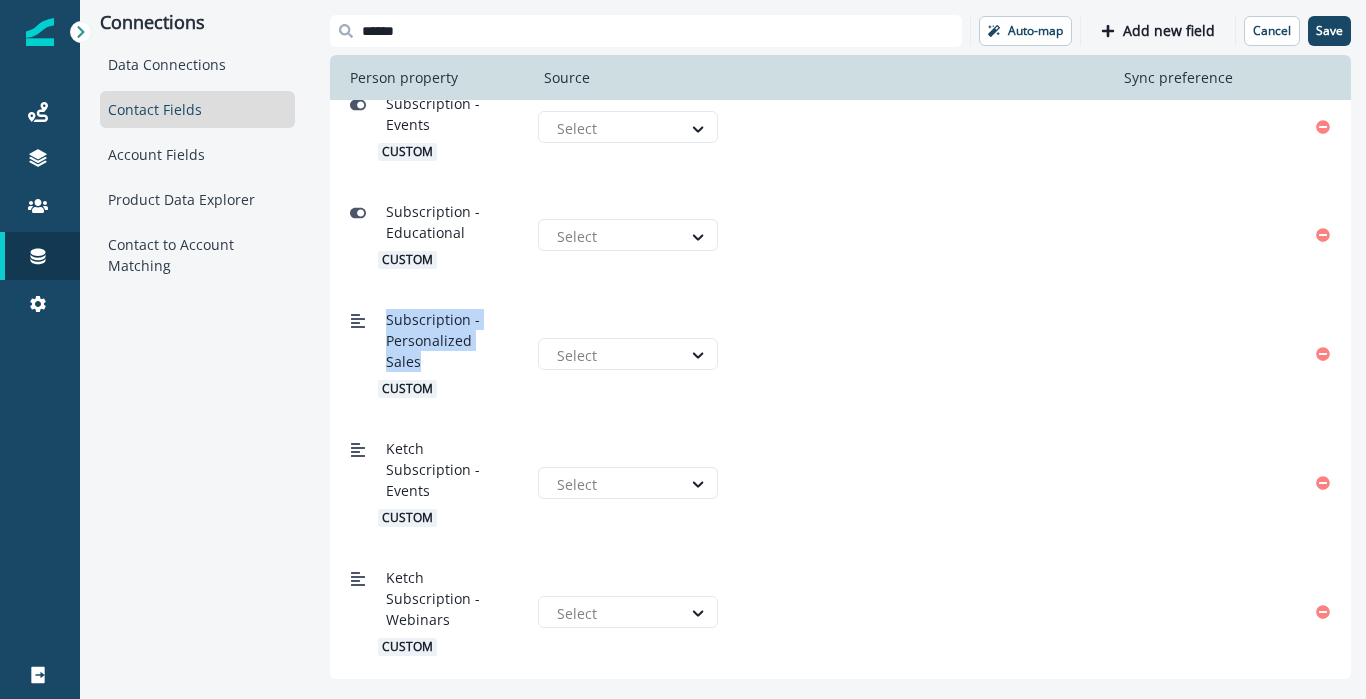 drag, startPoint x: 422, startPoint y: 364, endPoint x: 385, endPoint y: 323, distance: 55.226807 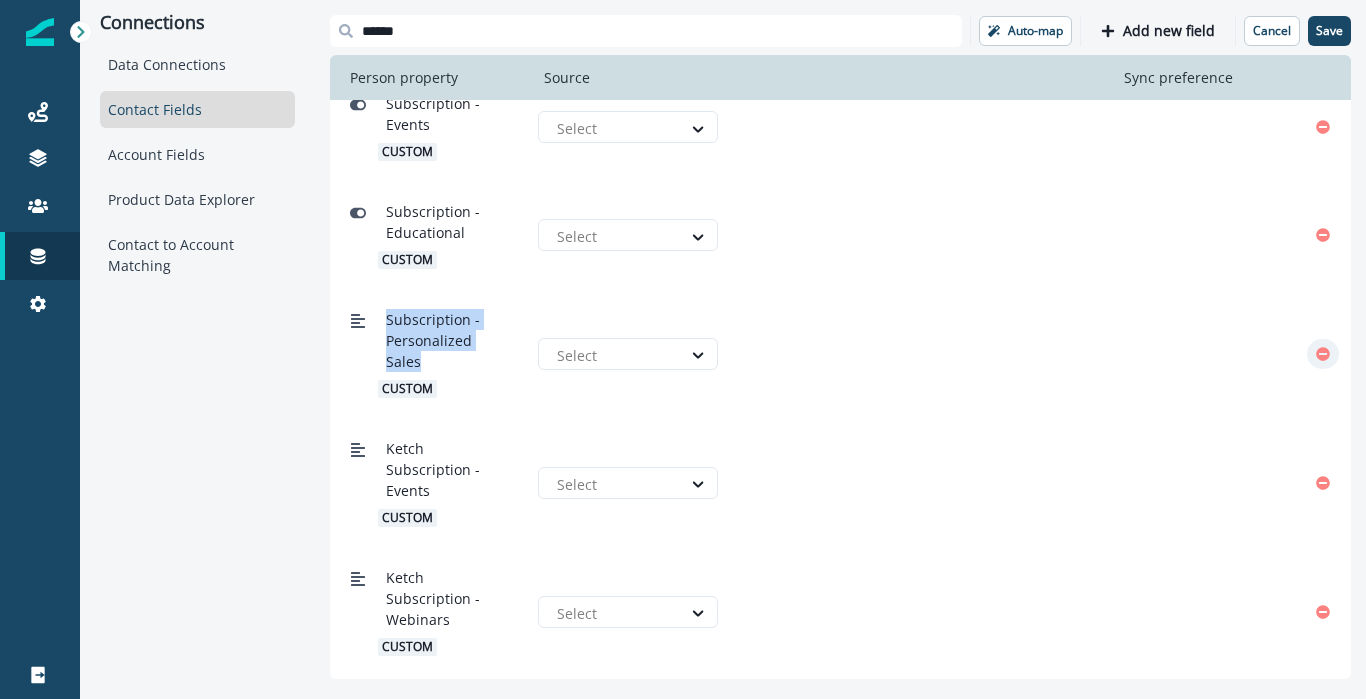 click at bounding box center [1323, 354] 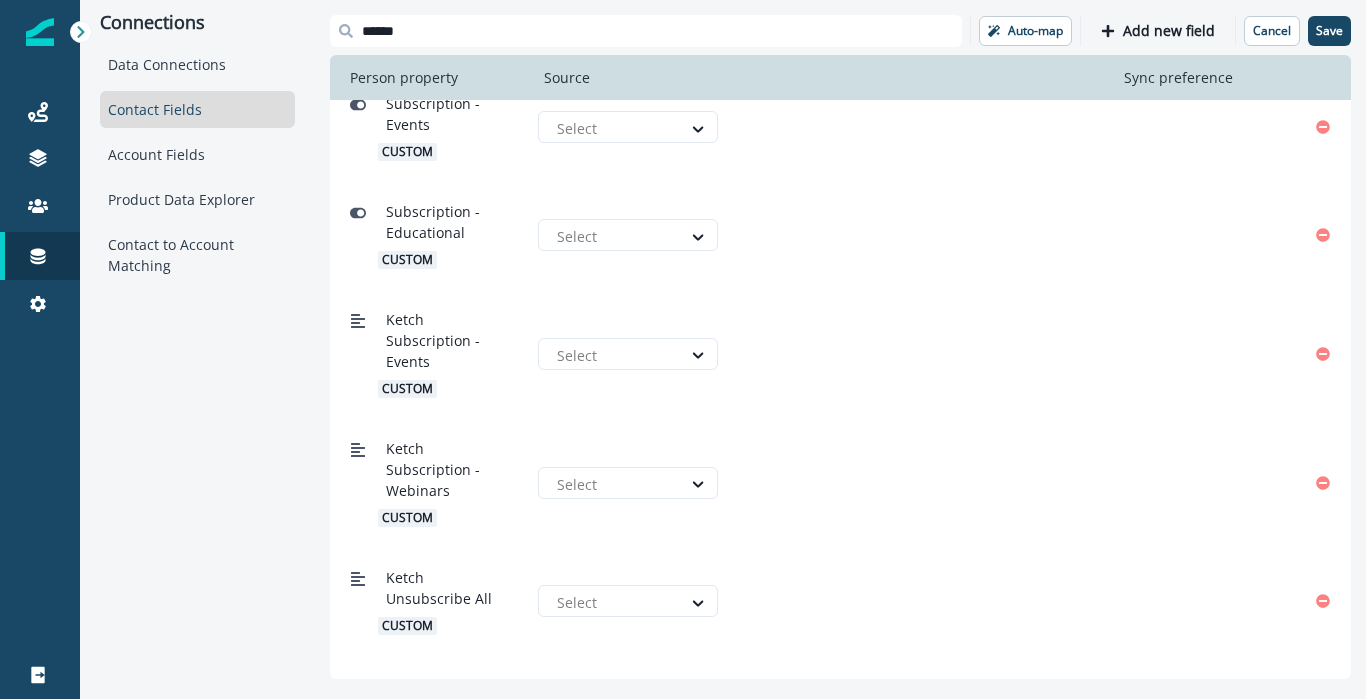 scroll, scrollTop: 588, scrollLeft: 0, axis: vertical 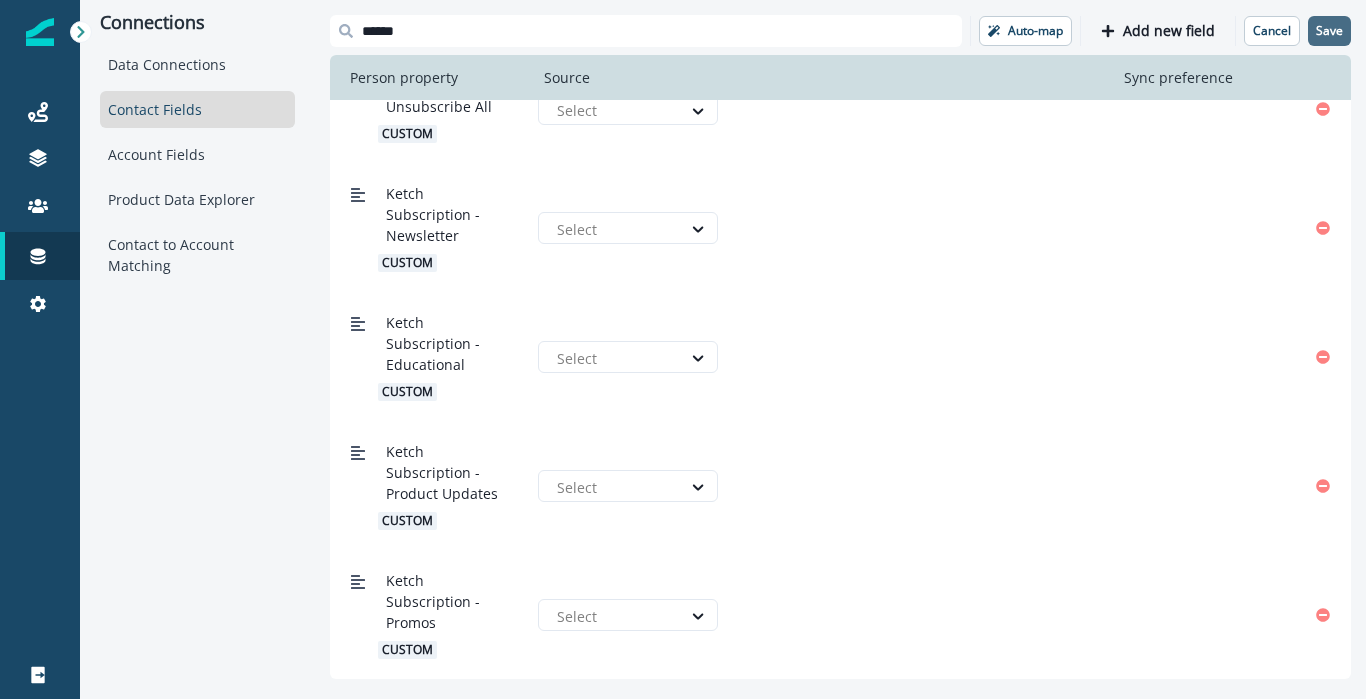 click on "Save" at bounding box center [1329, 31] 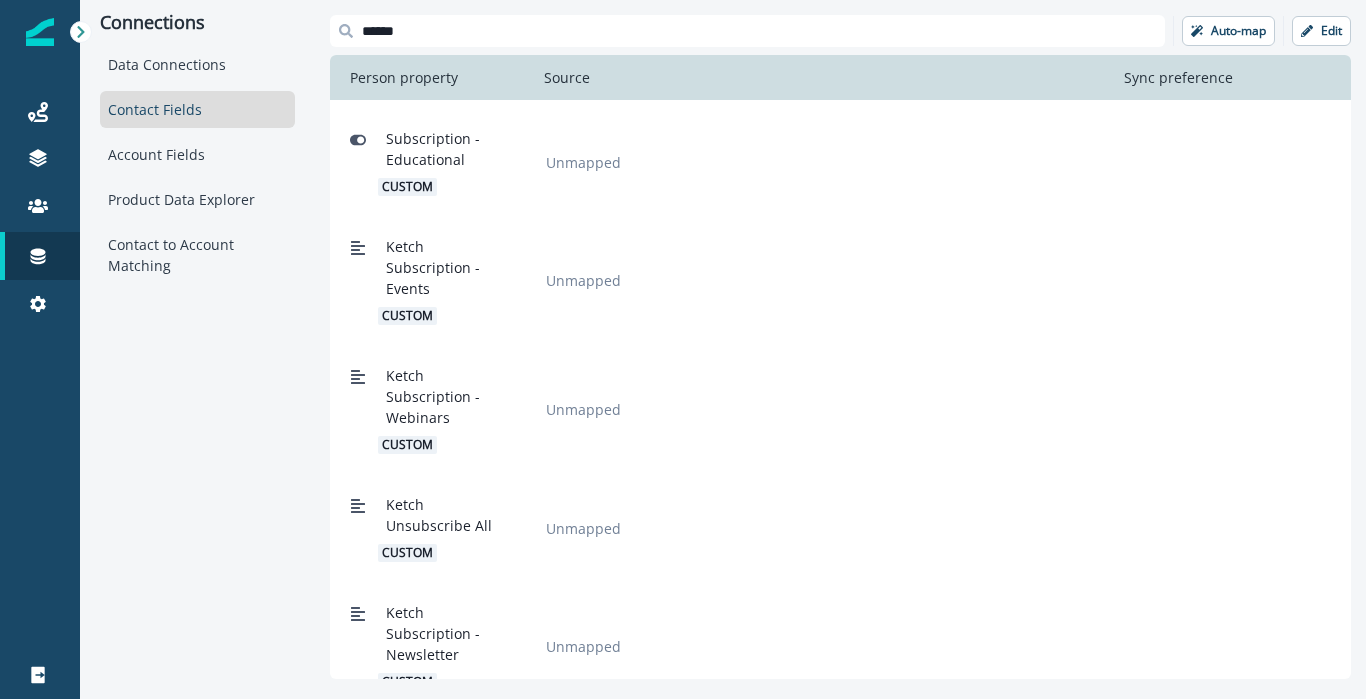 scroll, scrollTop: 167, scrollLeft: 0, axis: vertical 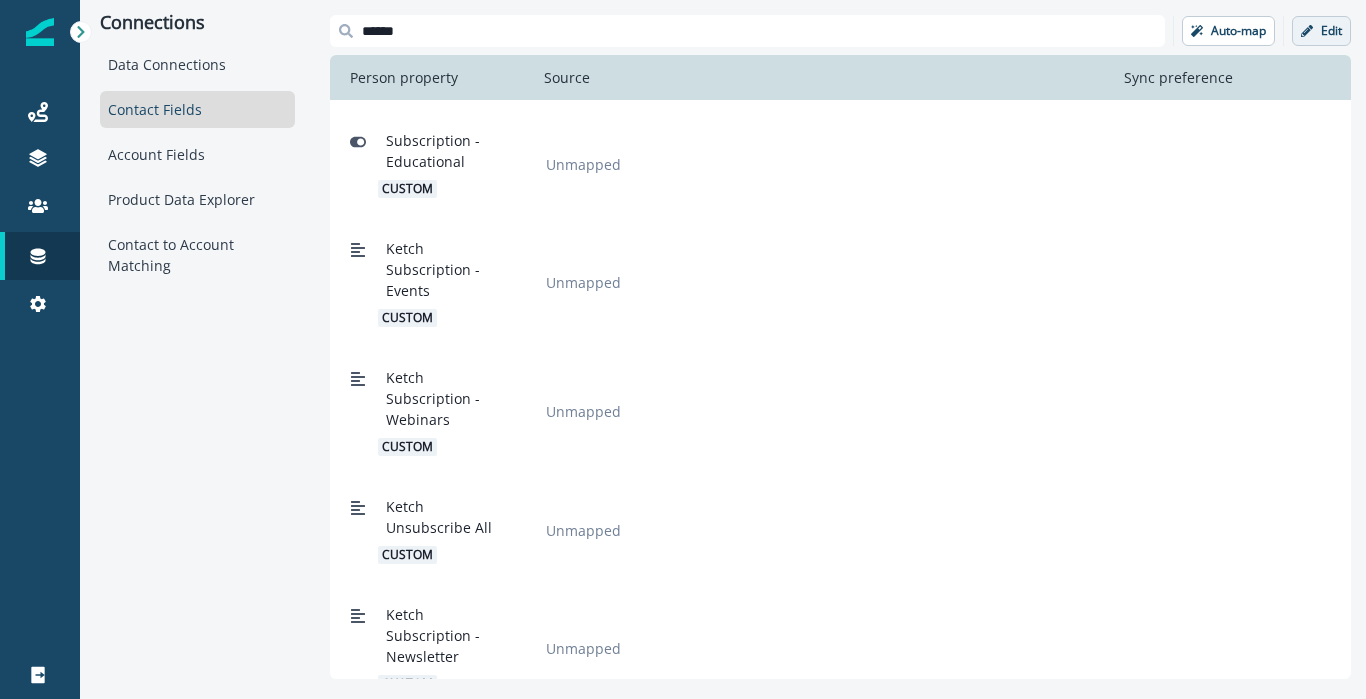 click on "Edit" at bounding box center (1238, 31) 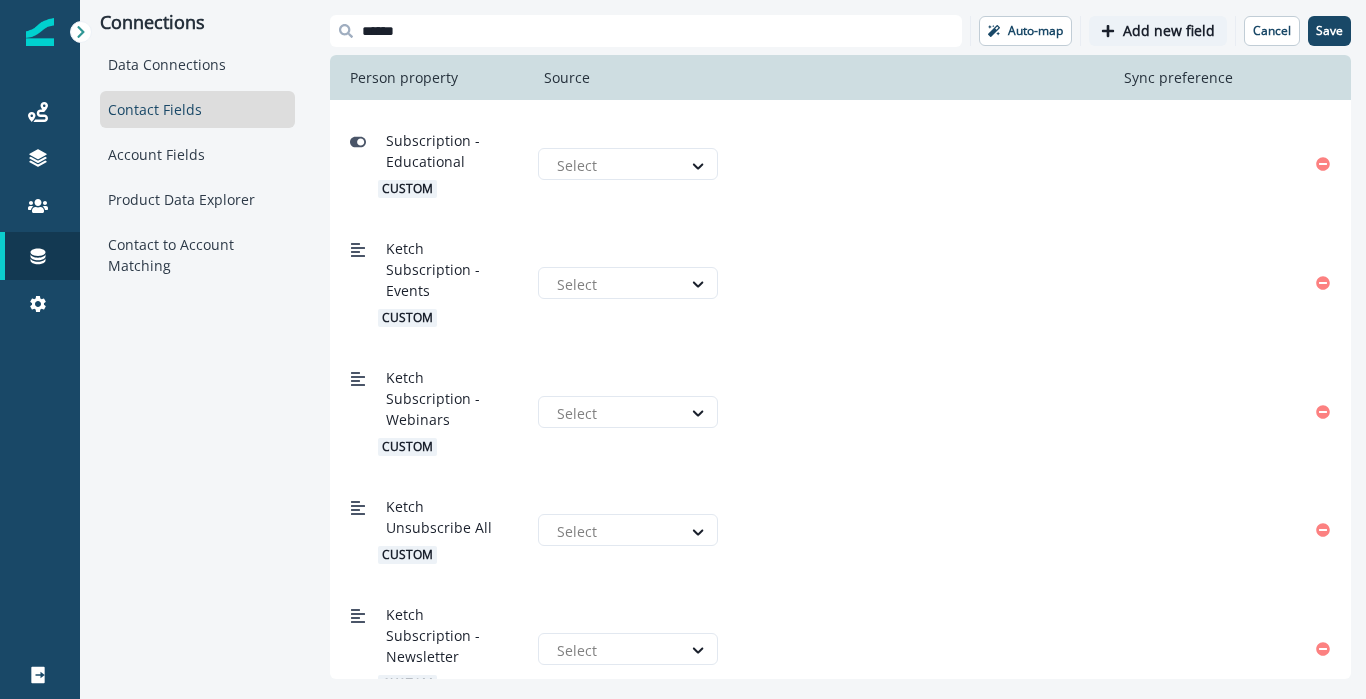 click on "Add new field" at bounding box center [1169, 31] 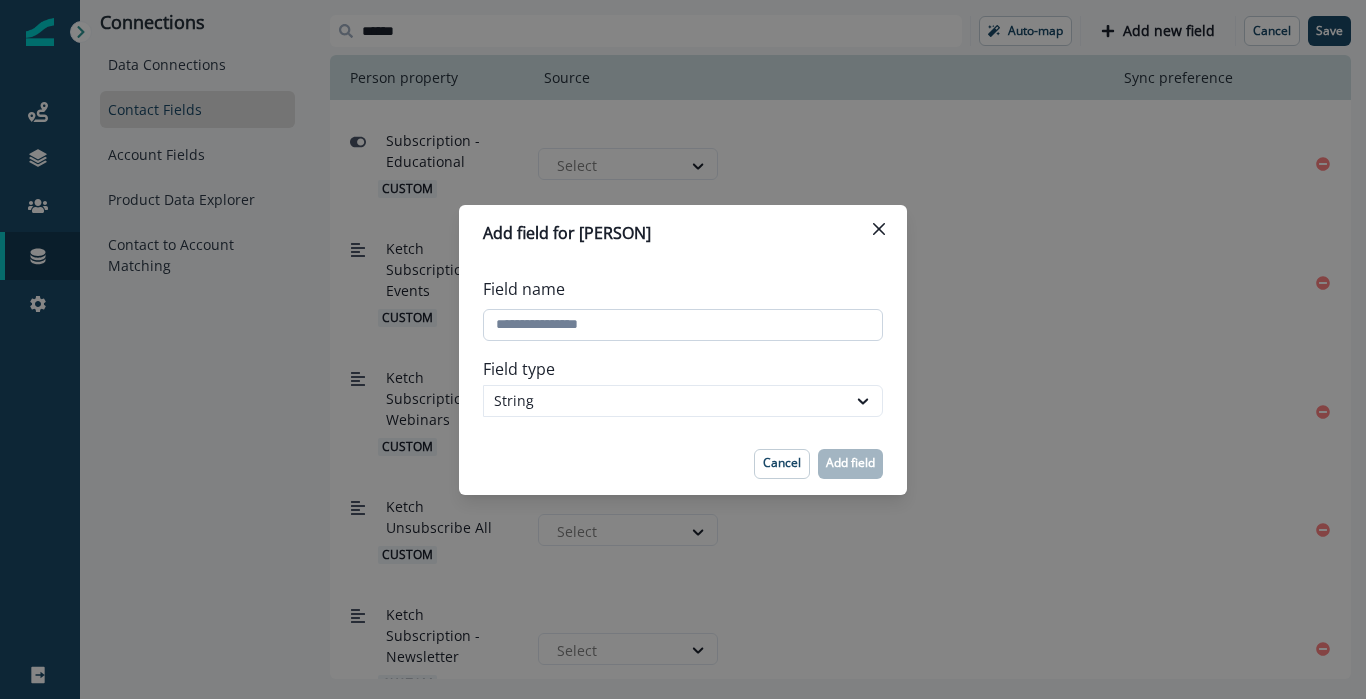 click on "Field name" at bounding box center [683, 325] 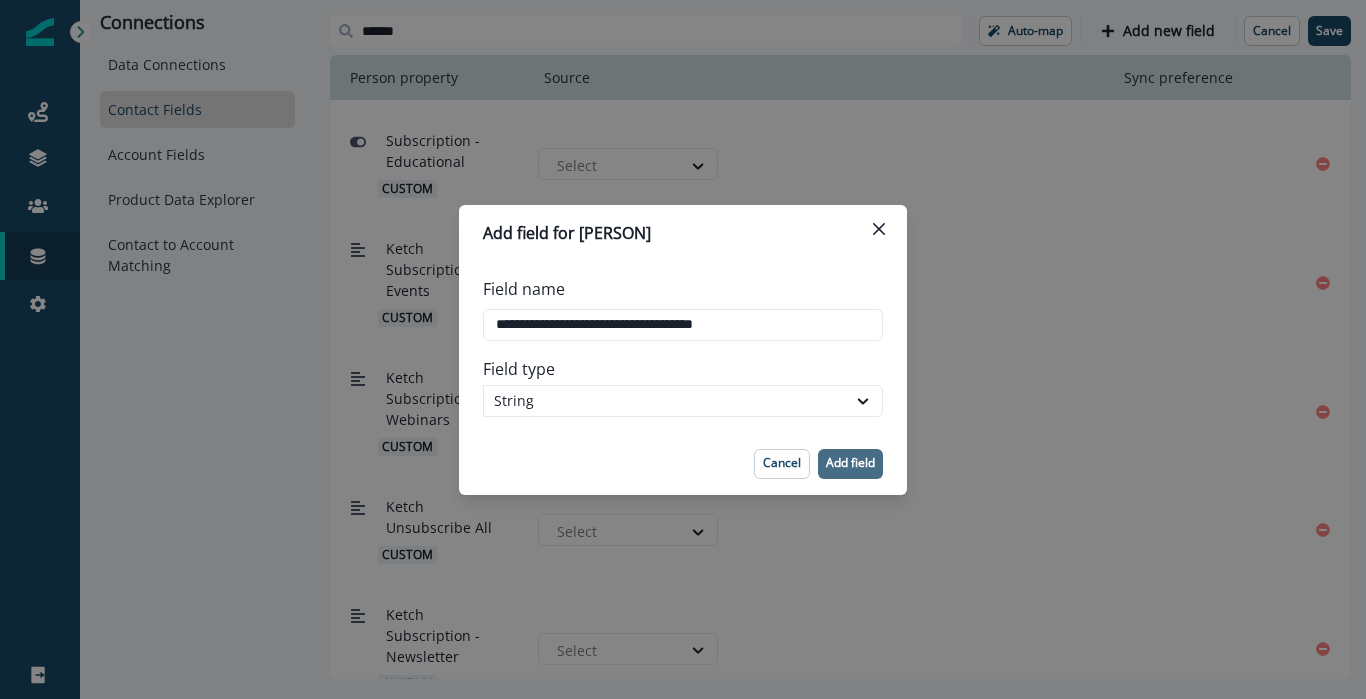 type on "**********" 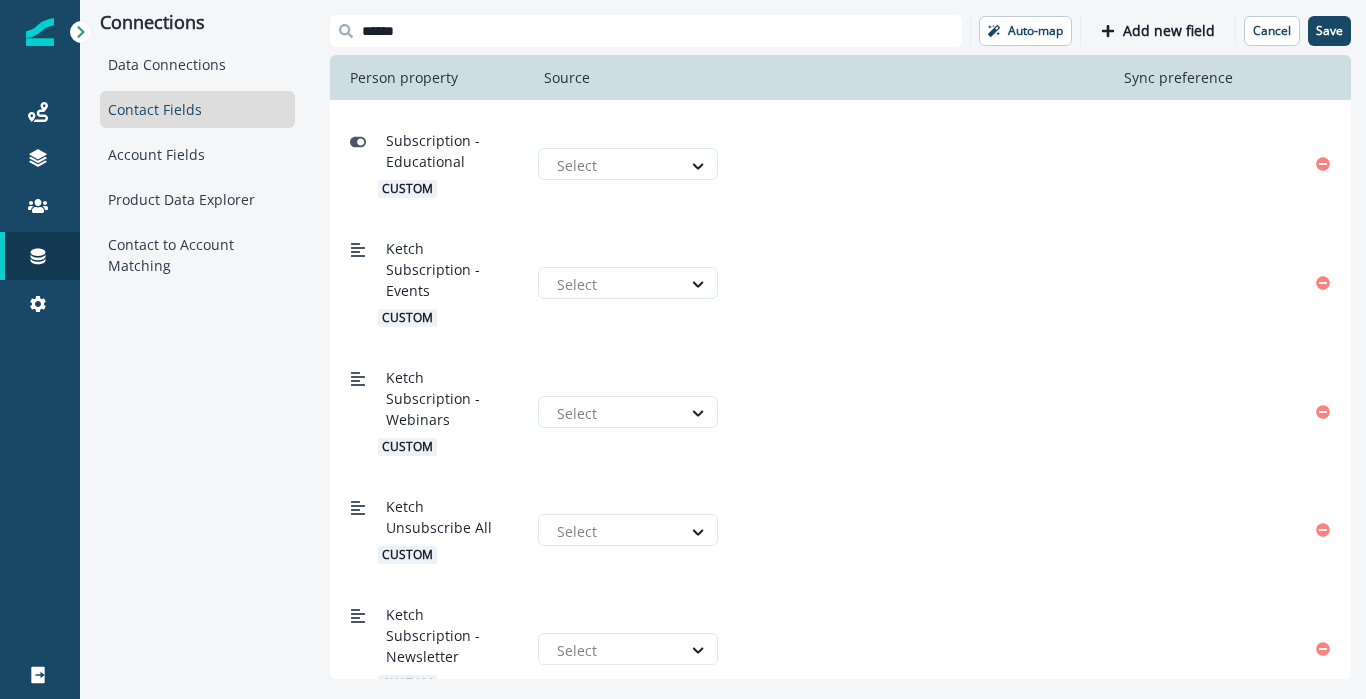 scroll, scrollTop: 738, scrollLeft: 0, axis: vertical 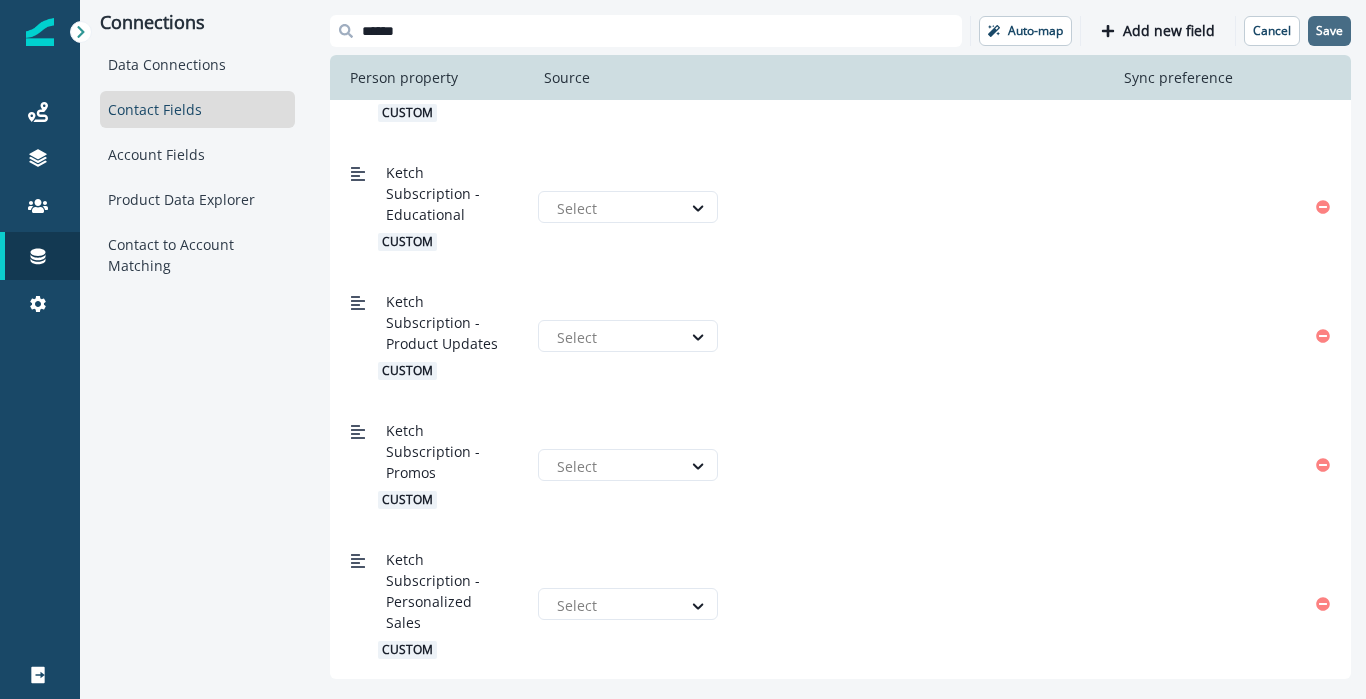 click on "Save" at bounding box center [1329, 31] 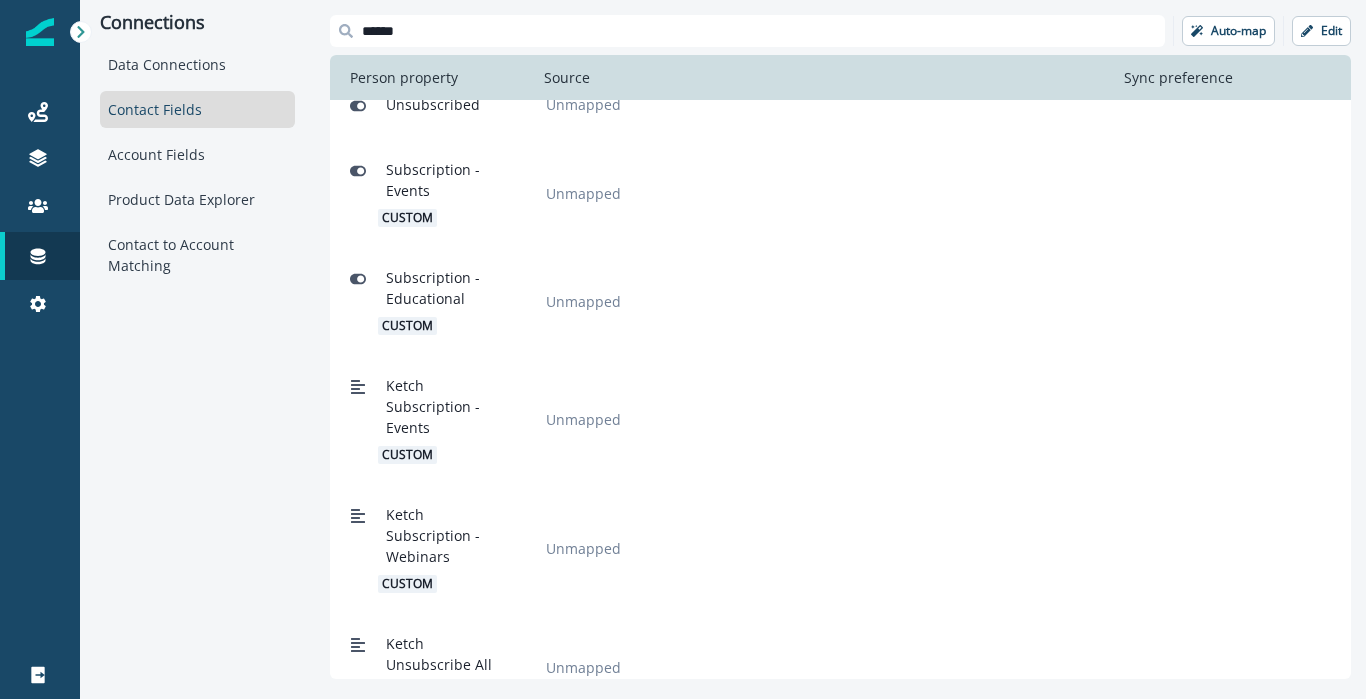 scroll, scrollTop: 0, scrollLeft: 0, axis: both 